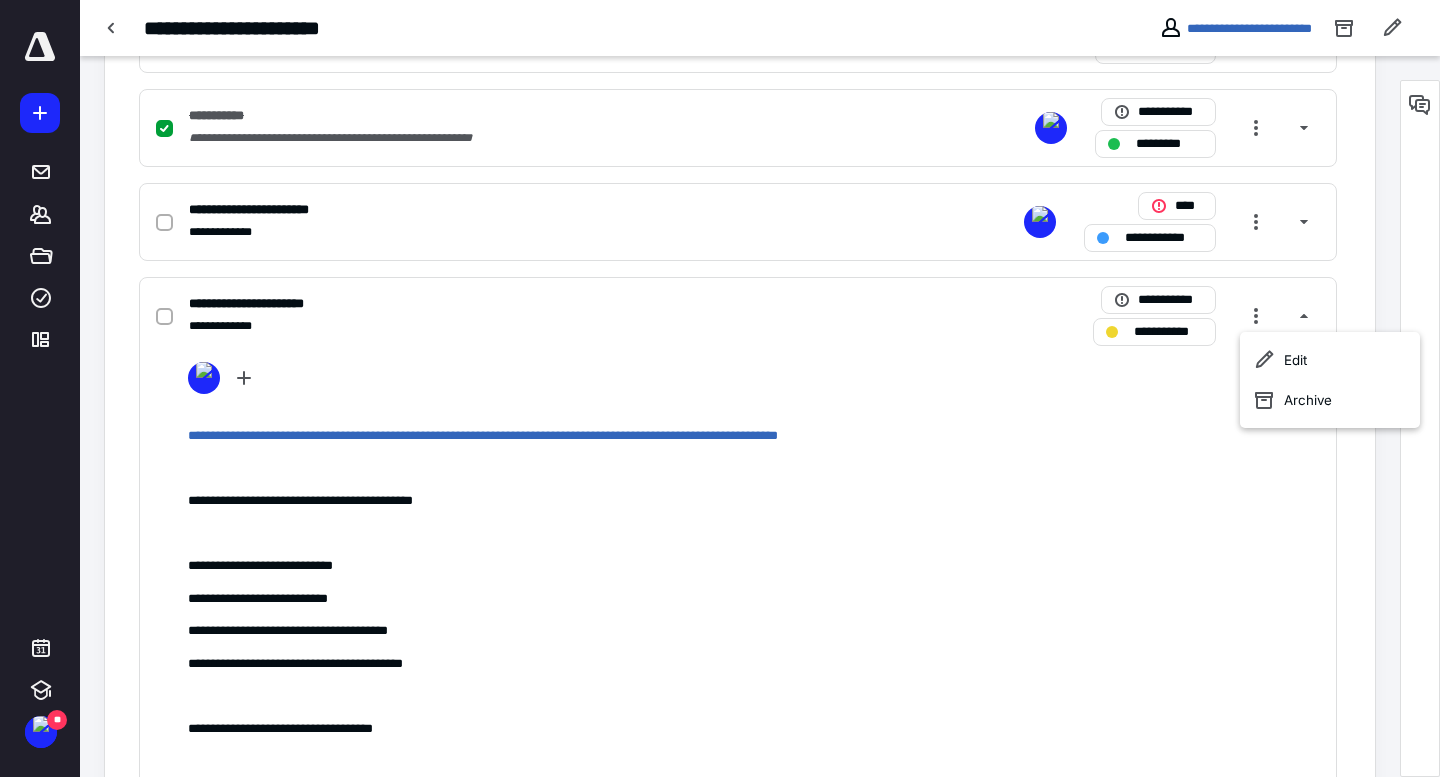 scroll, scrollTop: 0, scrollLeft: 0, axis: both 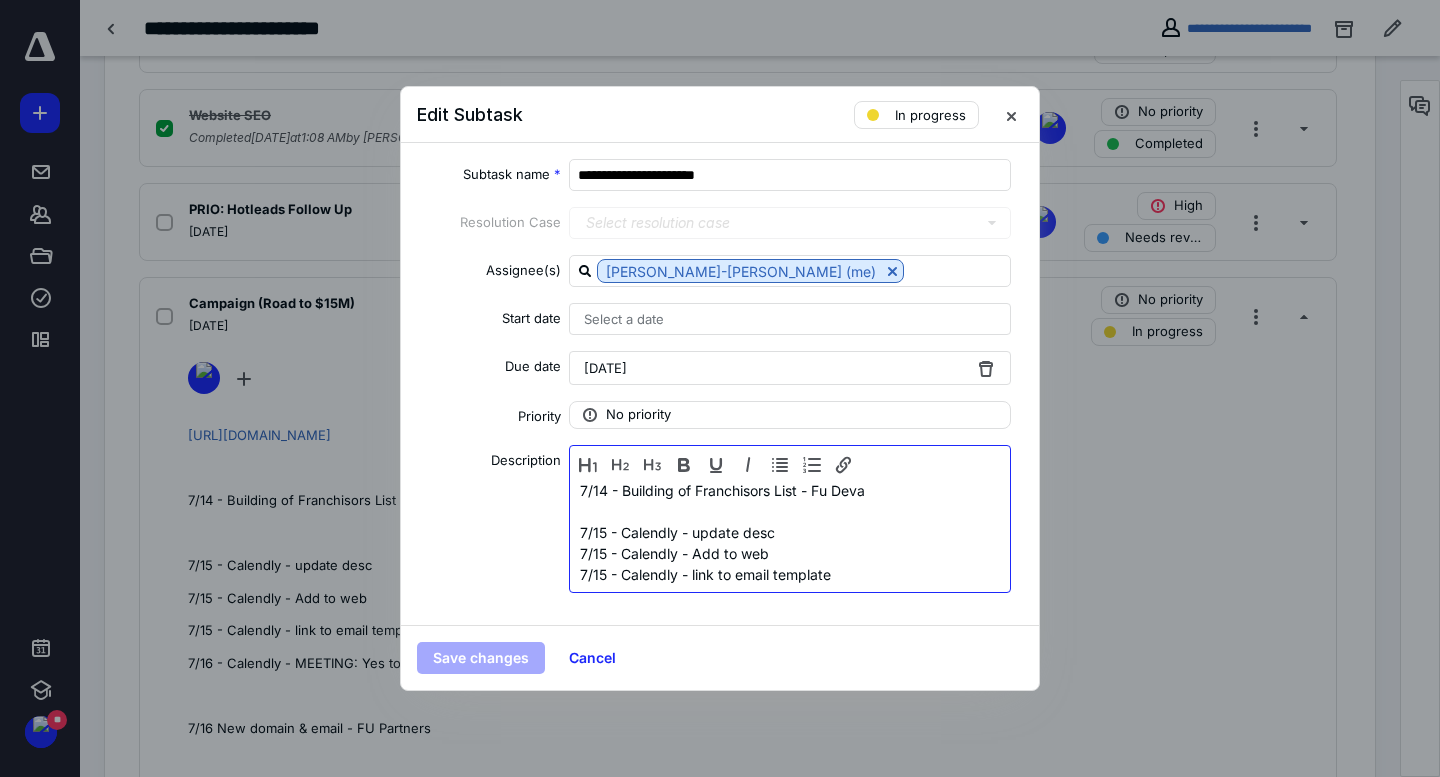 click on "7/14 - Building of Franchisors List - Fu Deva" at bounding box center (790, 490) 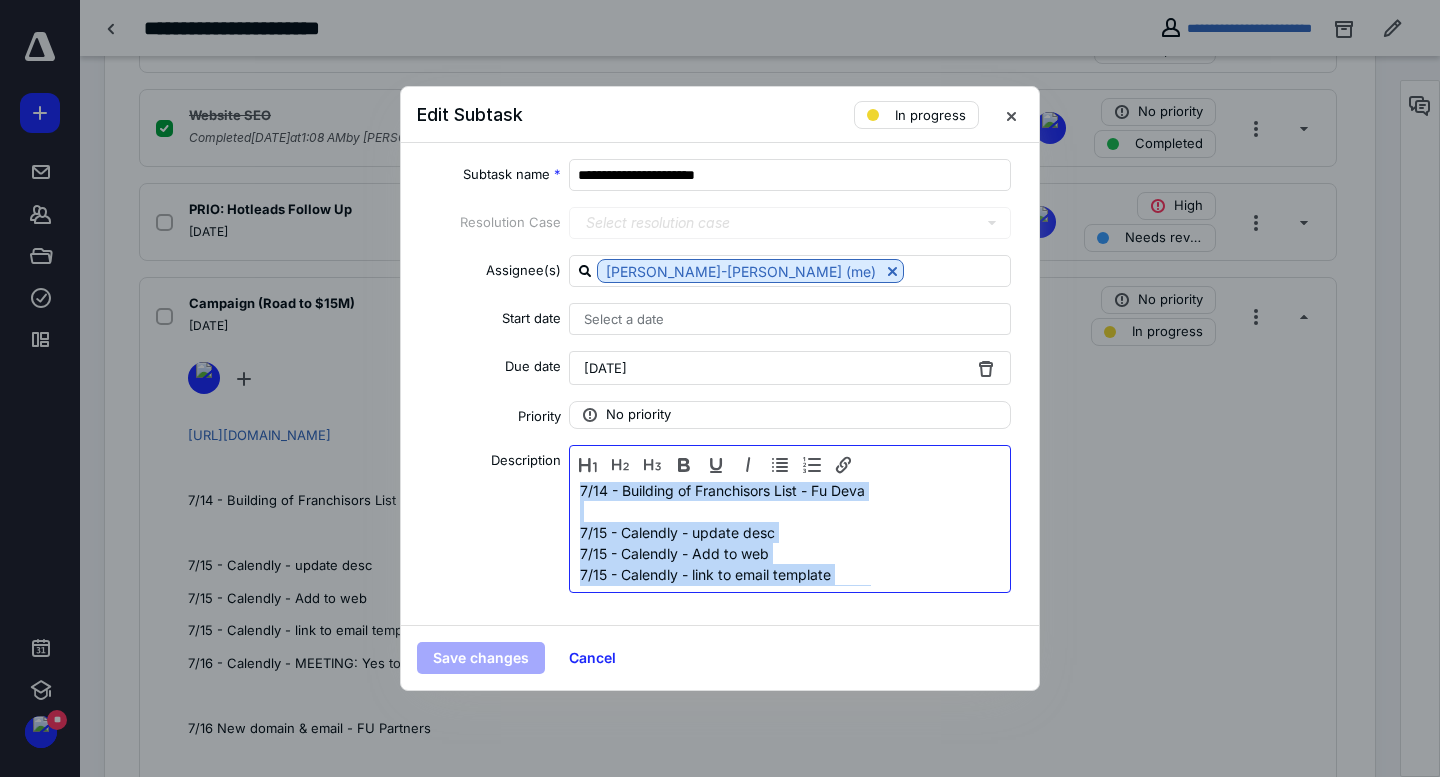 copy on "[URL][DOMAIN_NAME] 7/14 - Building of Franchisors List - Fu Deva 7/15 - Calendly - update desc 7/15 - Calendly - Add to web 7/15 - Calendly - link to email template 7/16 - Calendly - MEETING: Yes to analytics 7/16 New domain & email - FU Partners "Business Accounting Advisory"" 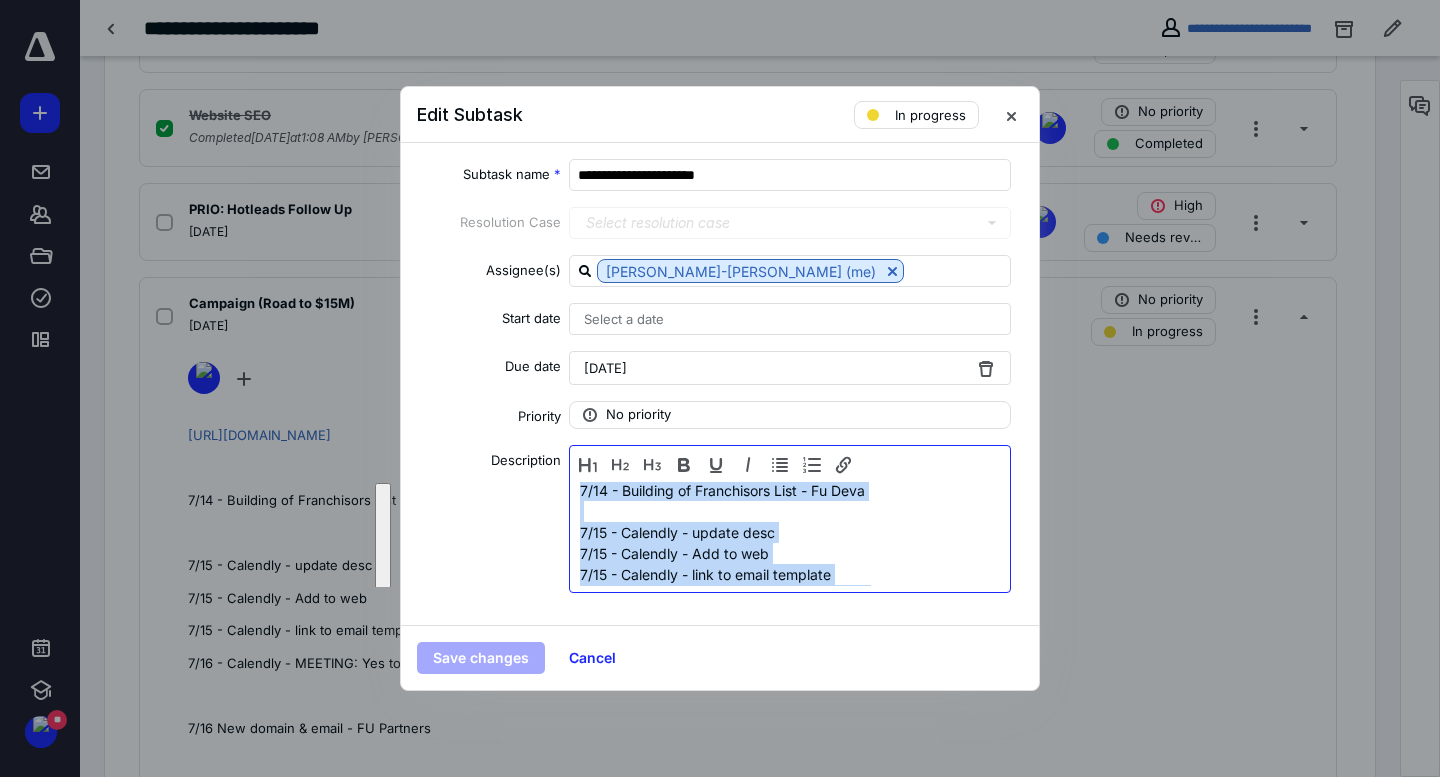 scroll, scrollTop: 44, scrollLeft: 0, axis: vertical 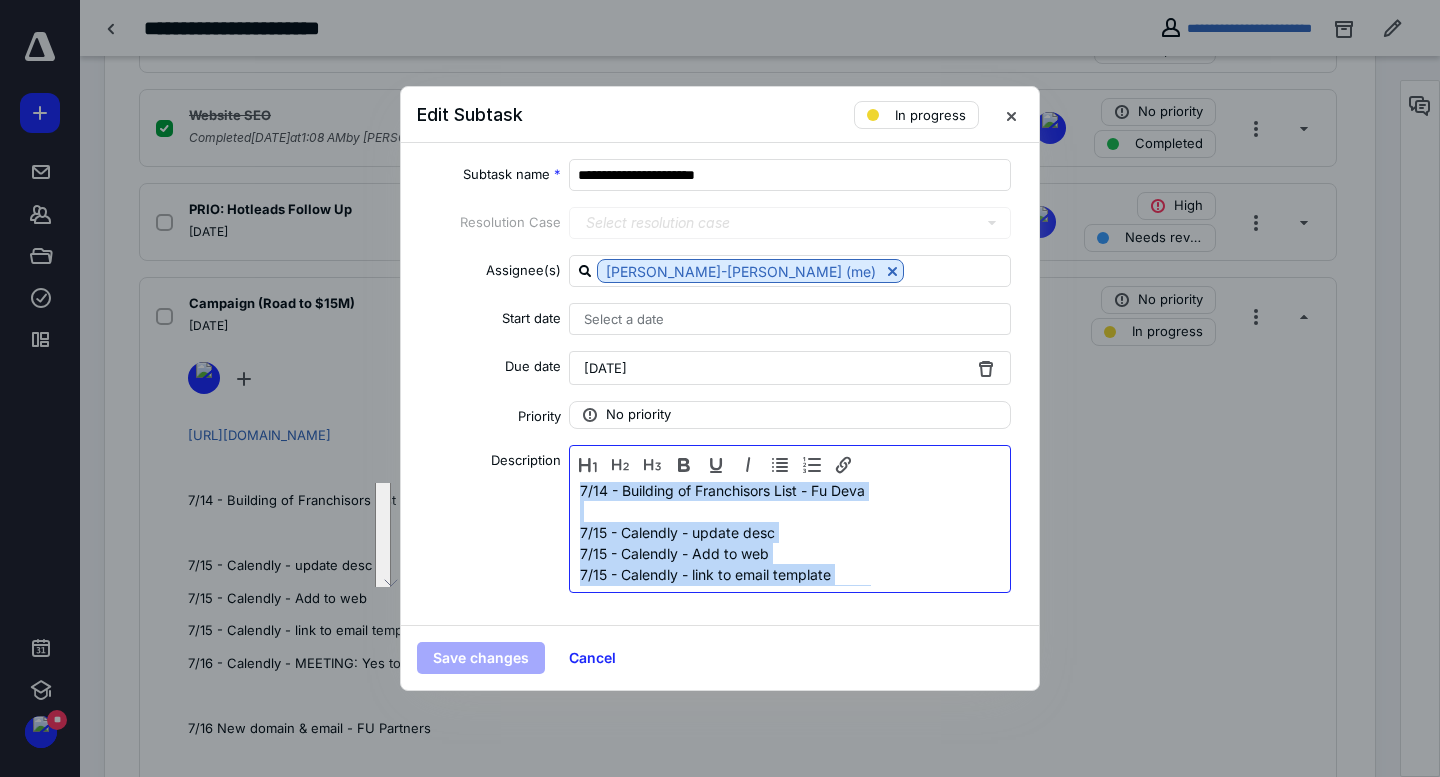 click at bounding box center [790, 511] 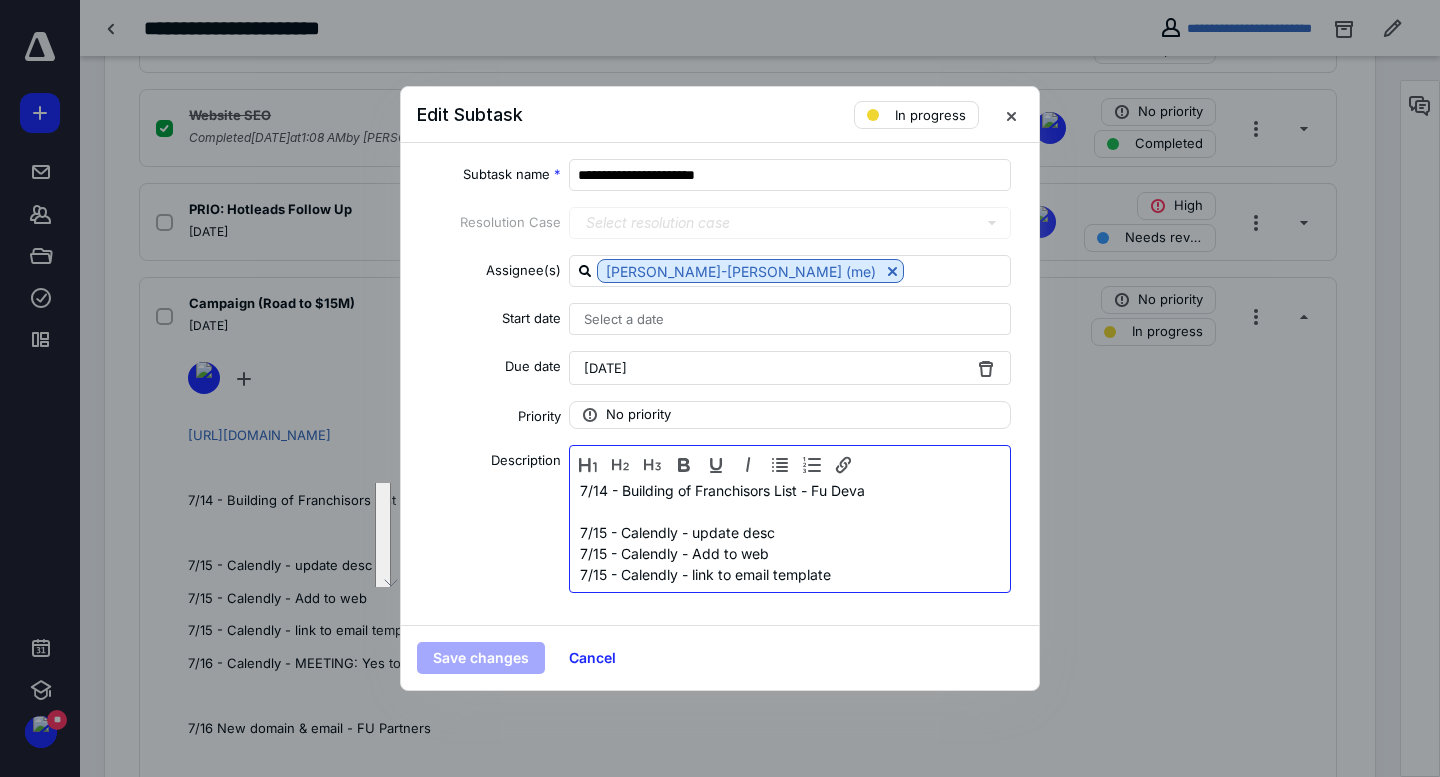 scroll, scrollTop: 0, scrollLeft: 0, axis: both 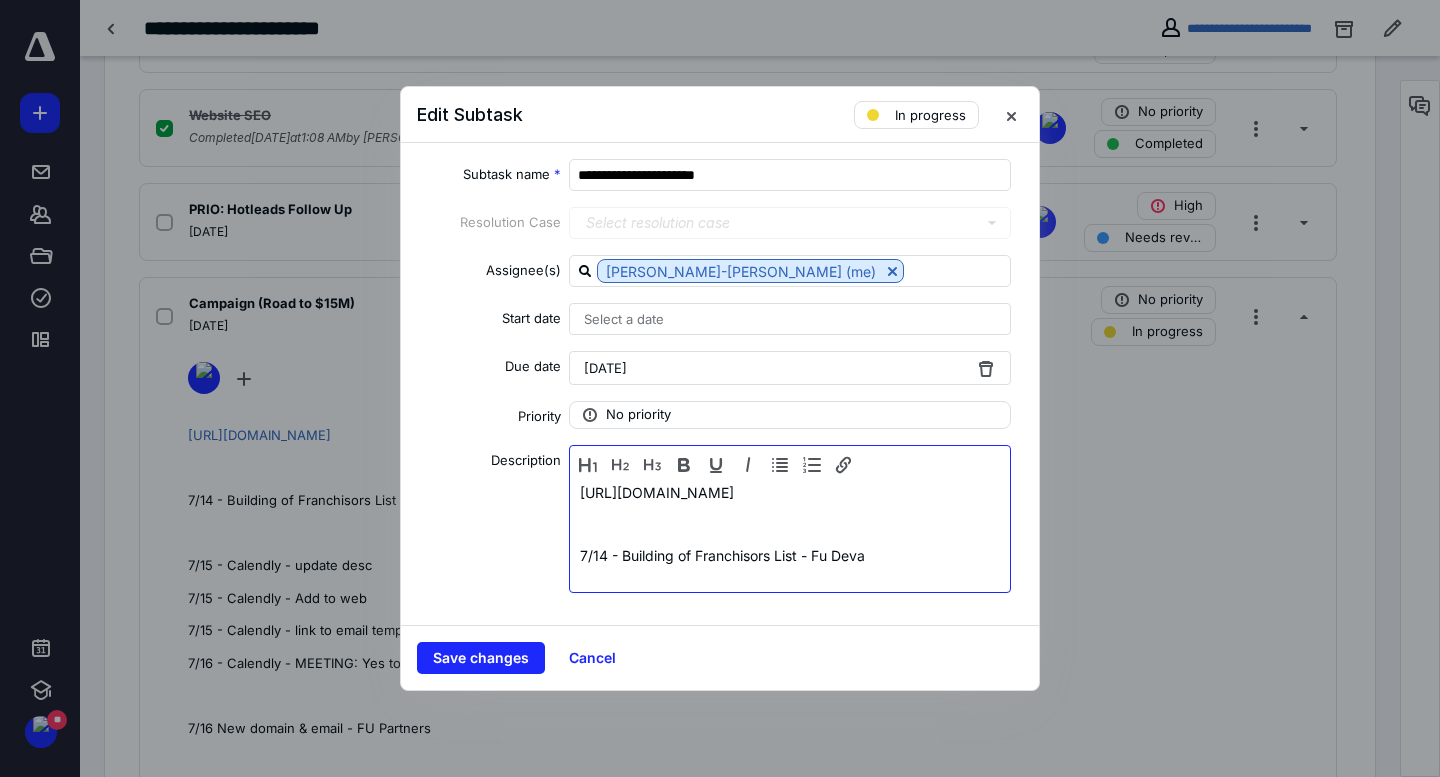 drag, startPoint x: 828, startPoint y: 539, endPoint x: 364, endPoint y: 423, distance: 478.28024 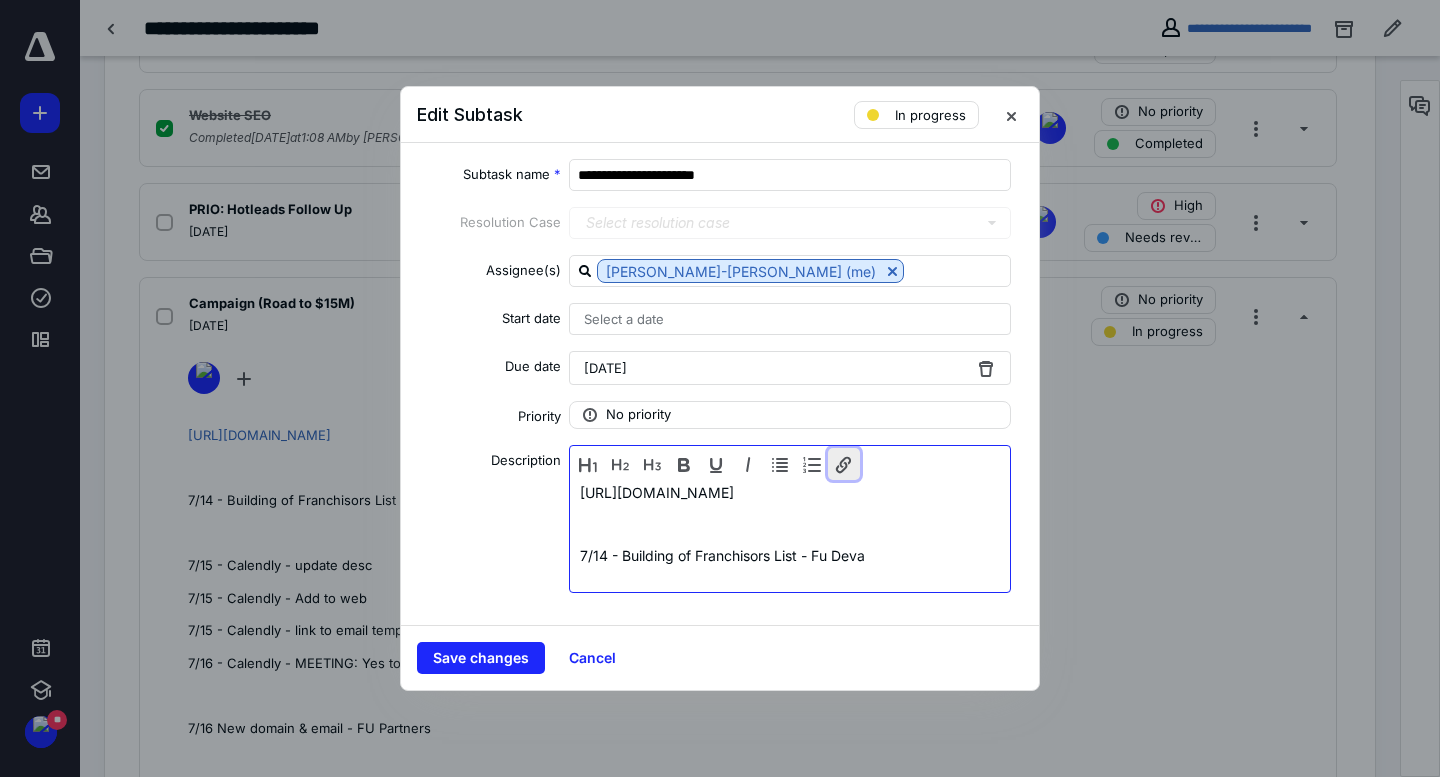 click at bounding box center (844, 464) 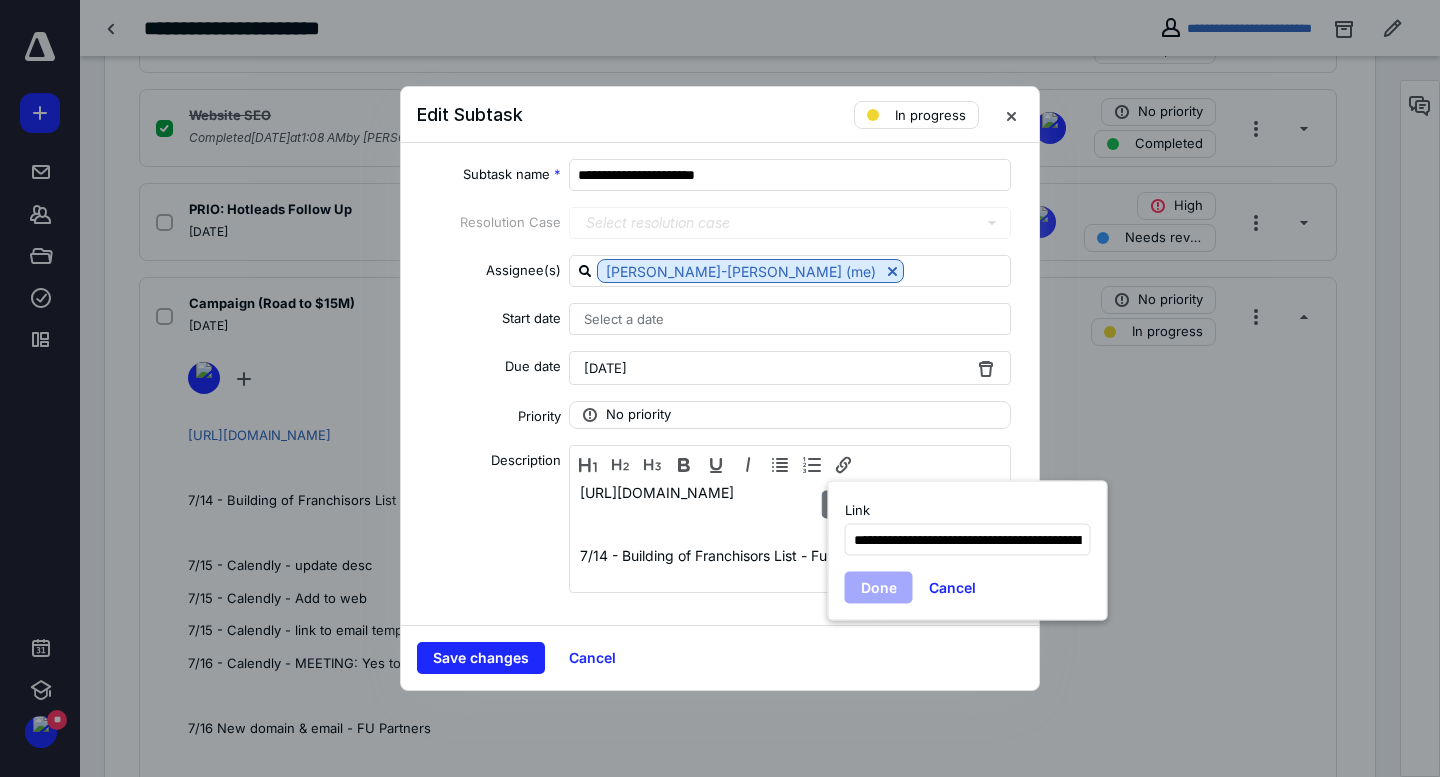 scroll, scrollTop: 0, scrollLeft: 667, axis: horizontal 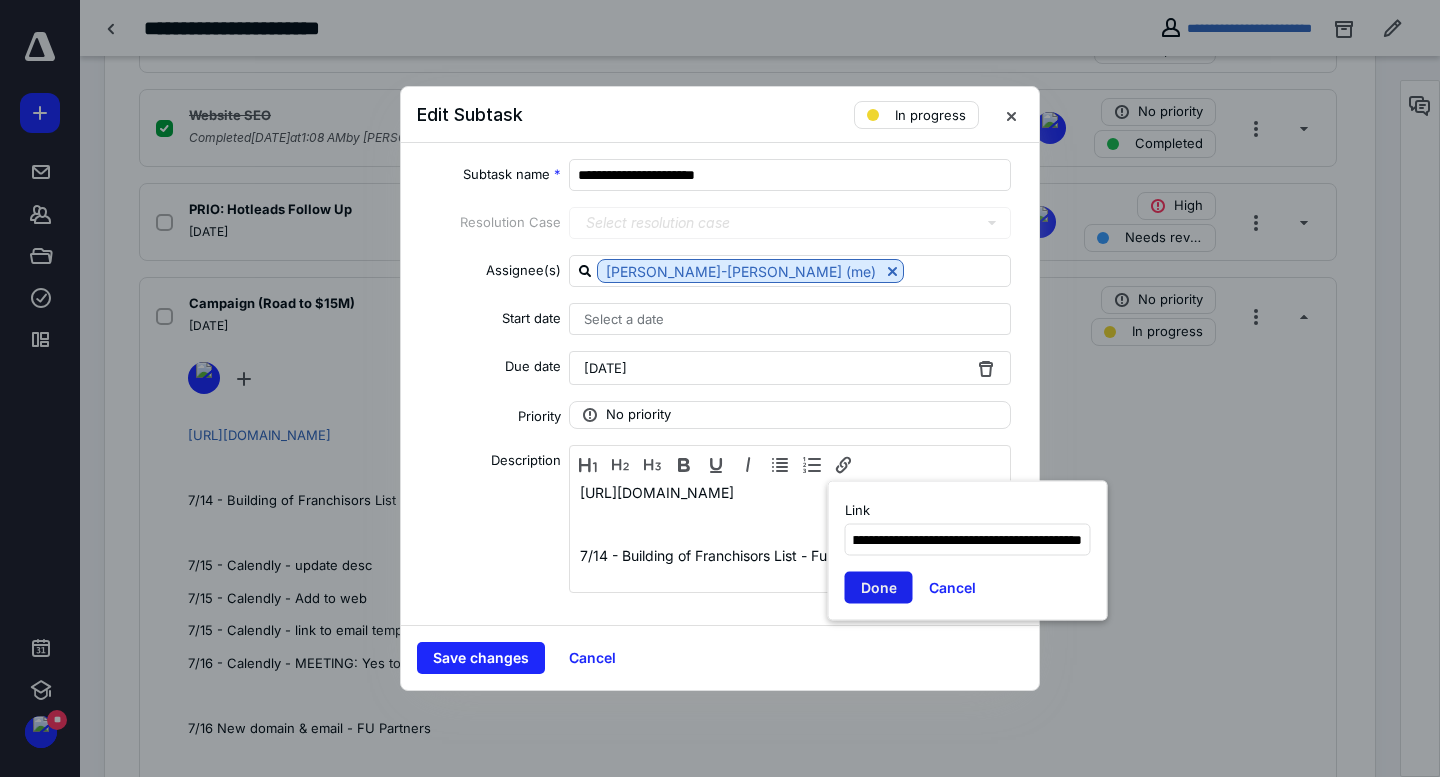 type on "**********" 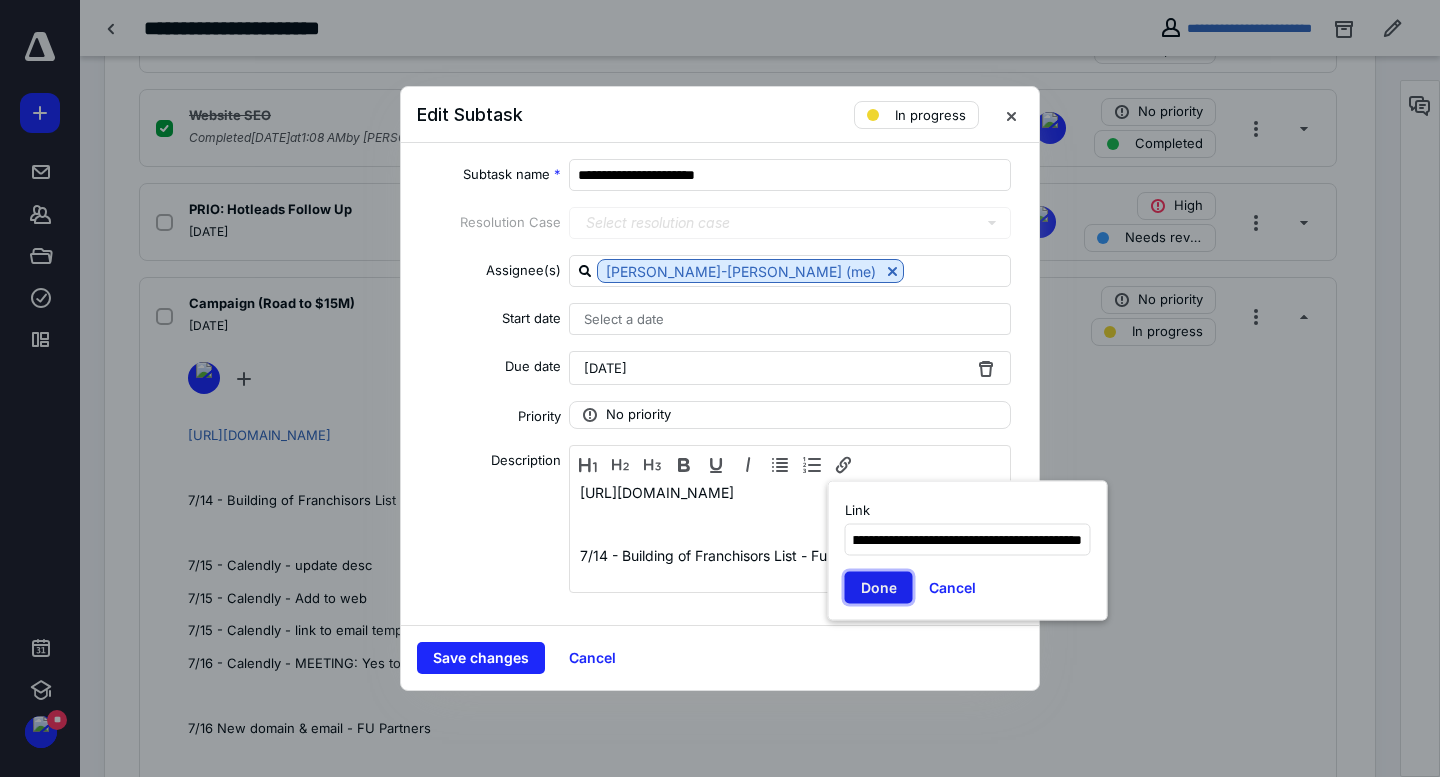 scroll, scrollTop: 0, scrollLeft: 0, axis: both 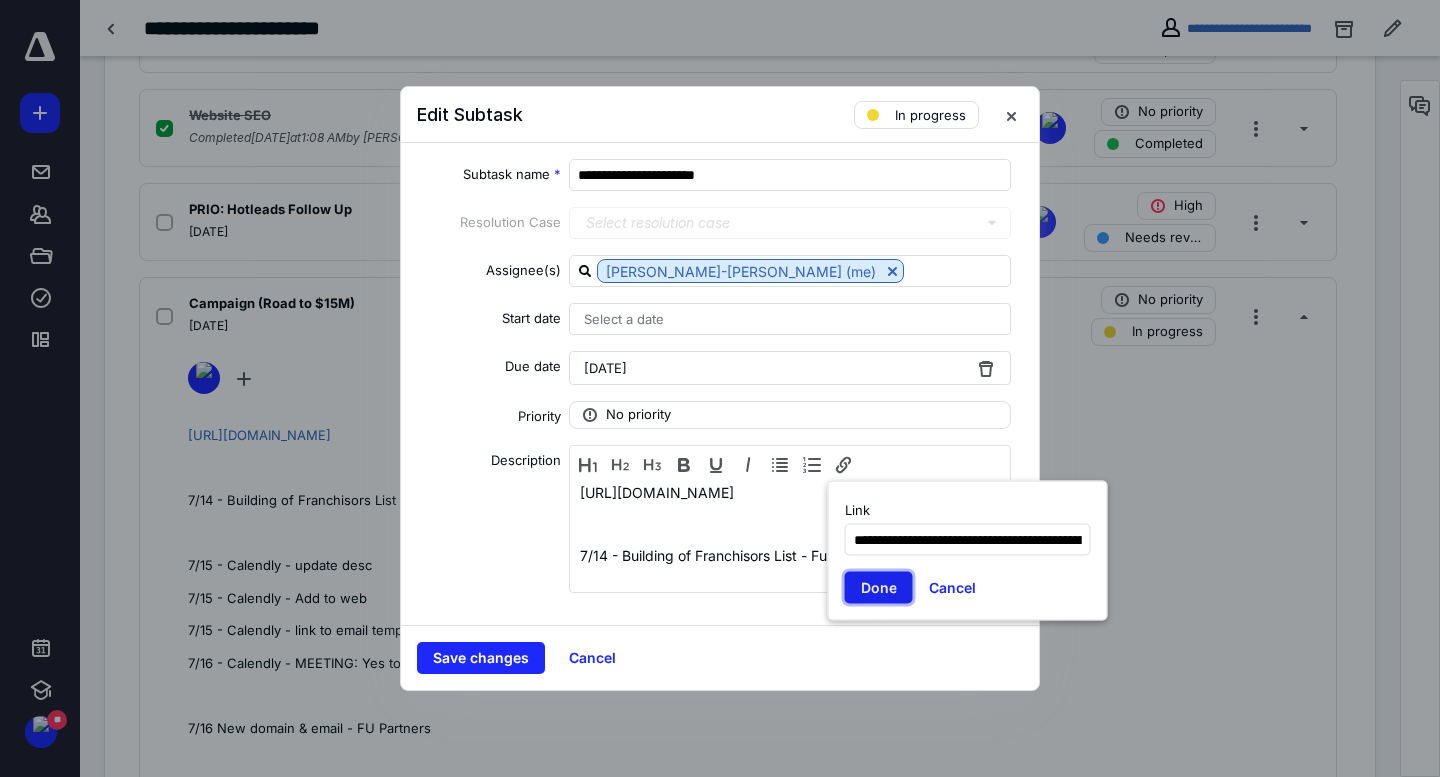 drag, startPoint x: 864, startPoint y: 579, endPoint x: 717, endPoint y: 594, distance: 147.76332 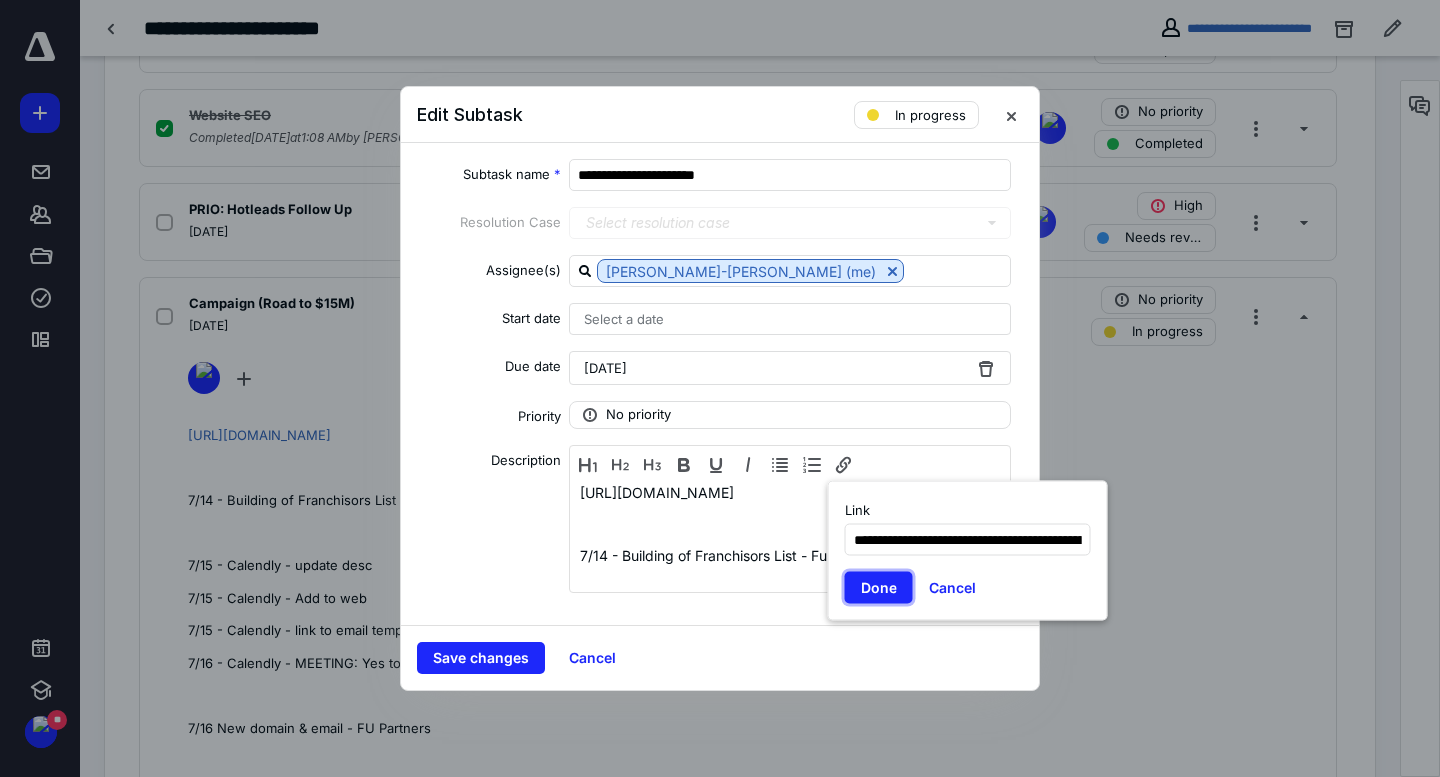 click on "Done" at bounding box center [879, 587] 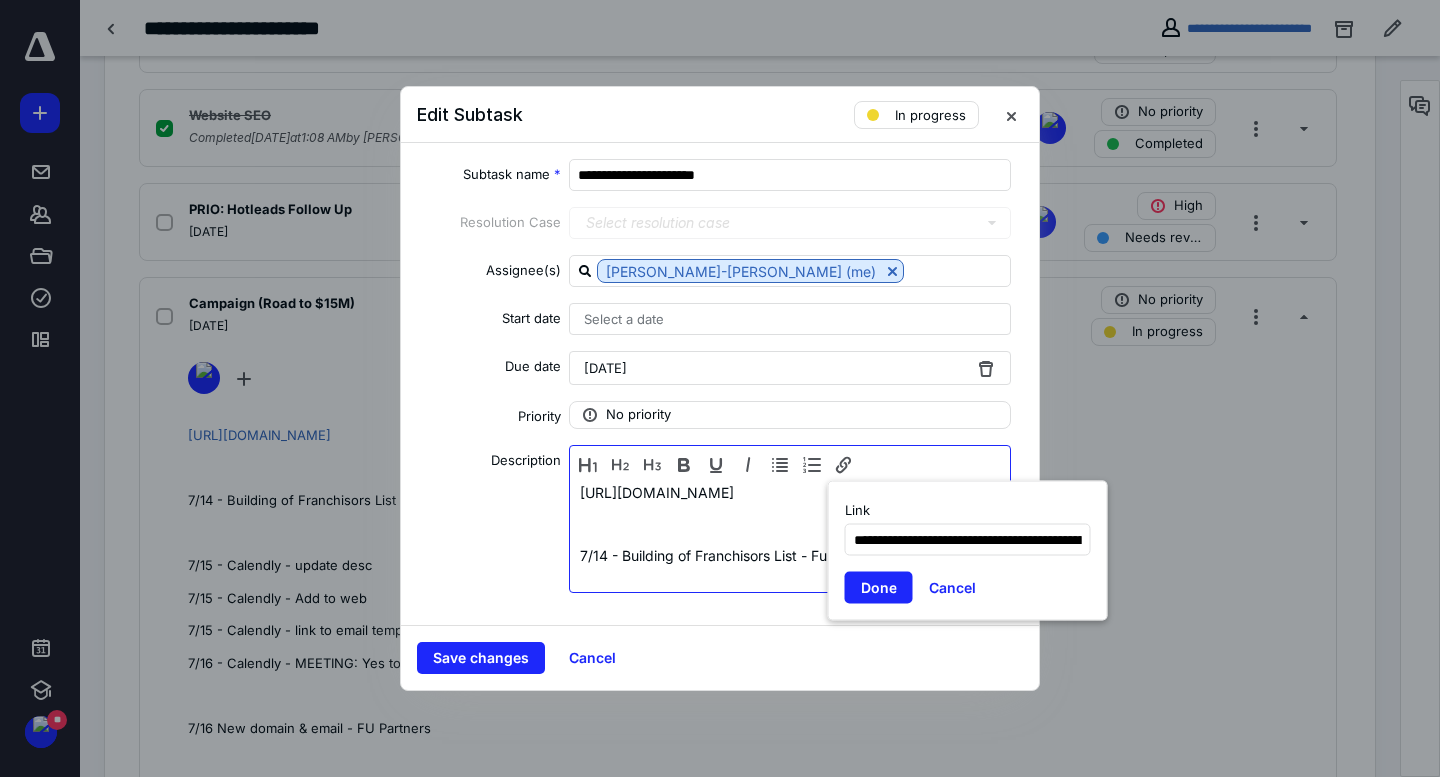 type 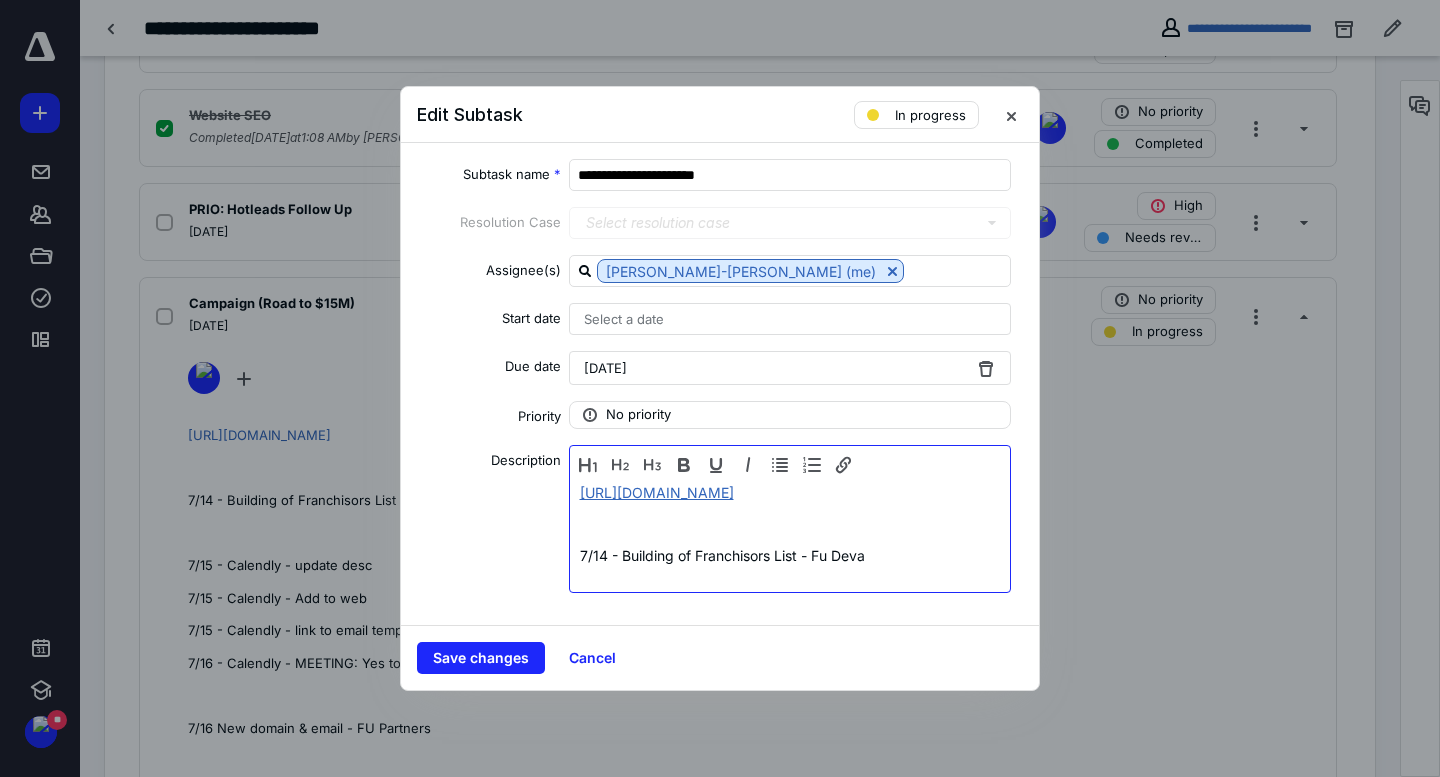 scroll, scrollTop: 74, scrollLeft: 0, axis: vertical 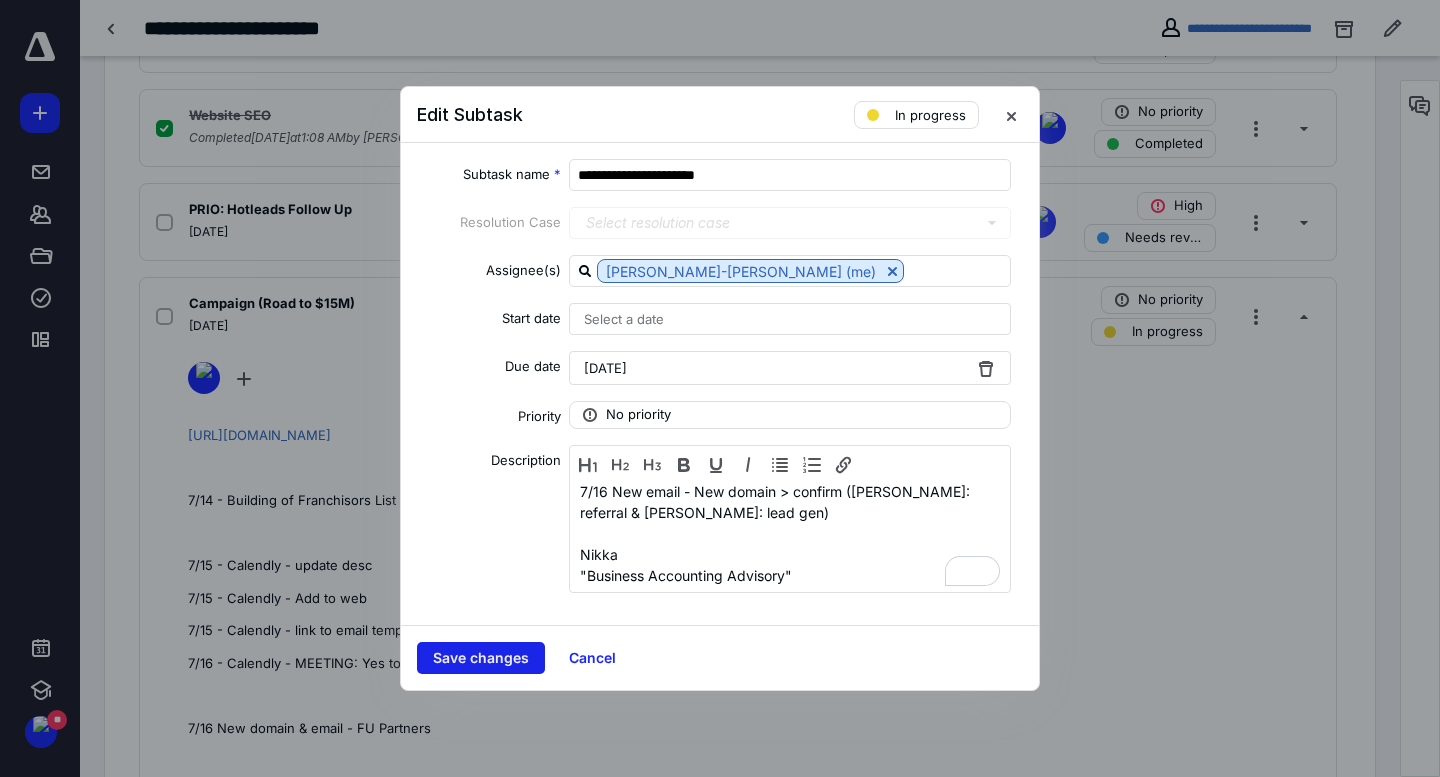 click on "Save changes" at bounding box center (481, 658) 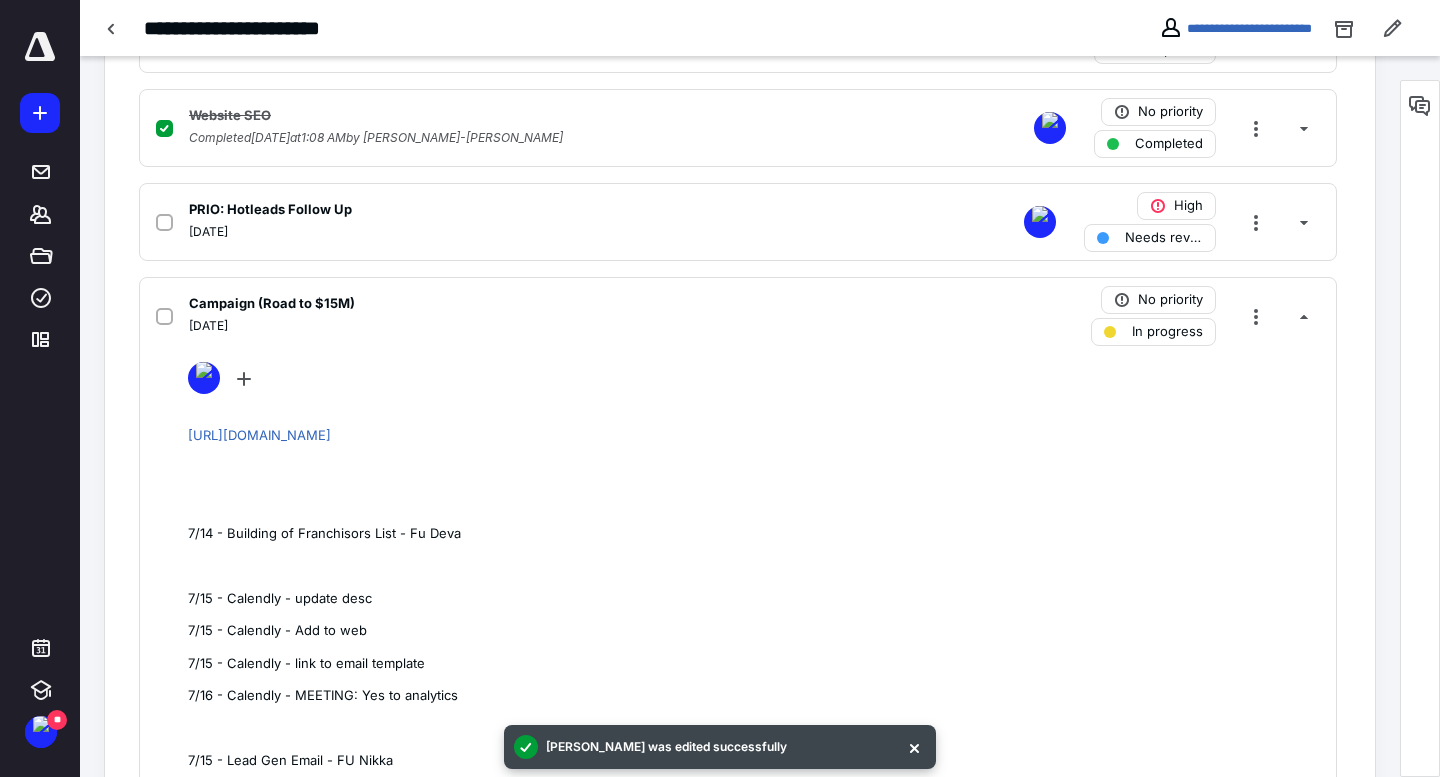 scroll, scrollTop: 1009, scrollLeft: 0, axis: vertical 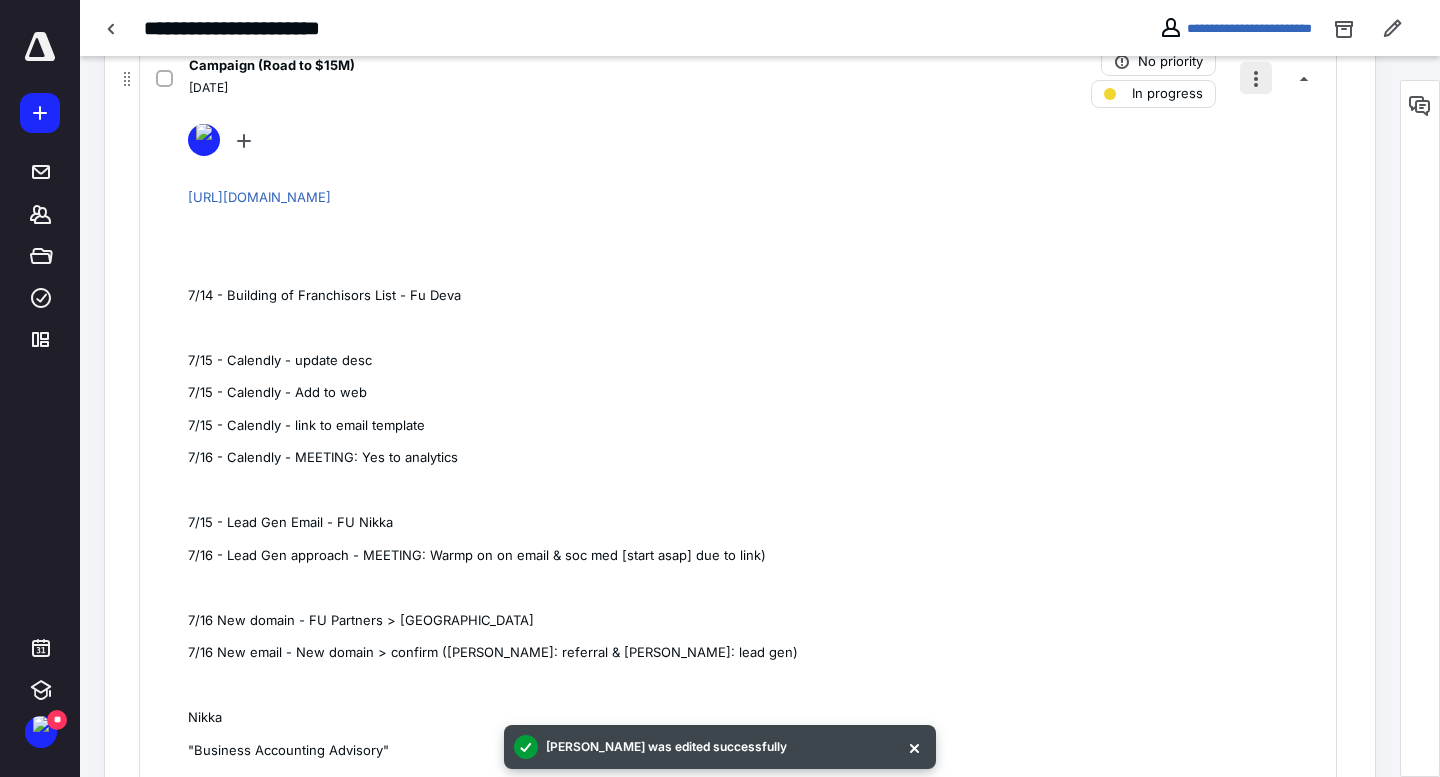 click at bounding box center (1256, 78) 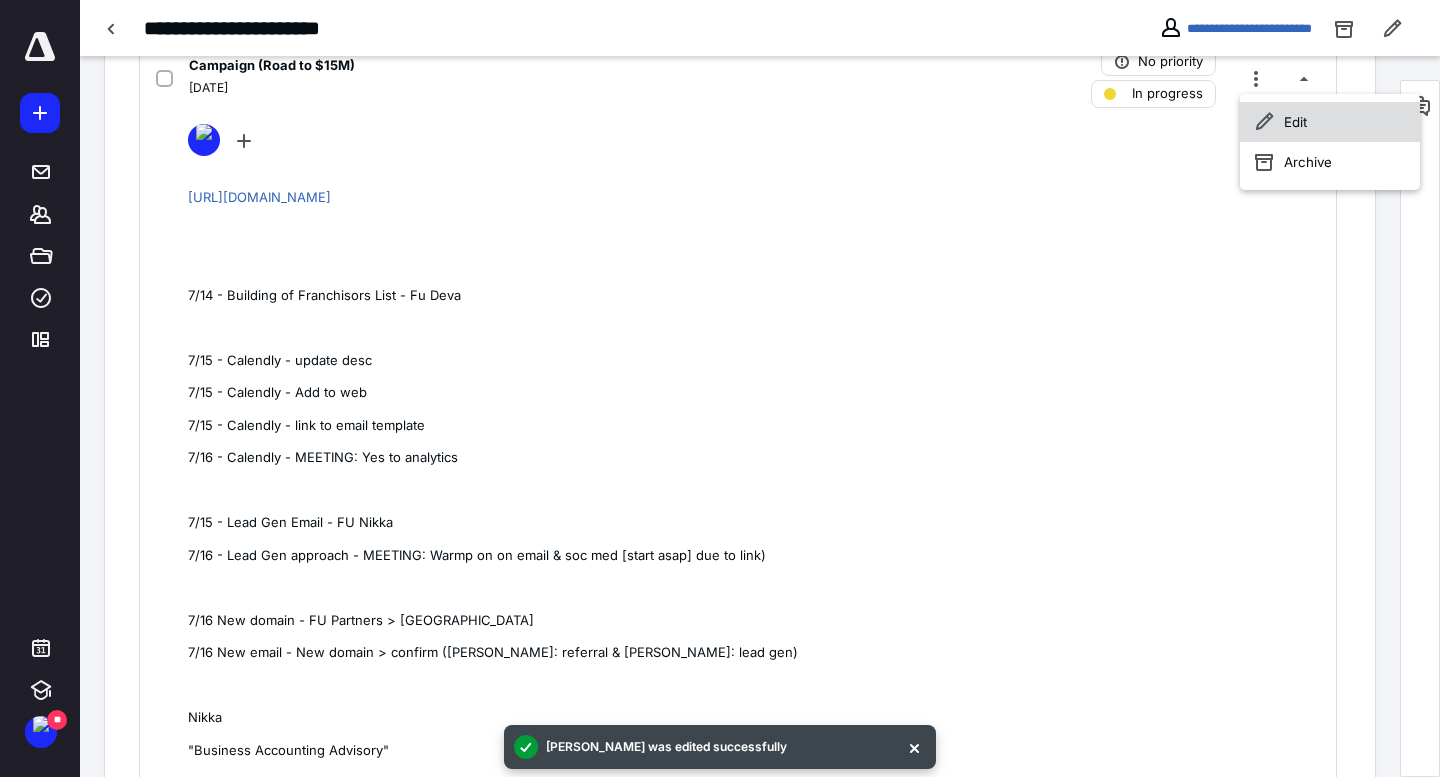 click on "Edit" at bounding box center (1330, 122) 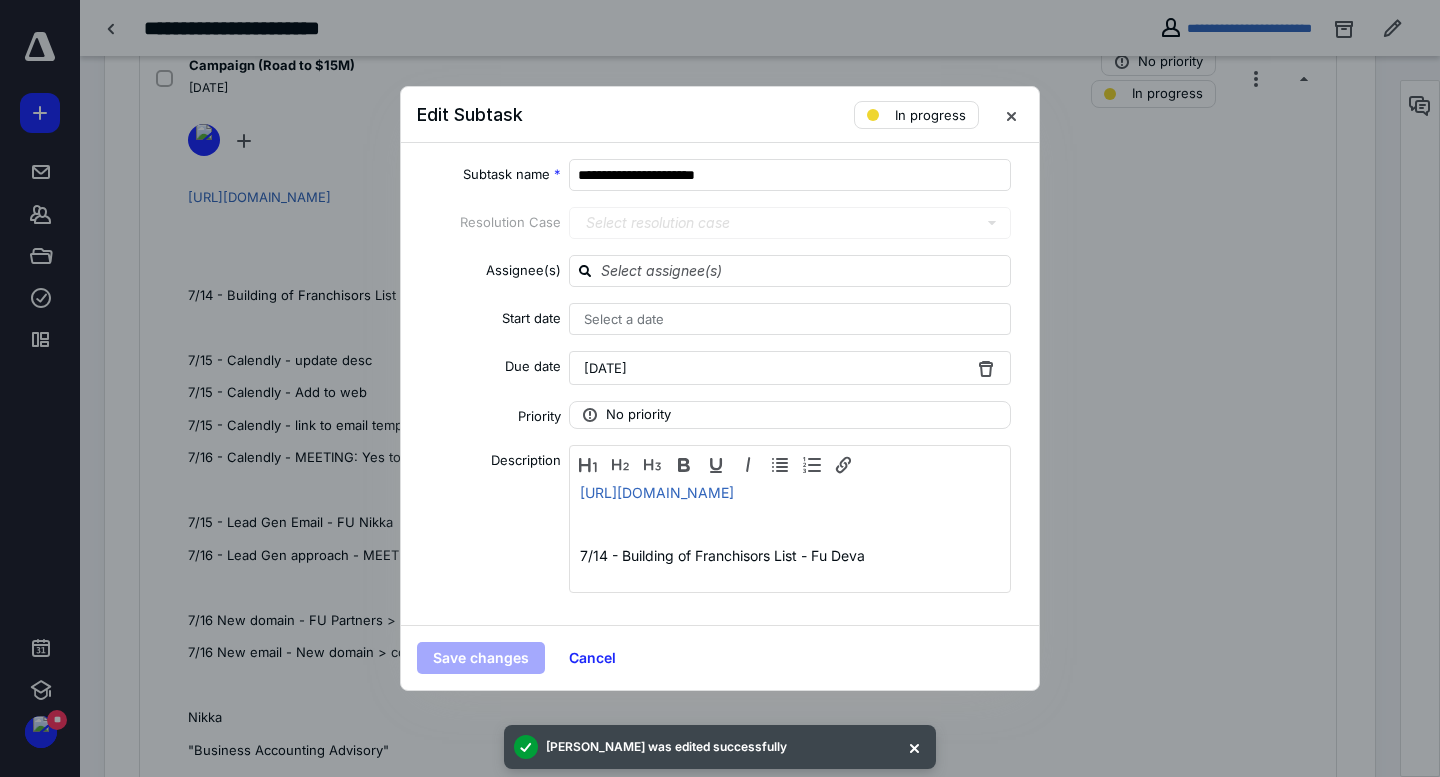 scroll, scrollTop: 358, scrollLeft: 0, axis: vertical 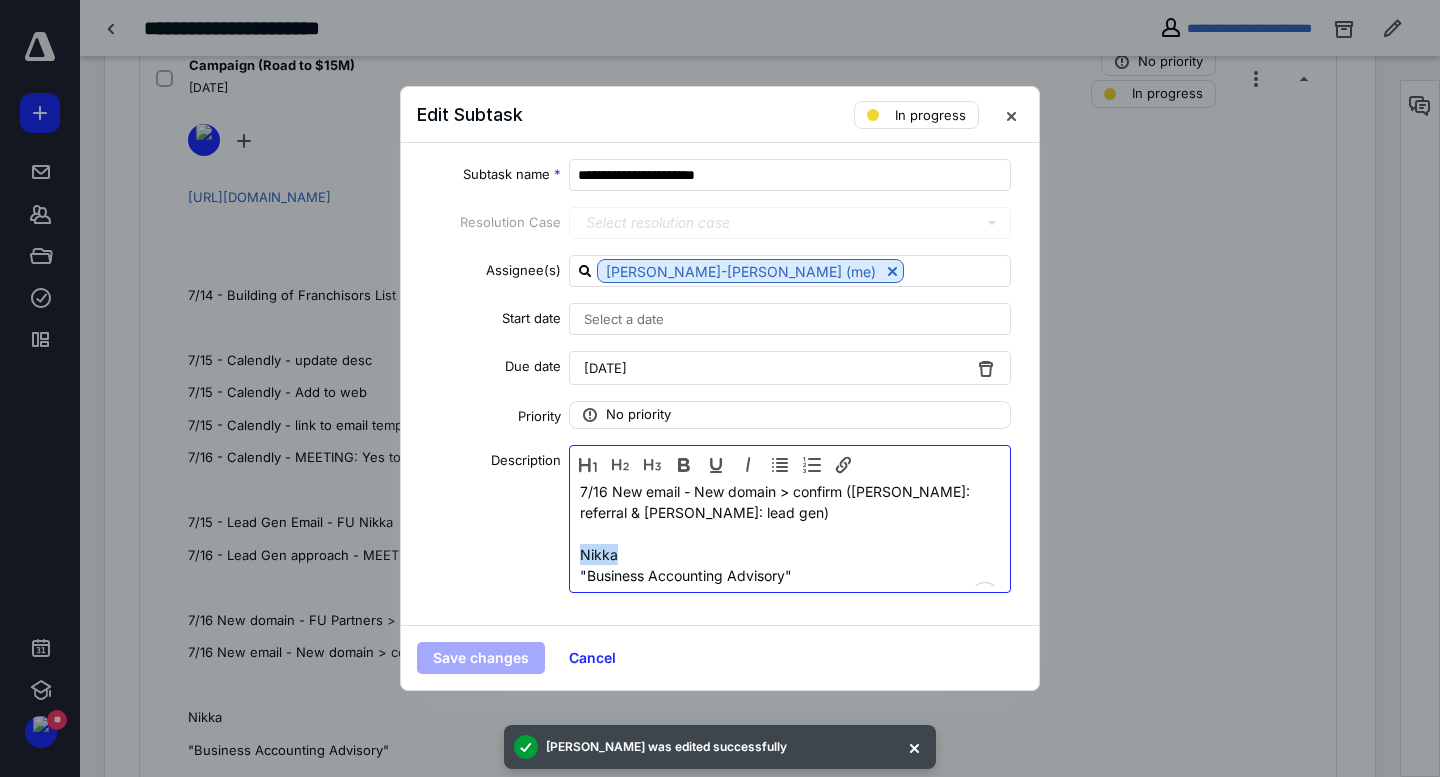 drag, startPoint x: 716, startPoint y: 551, endPoint x: 542, endPoint y: 562, distance: 174.34735 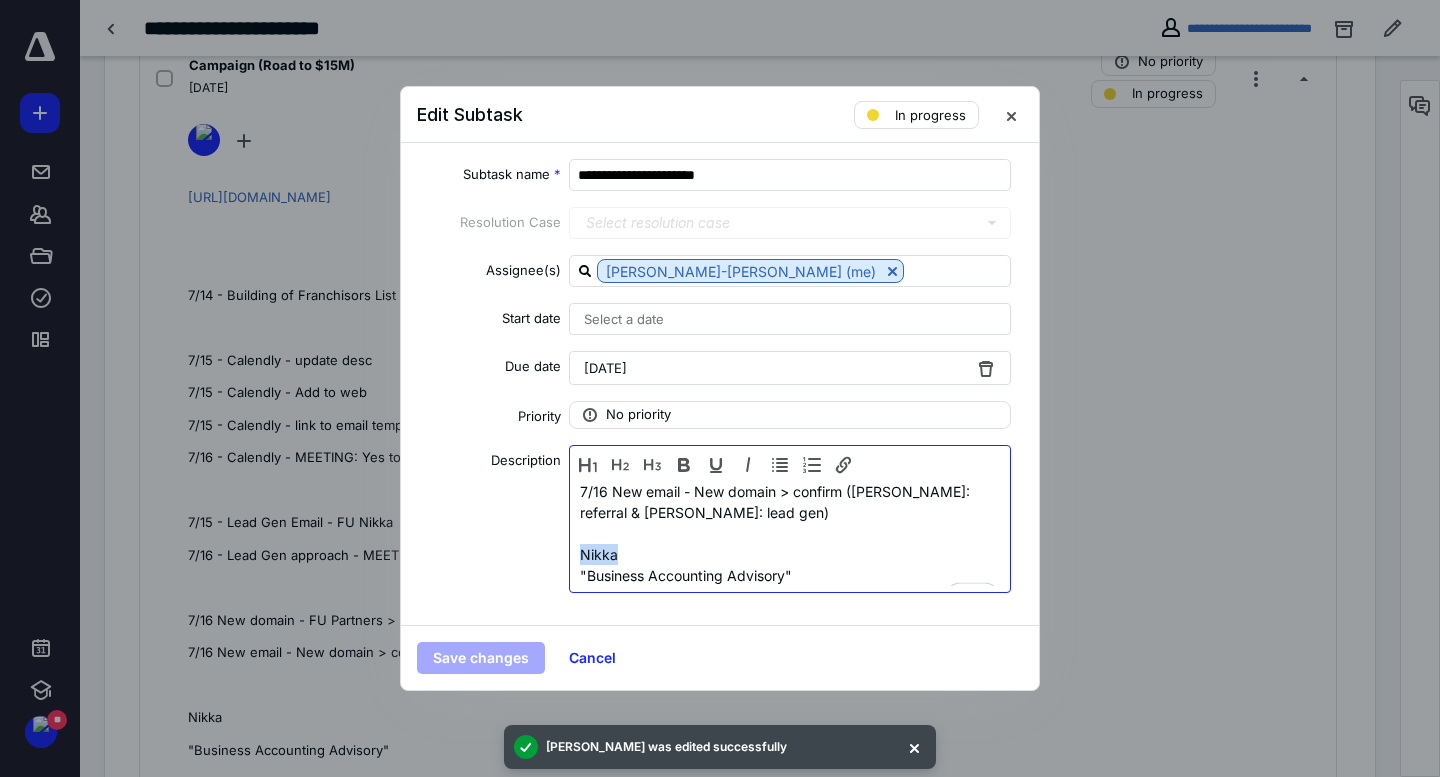 scroll, scrollTop: 330, scrollLeft: 0, axis: vertical 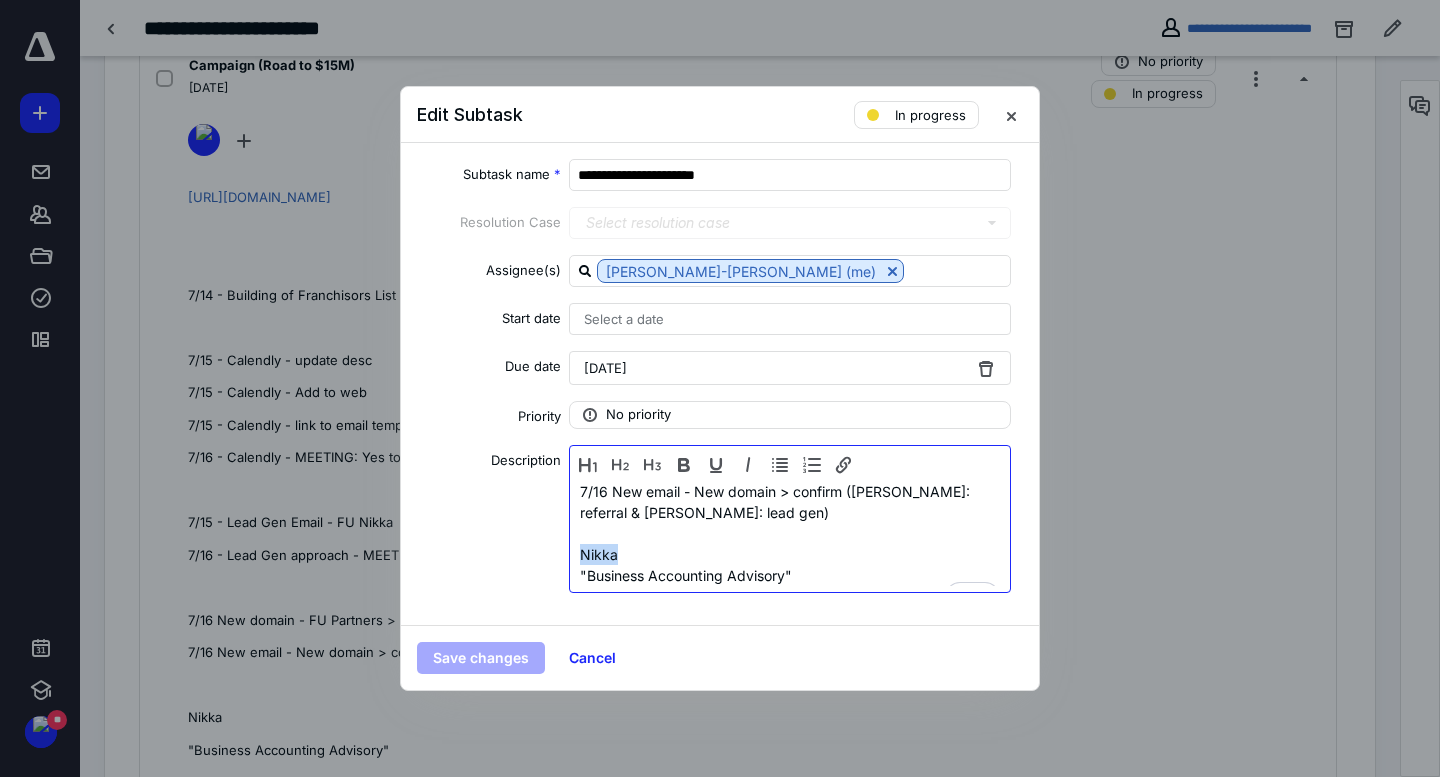 type 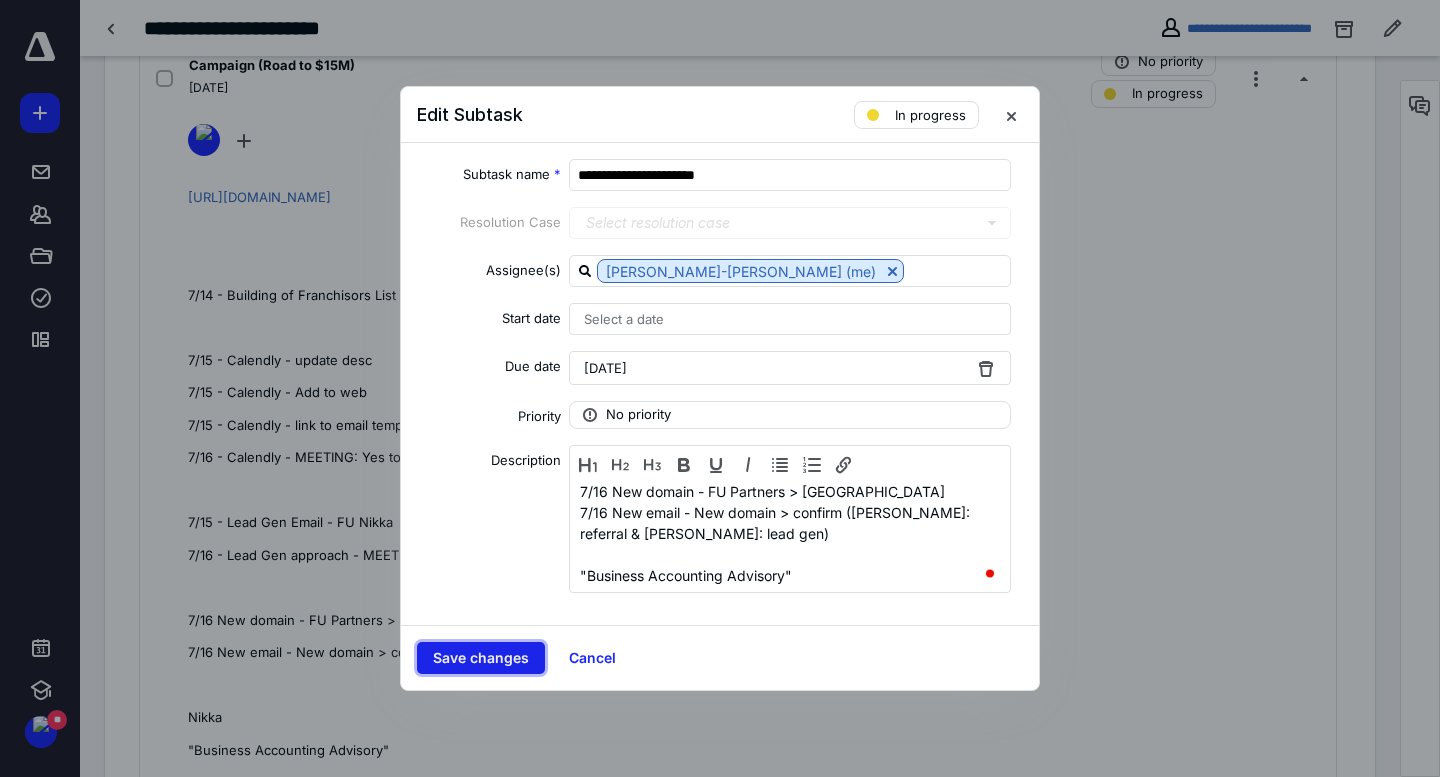 click on "Save changes" at bounding box center (481, 658) 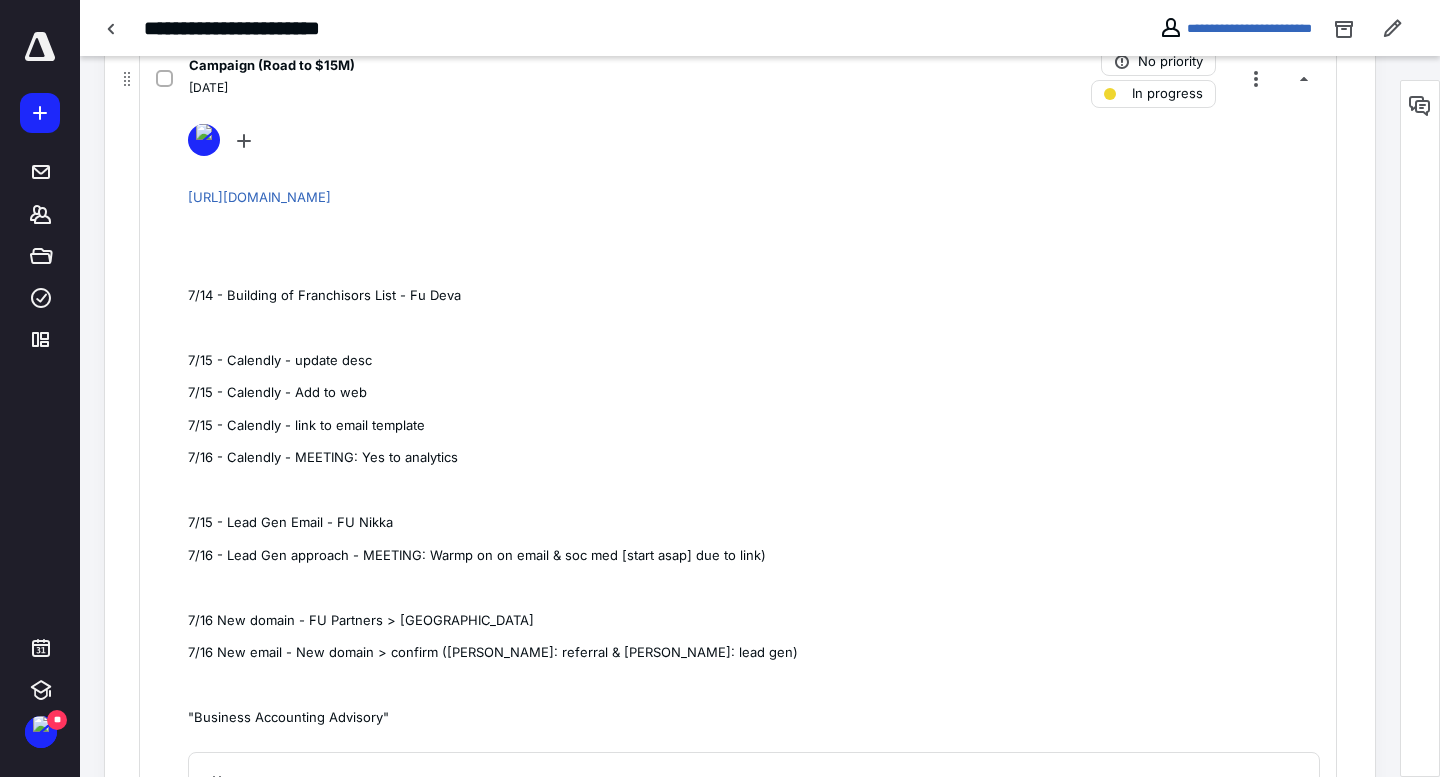 click on "Campaign (Road to $15M) [DATE] No priority In progress [URL][DOMAIN_NAME] 7/14 - Building of Franchisors List - Fu Deva 7/15 - Calendly - update desc 7/15 - Calendly - Add to web 7/15 - Calendly - link to email template 7/16 - Calendly - MEETING: Yes to analytics 7/15 - Lead Gen Email - FU Nikka 7/16 - Lead Gen approach - MEETING: Warmp on on email & soc med [start asap] due to link) 7/16 New domain - FU Partners > Nikka 7/16 New email - New domain > confirm ([PERSON_NAME]: referral & [PERSON_NAME]: lead gen) "Business Accounting Advisory" Due date [DATE] Add automation Add a checklist Add a tool" at bounding box center (738, 465) 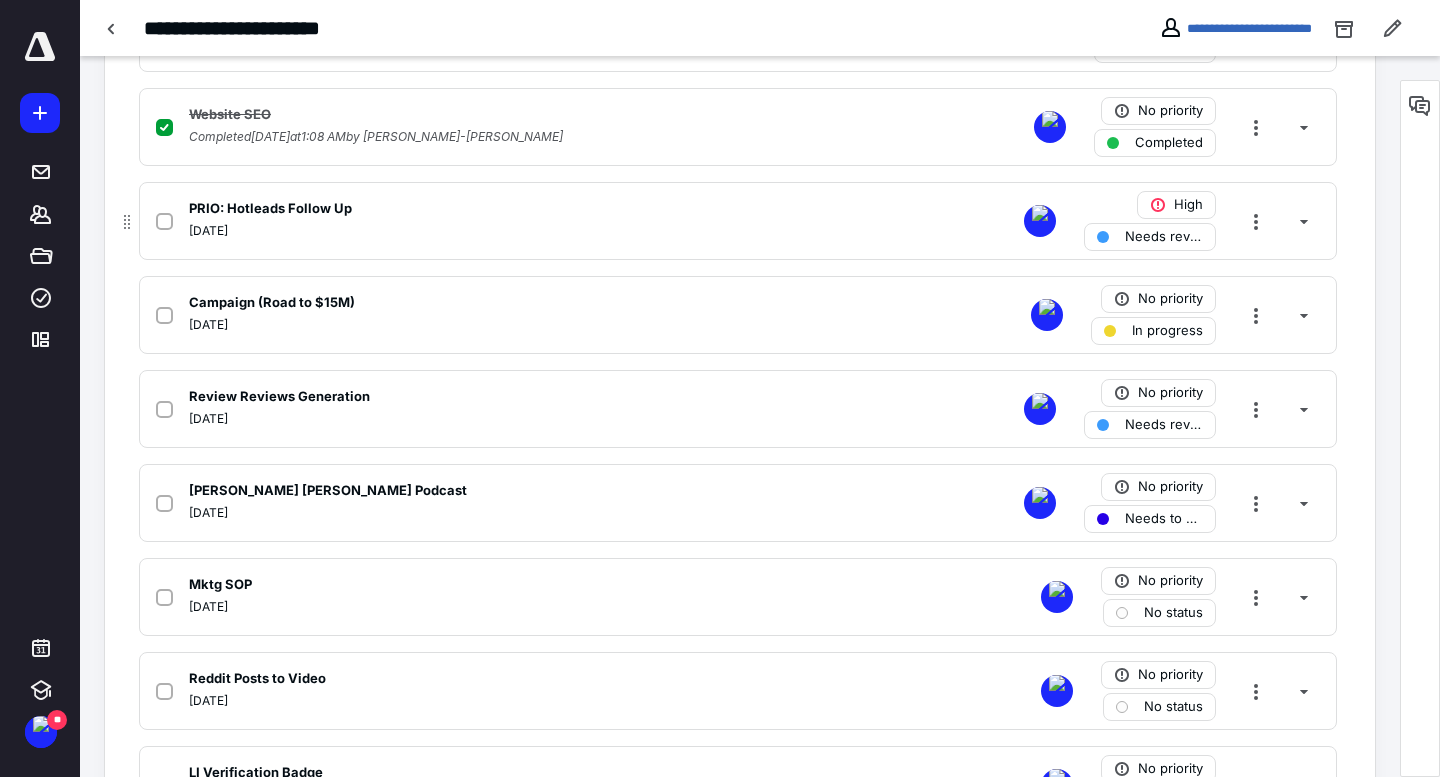 scroll, scrollTop: 760, scrollLeft: 0, axis: vertical 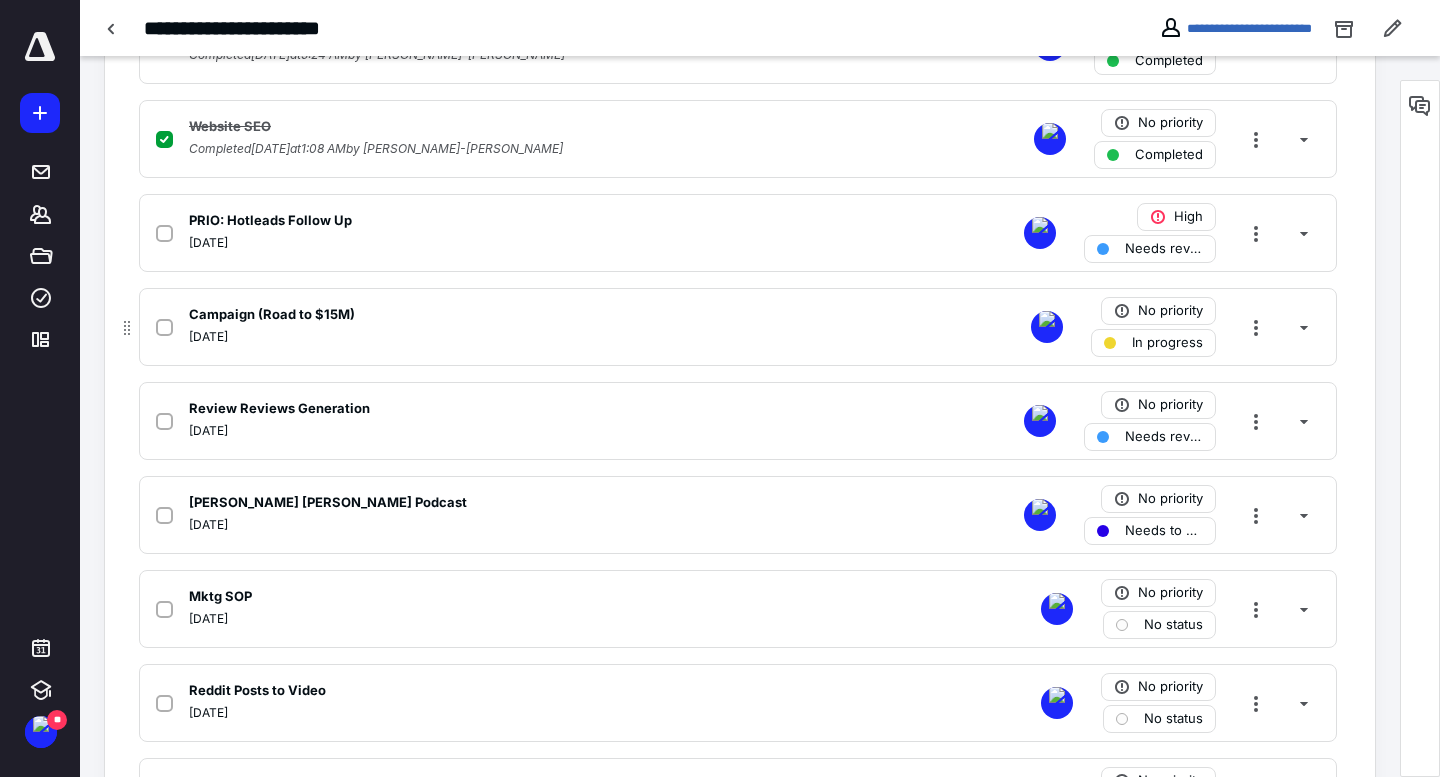 click on "[DATE]" at bounding box center (475, 337) 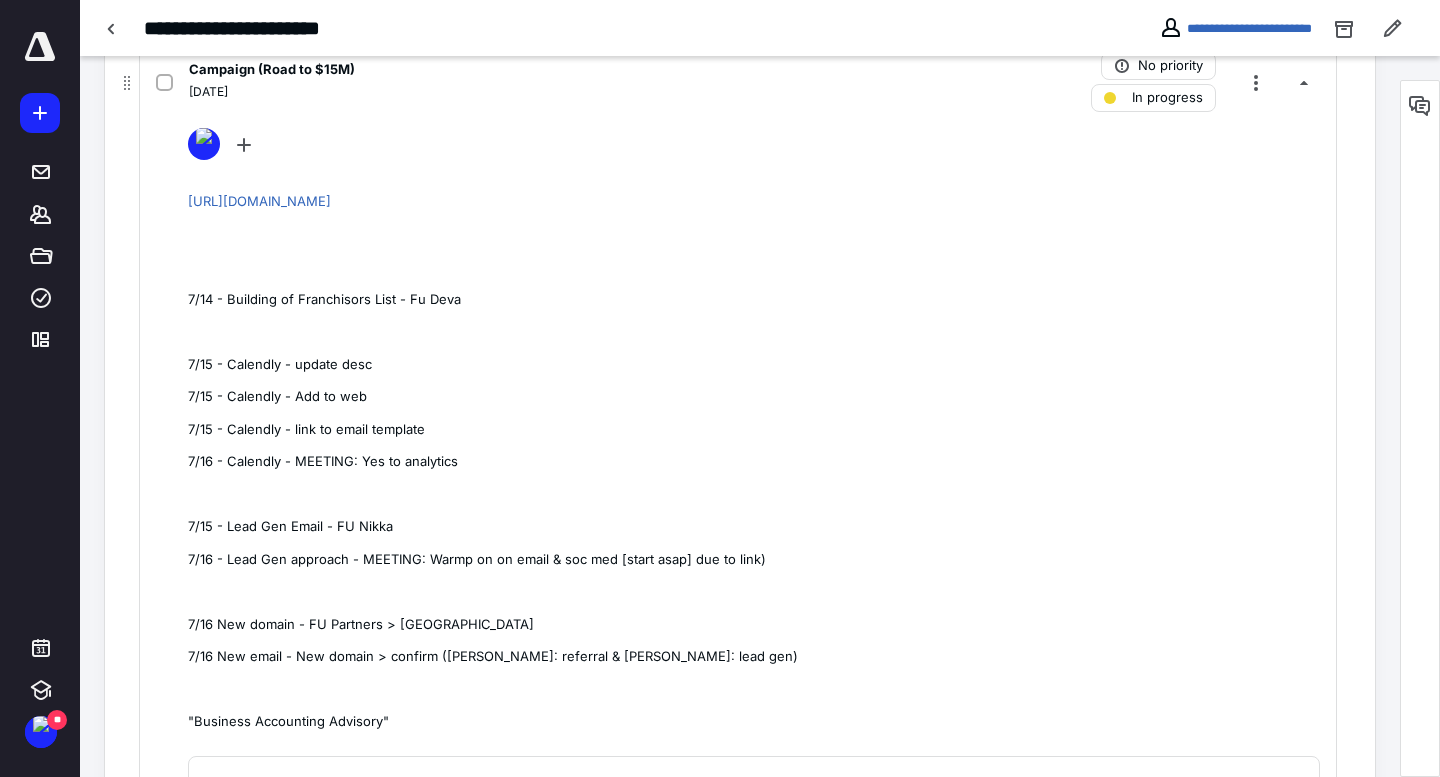 scroll, scrollTop: 1033, scrollLeft: 0, axis: vertical 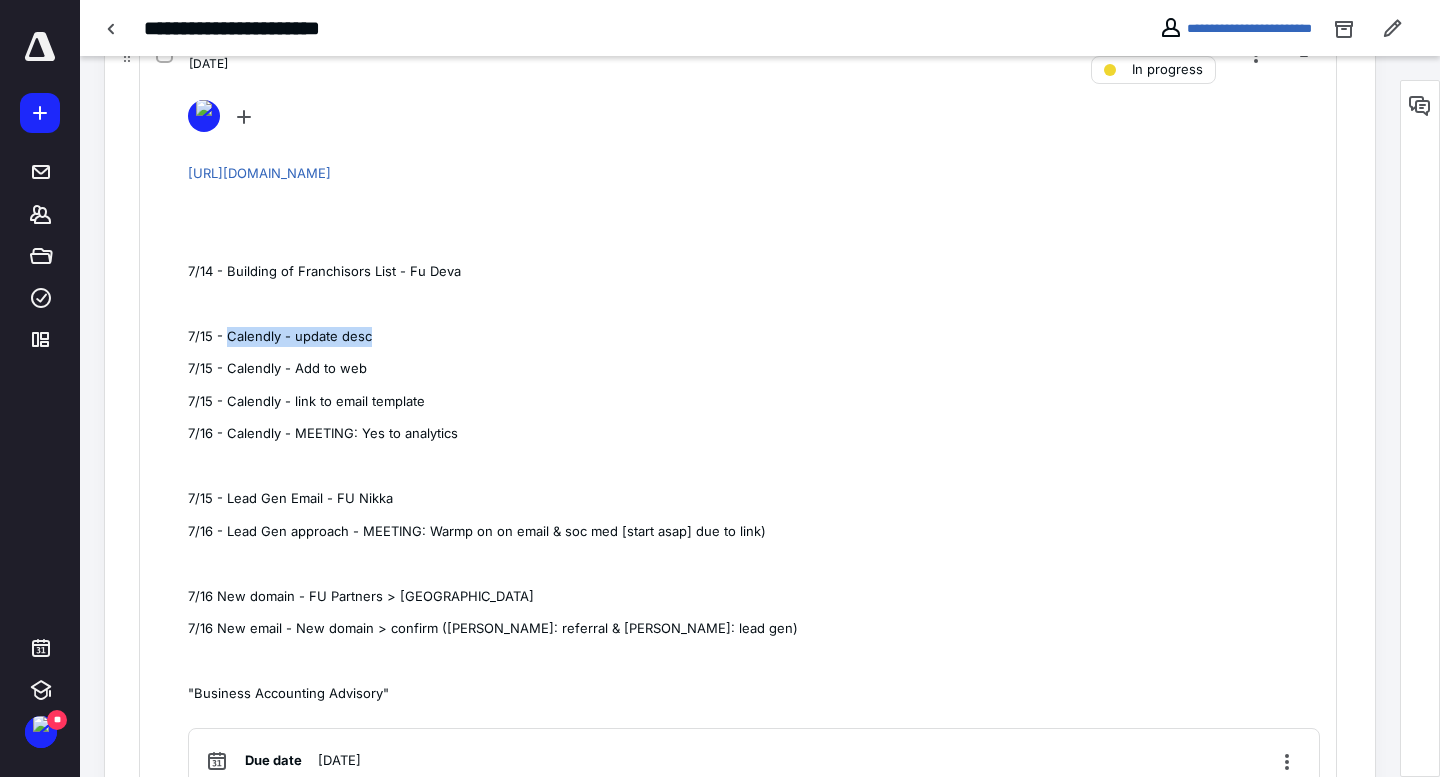 drag, startPoint x: 368, startPoint y: 341, endPoint x: 228, endPoint y: 336, distance: 140.08926 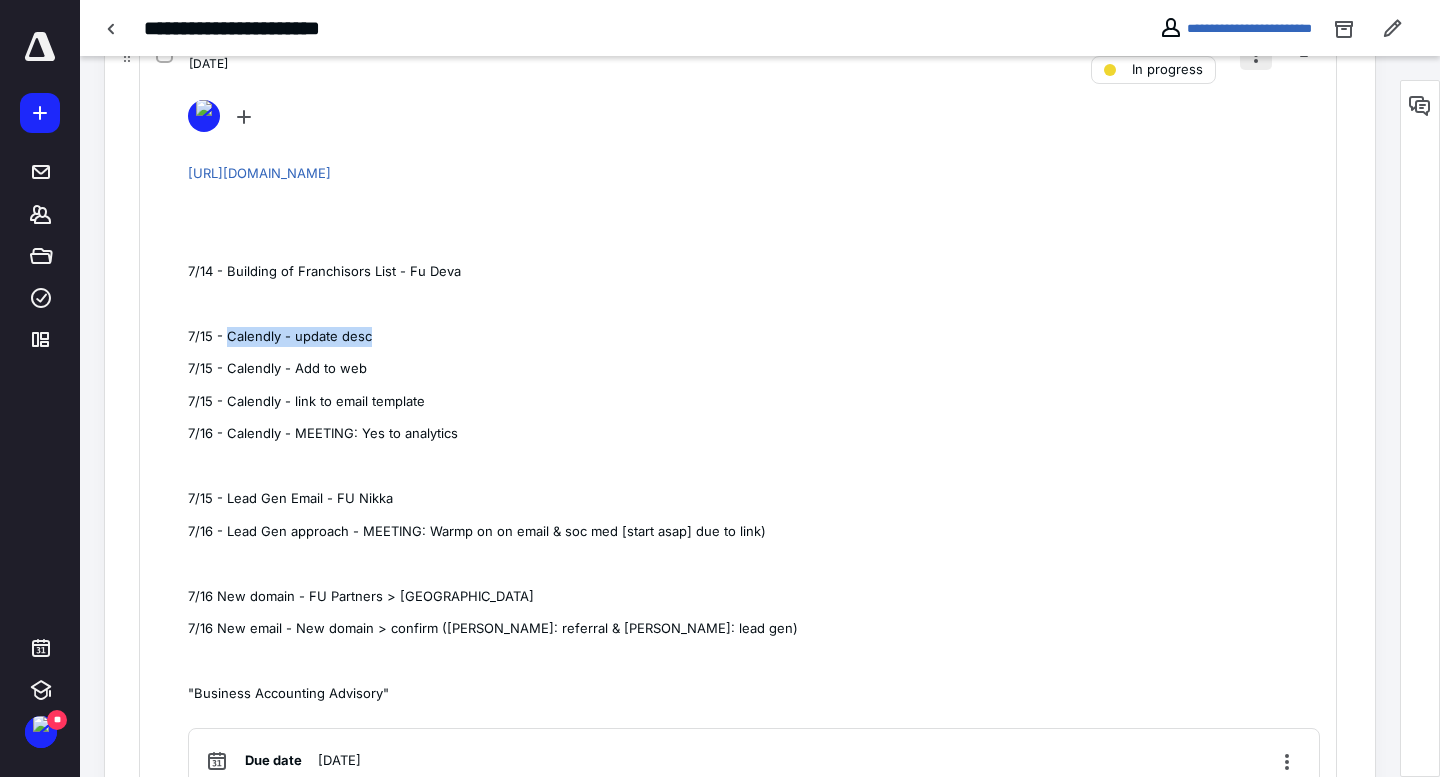 click at bounding box center [1256, 54] 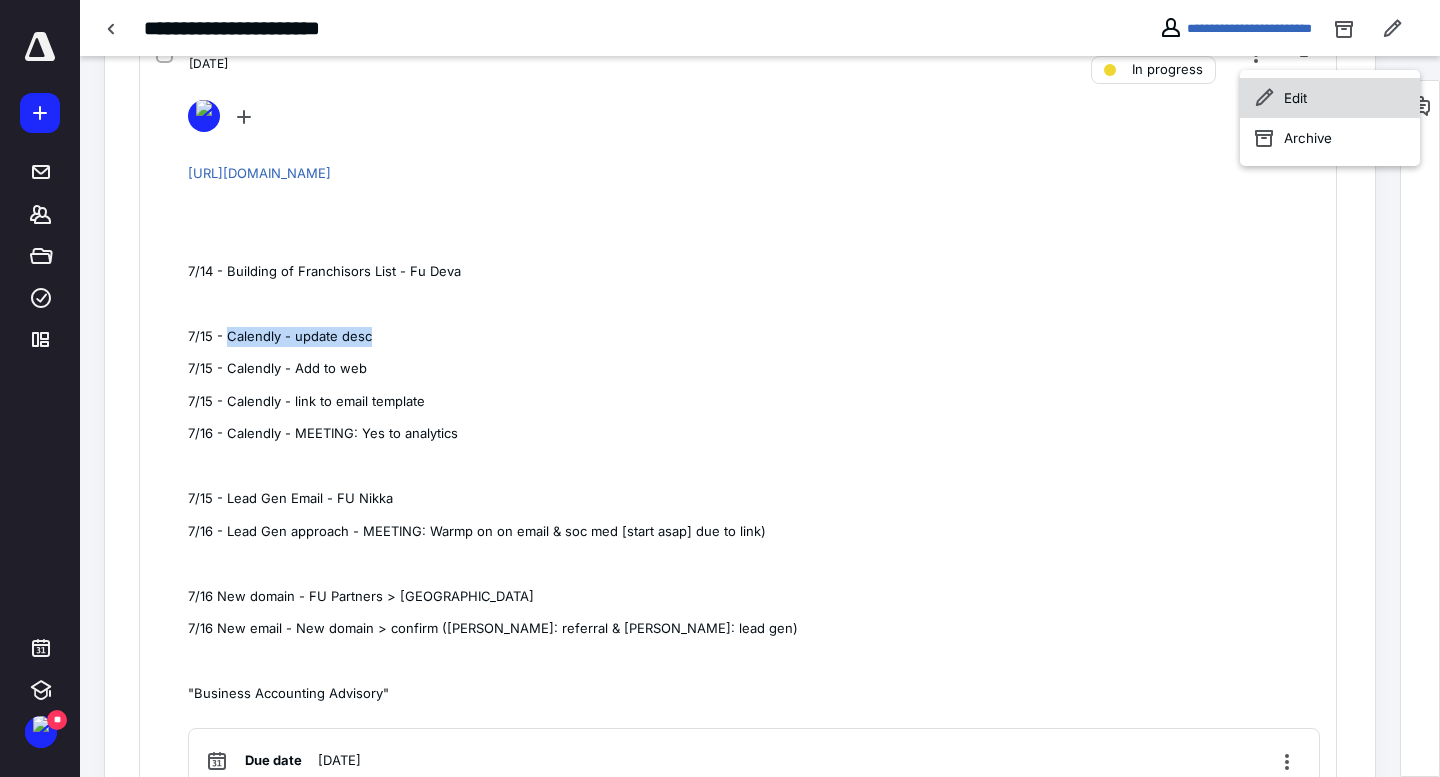 click 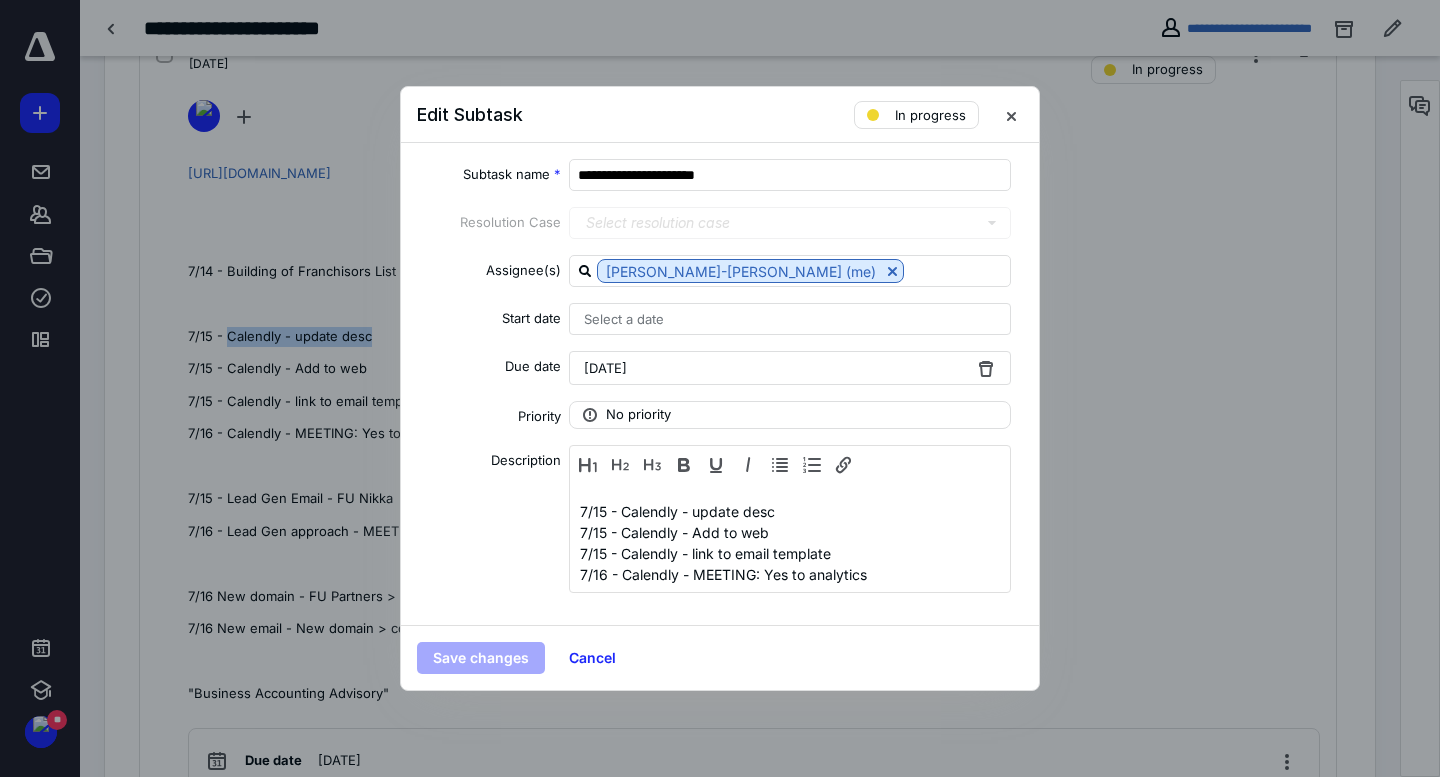 scroll, scrollTop: 94, scrollLeft: 0, axis: vertical 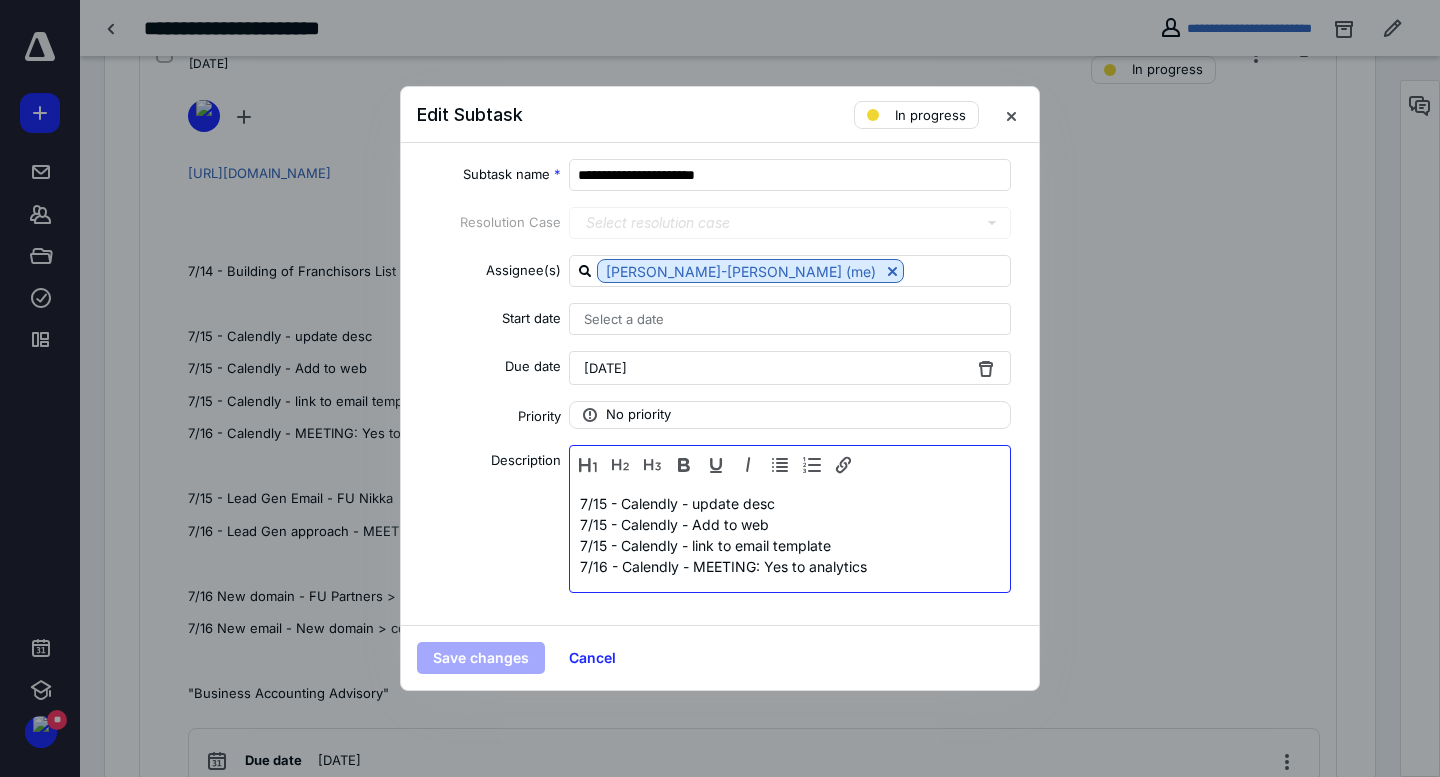 click on "7/15 - Calendly - update desc" at bounding box center (790, 503) 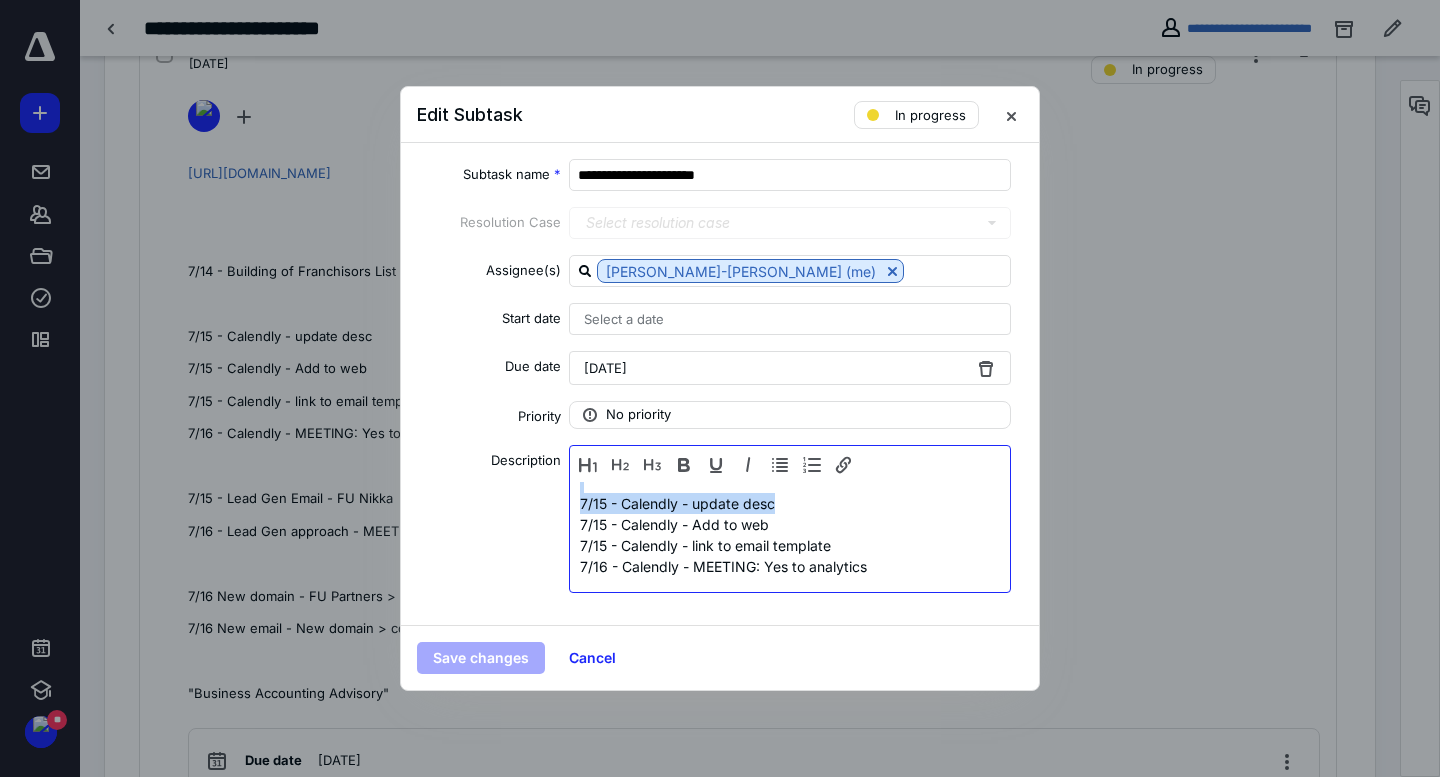 drag, startPoint x: 821, startPoint y: 544, endPoint x: 469, endPoint y: 533, distance: 352.17184 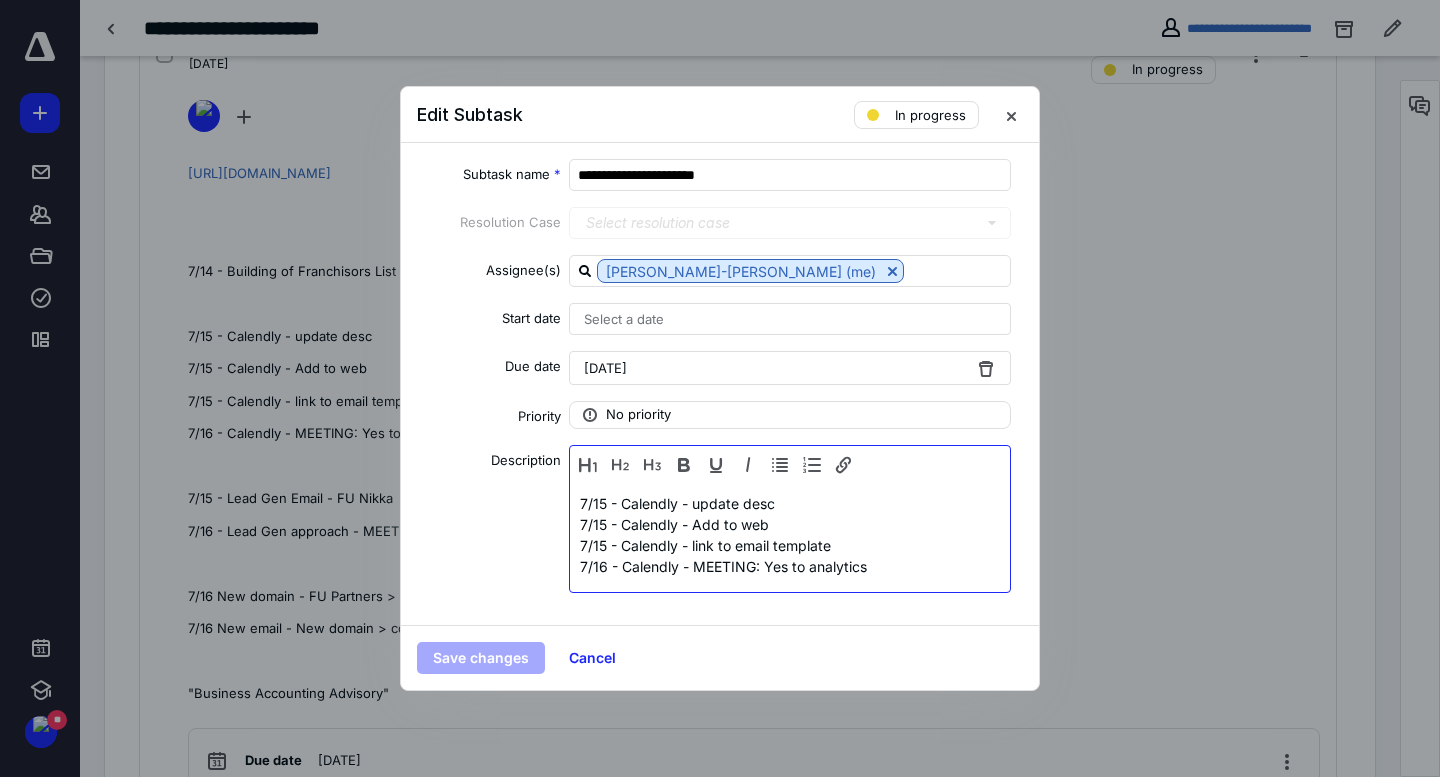 click on "7/15 - Calendly - Add to web" at bounding box center [790, 524] 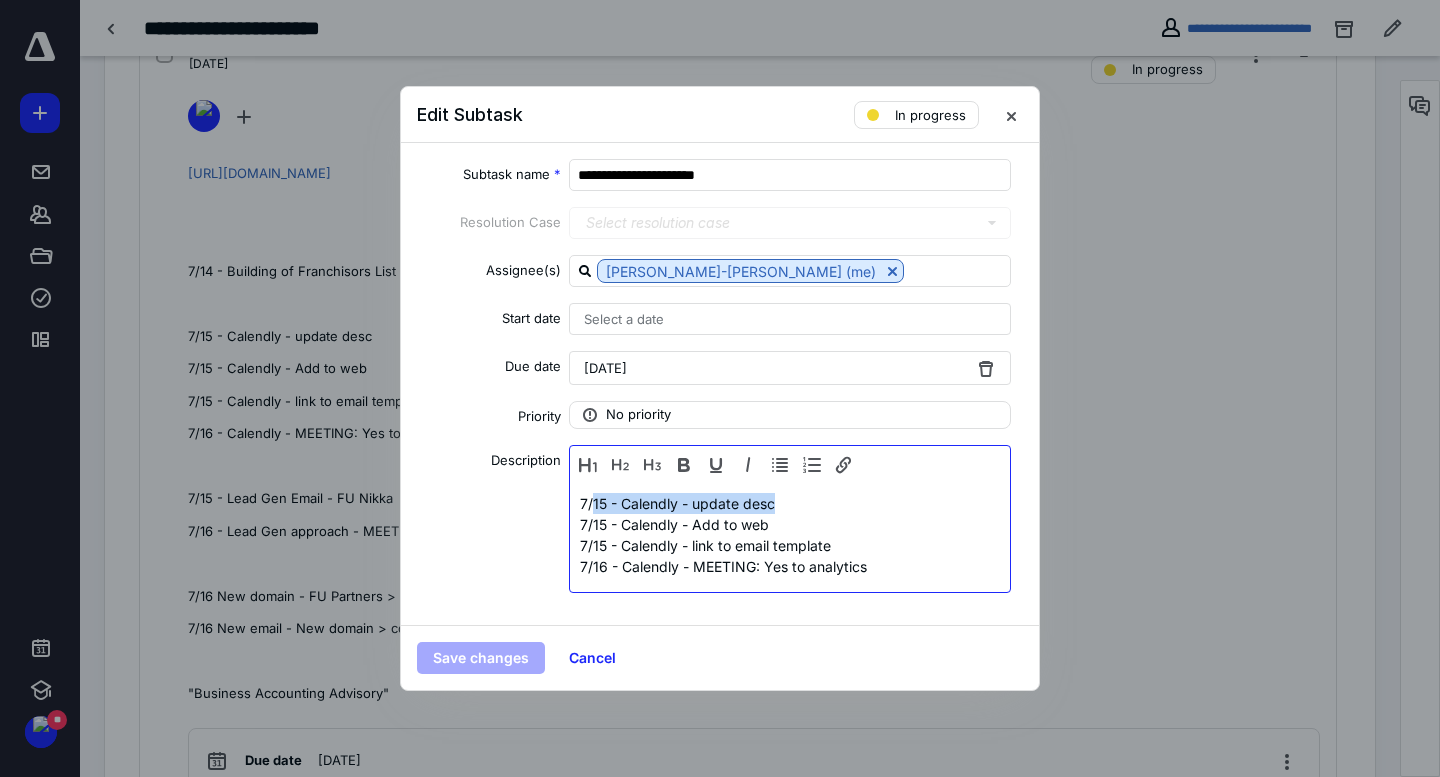 scroll, scrollTop: 94, scrollLeft: 0, axis: vertical 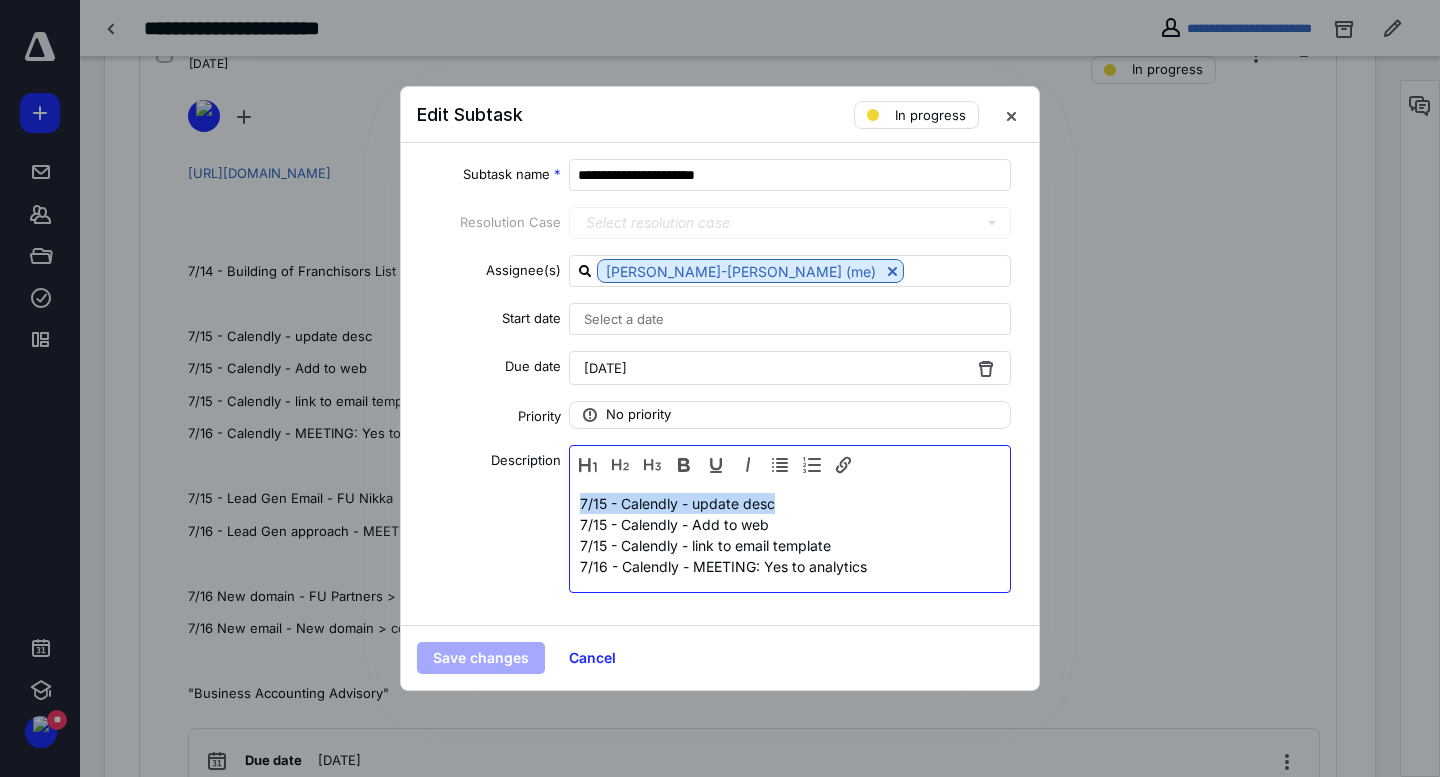 drag, startPoint x: 794, startPoint y: 542, endPoint x: 479, endPoint y: 544, distance: 315.00635 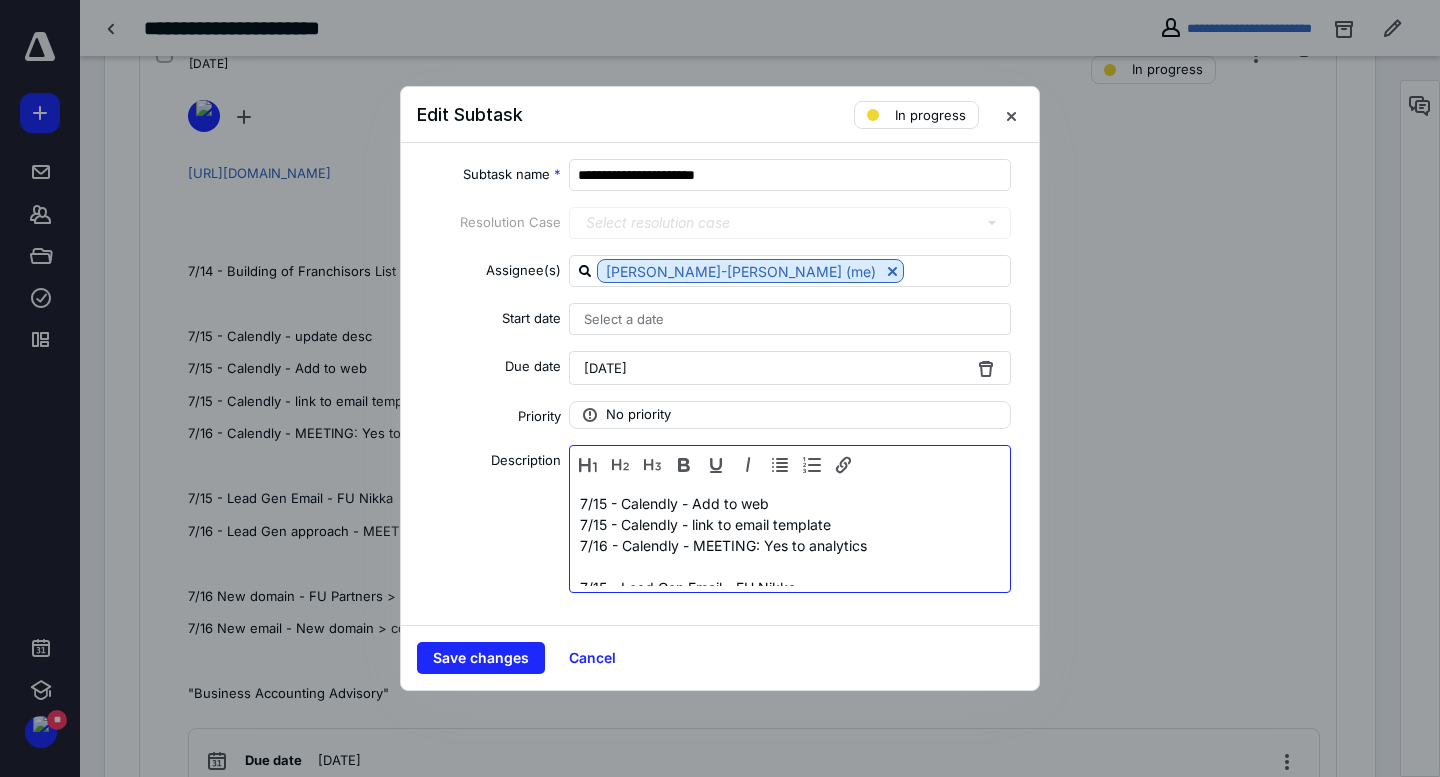 click on "7/15 - Calendly - Add to web" at bounding box center [790, 503] 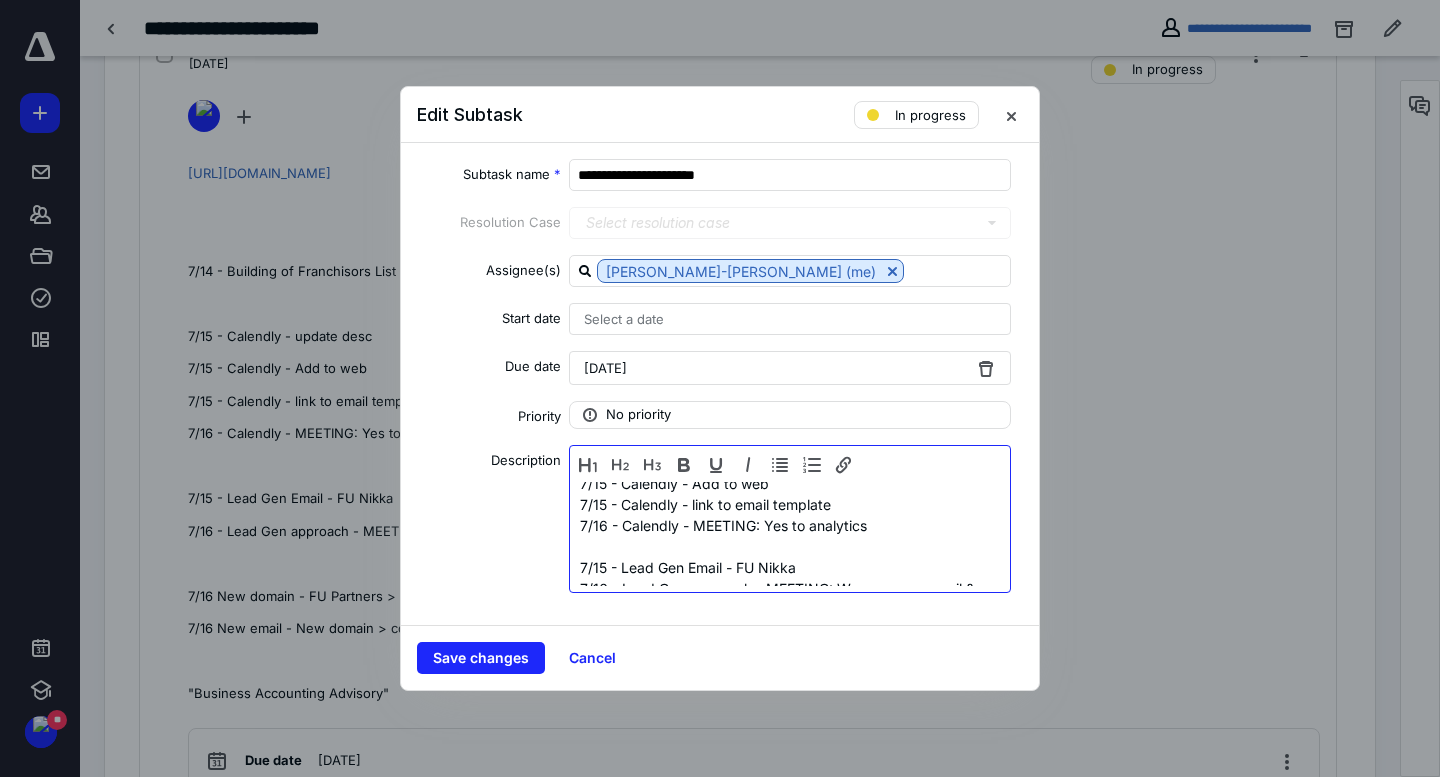 scroll, scrollTop: 116, scrollLeft: 0, axis: vertical 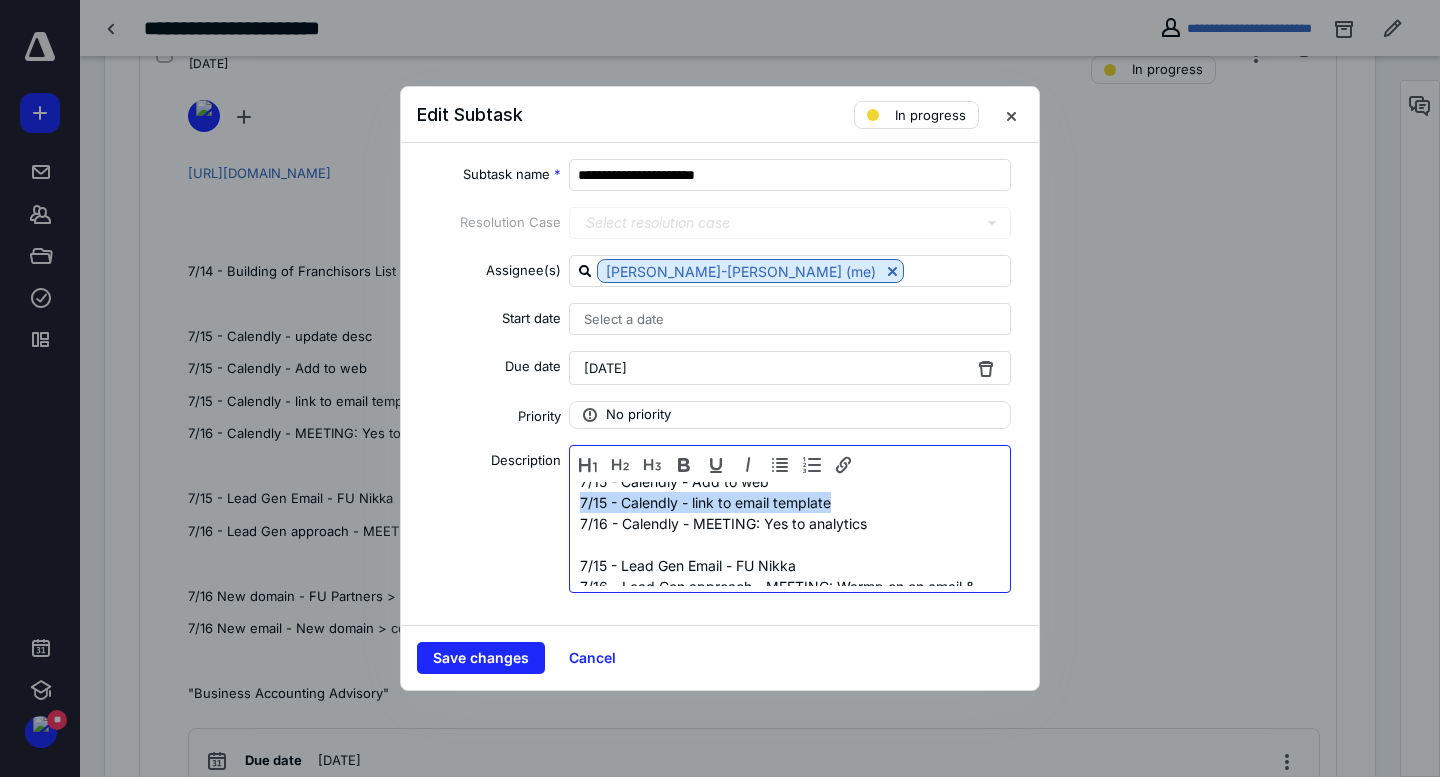 drag, startPoint x: 855, startPoint y: 550, endPoint x: 511, endPoint y: 542, distance: 344.09302 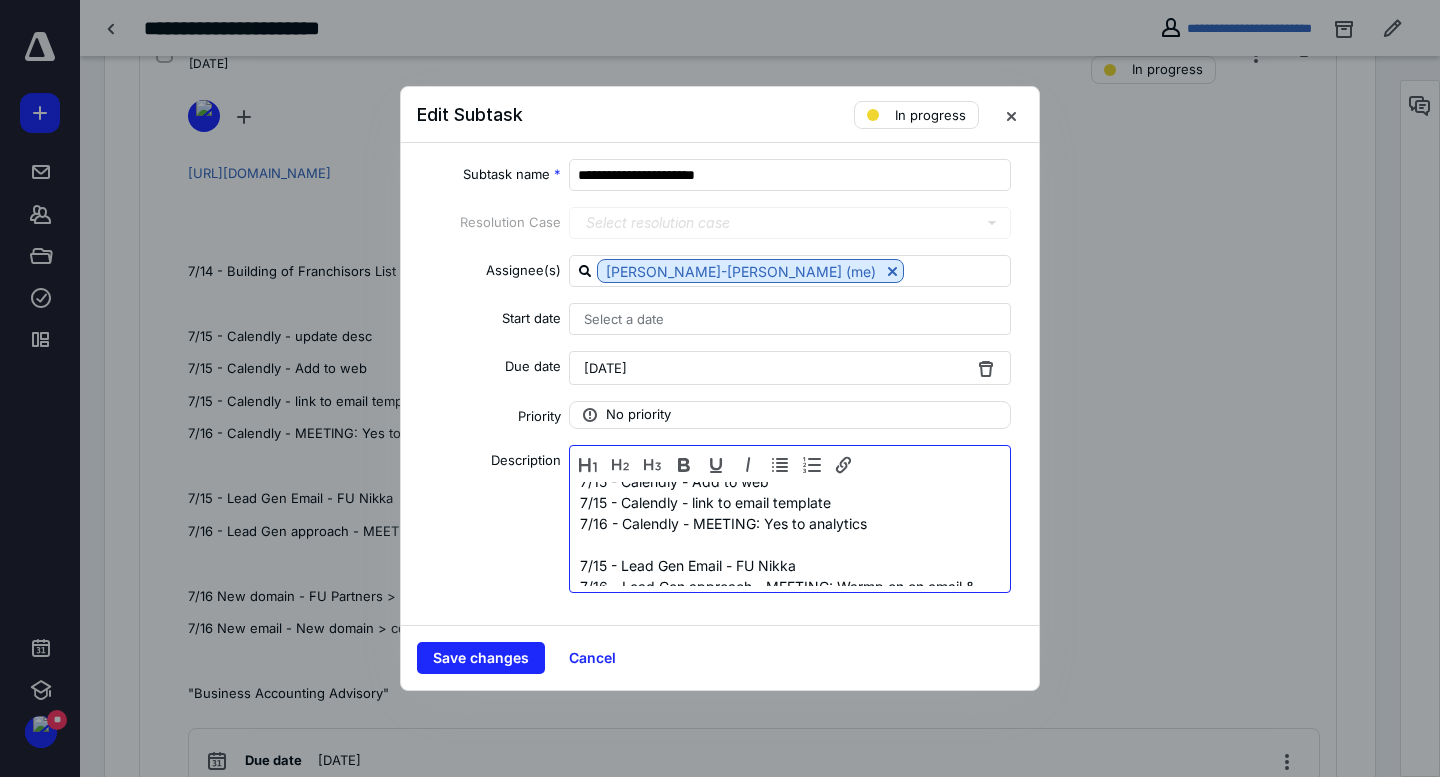 click on "7/16 - Calendly - MEETING: Yes to analytics" at bounding box center [790, 523] 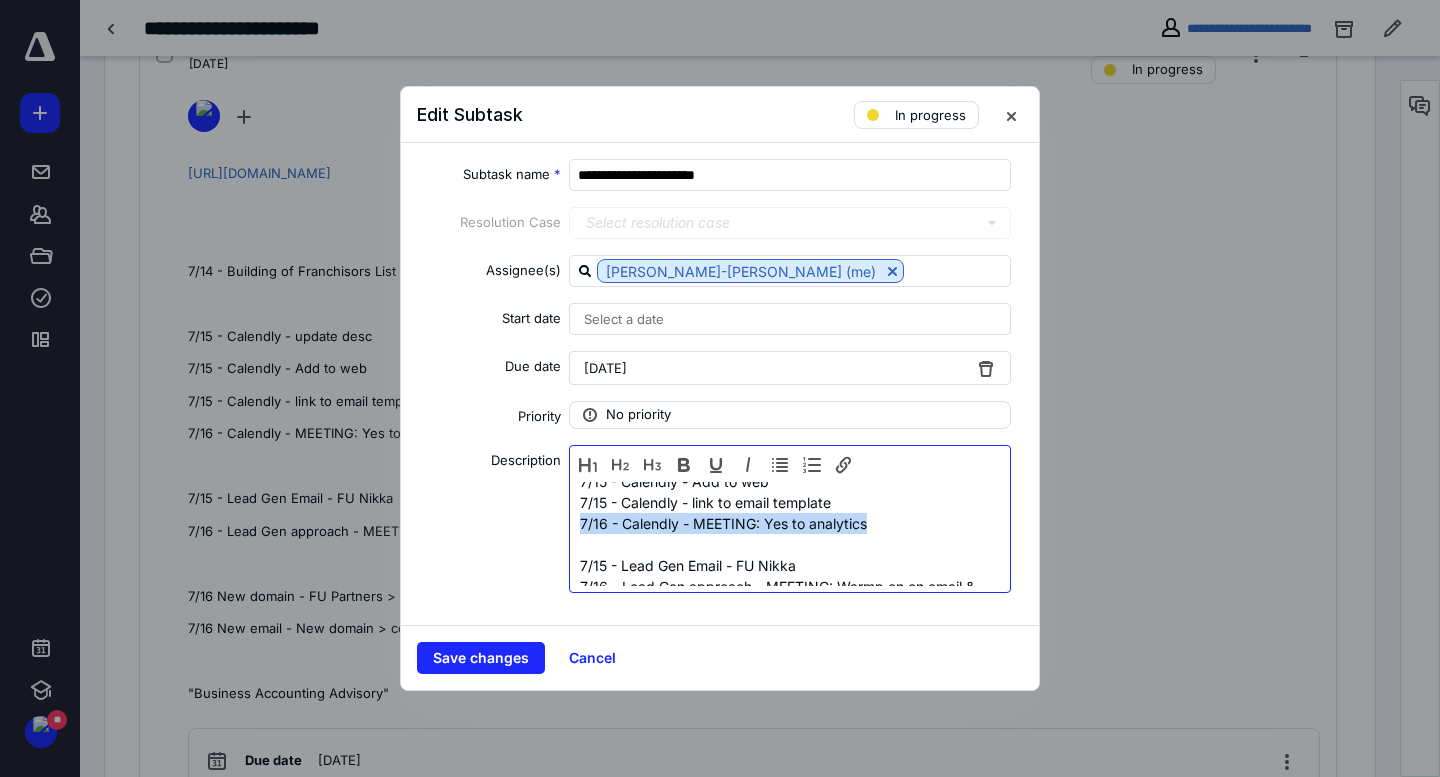drag, startPoint x: 880, startPoint y: 566, endPoint x: 520, endPoint y: 557, distance: 360.1125 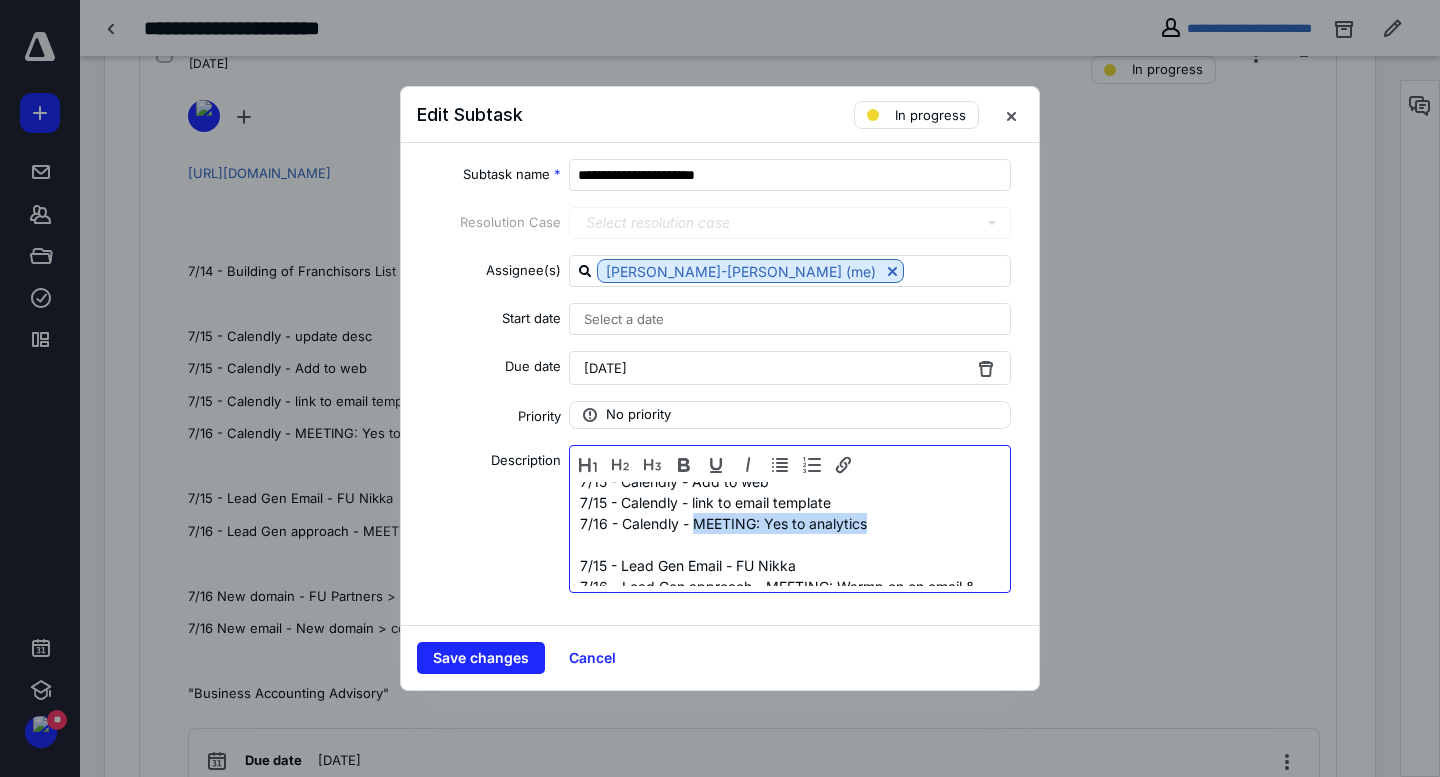 drag, startPoint x: 695, startPoint y: 565, endPoint x: 977, endPoint y: 560, distance: 282.0443 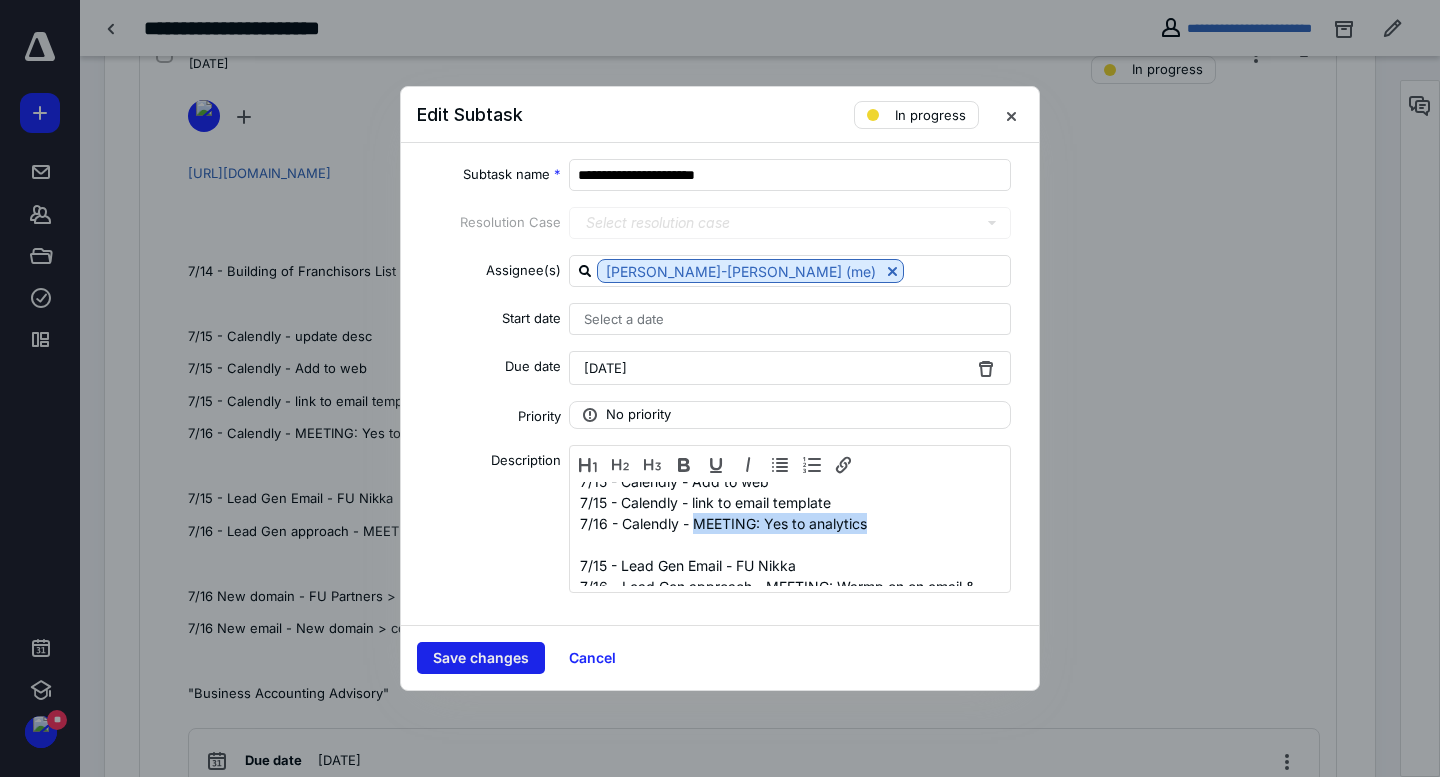 click on "Save changes" at bounding box center (481, 658) 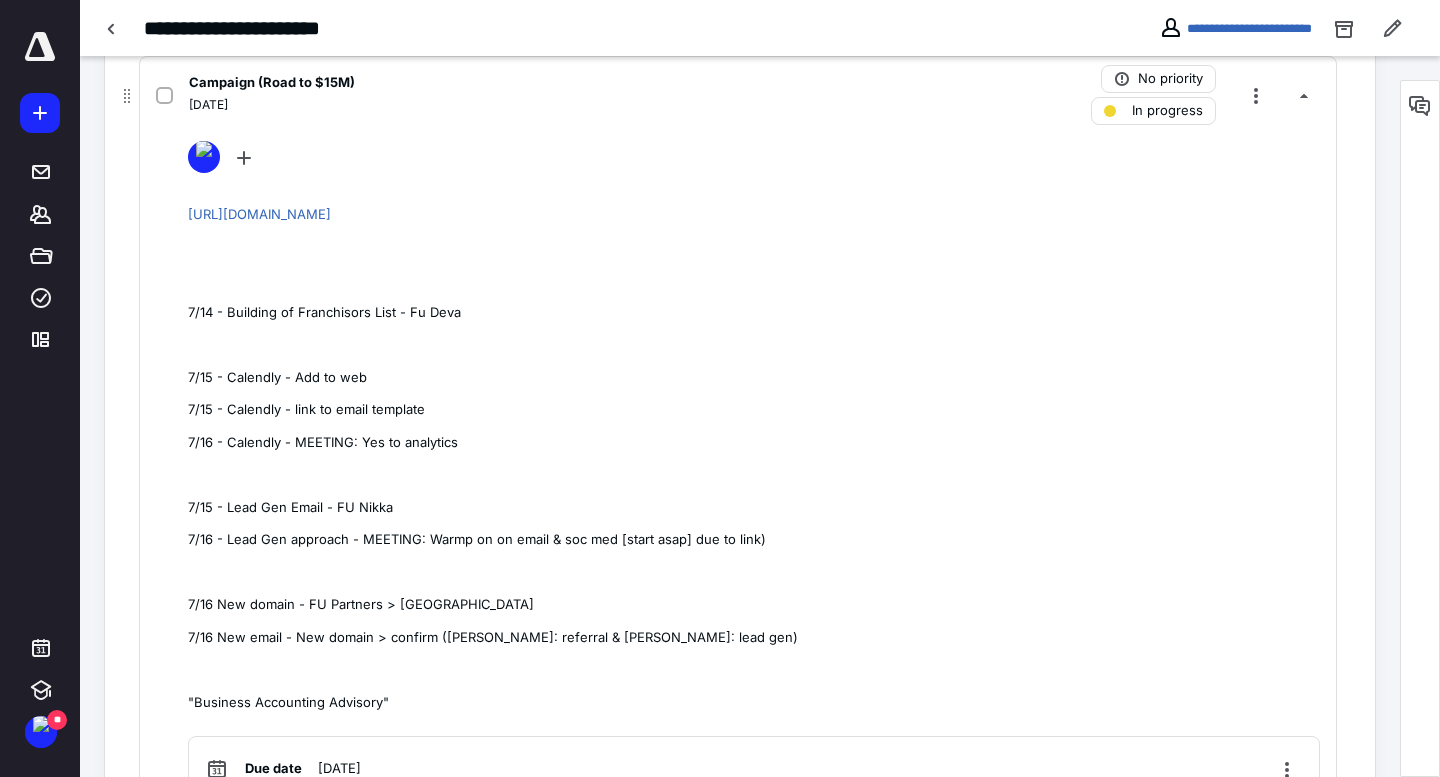 scroll, scrollTop: 990, scrollLeft: 0, axis: vertical 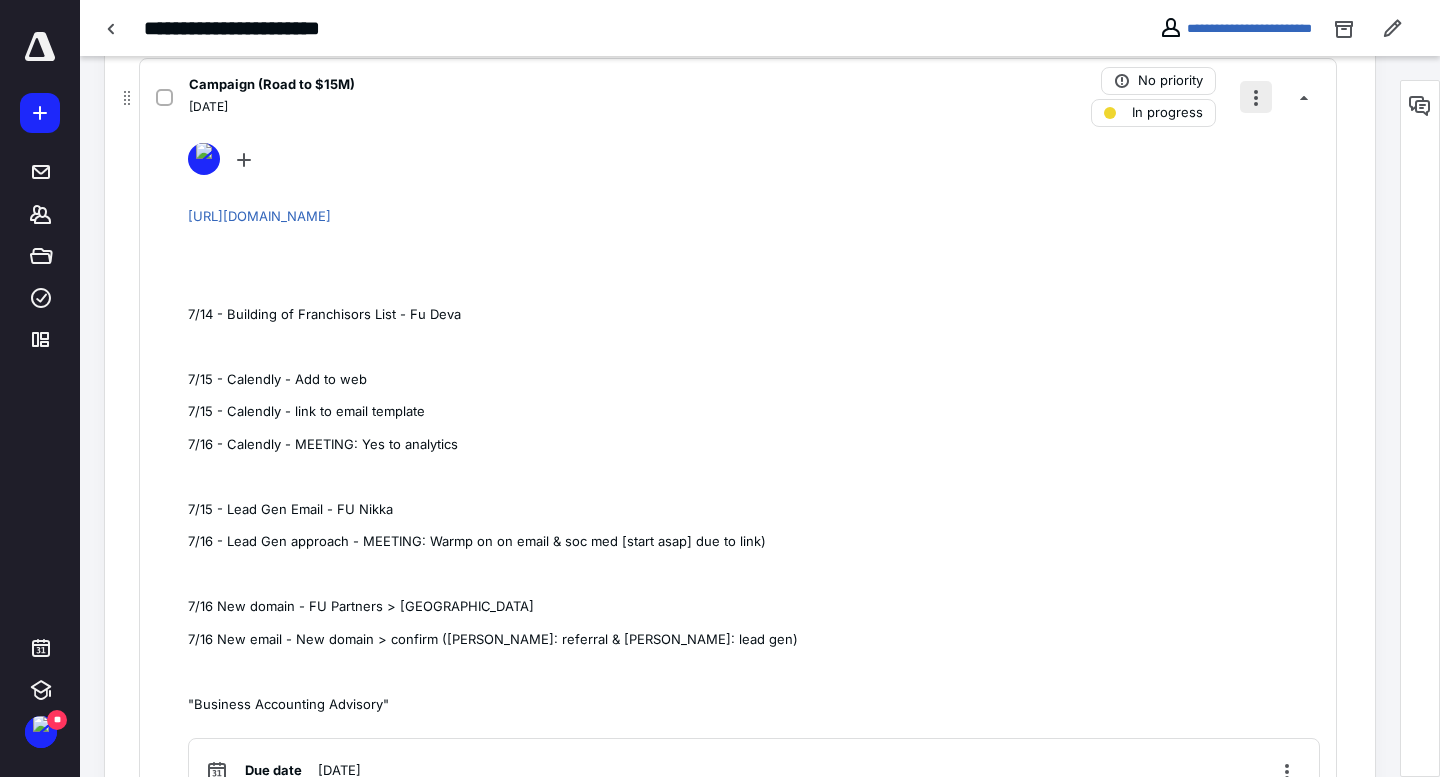 click at bounding box center [1256, 97] 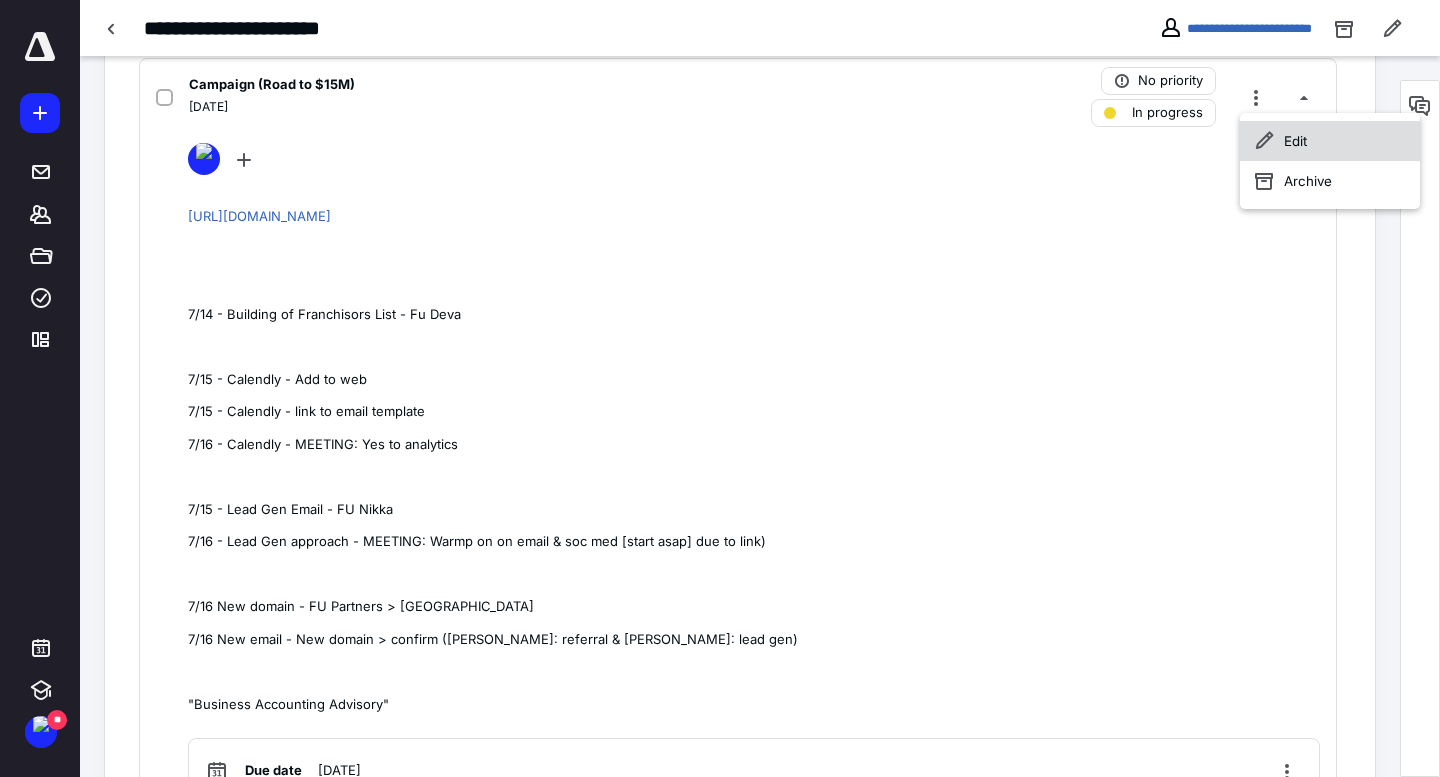 click on "Edit" at bounding box center [1330, 141] 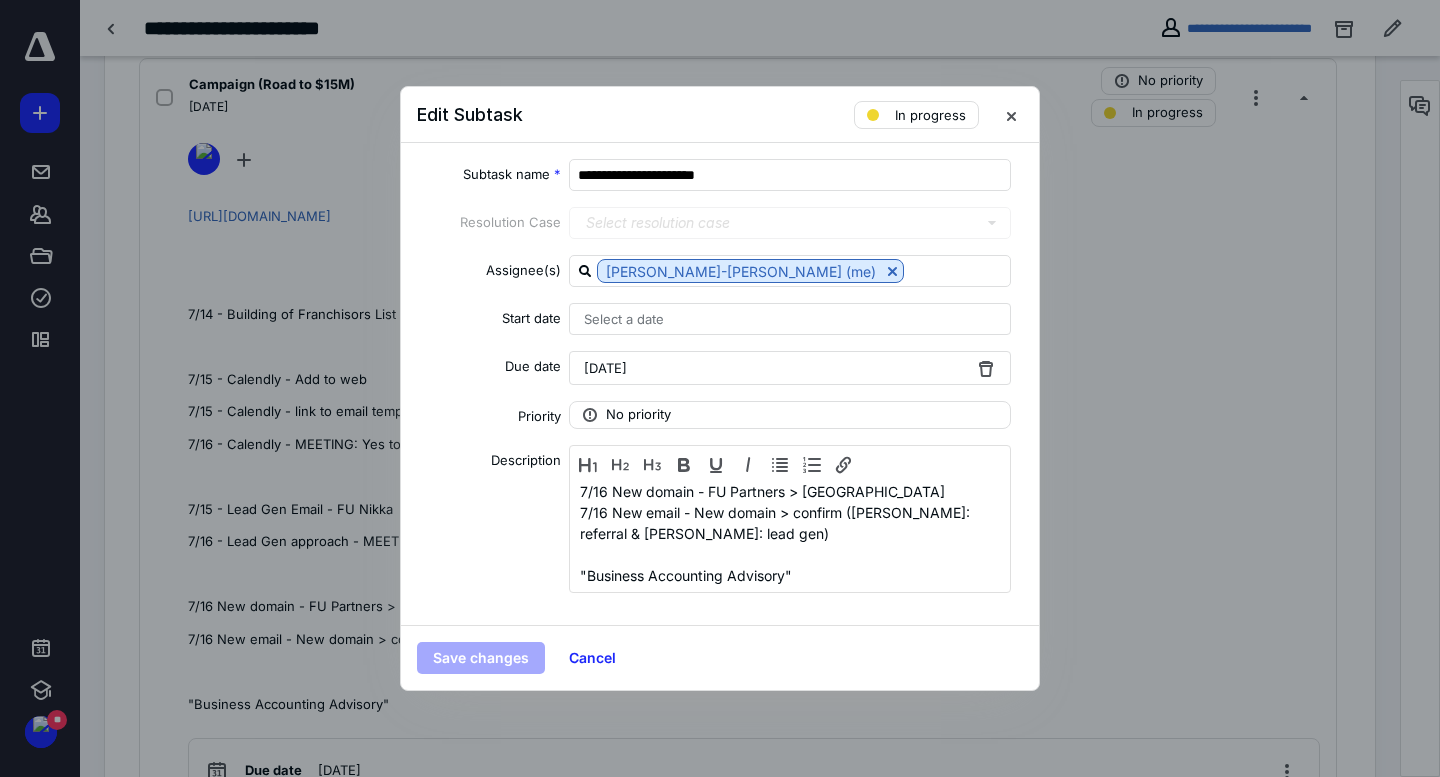 scroll, scrollTop: 316, scrollLeft: 0, axis: vertical 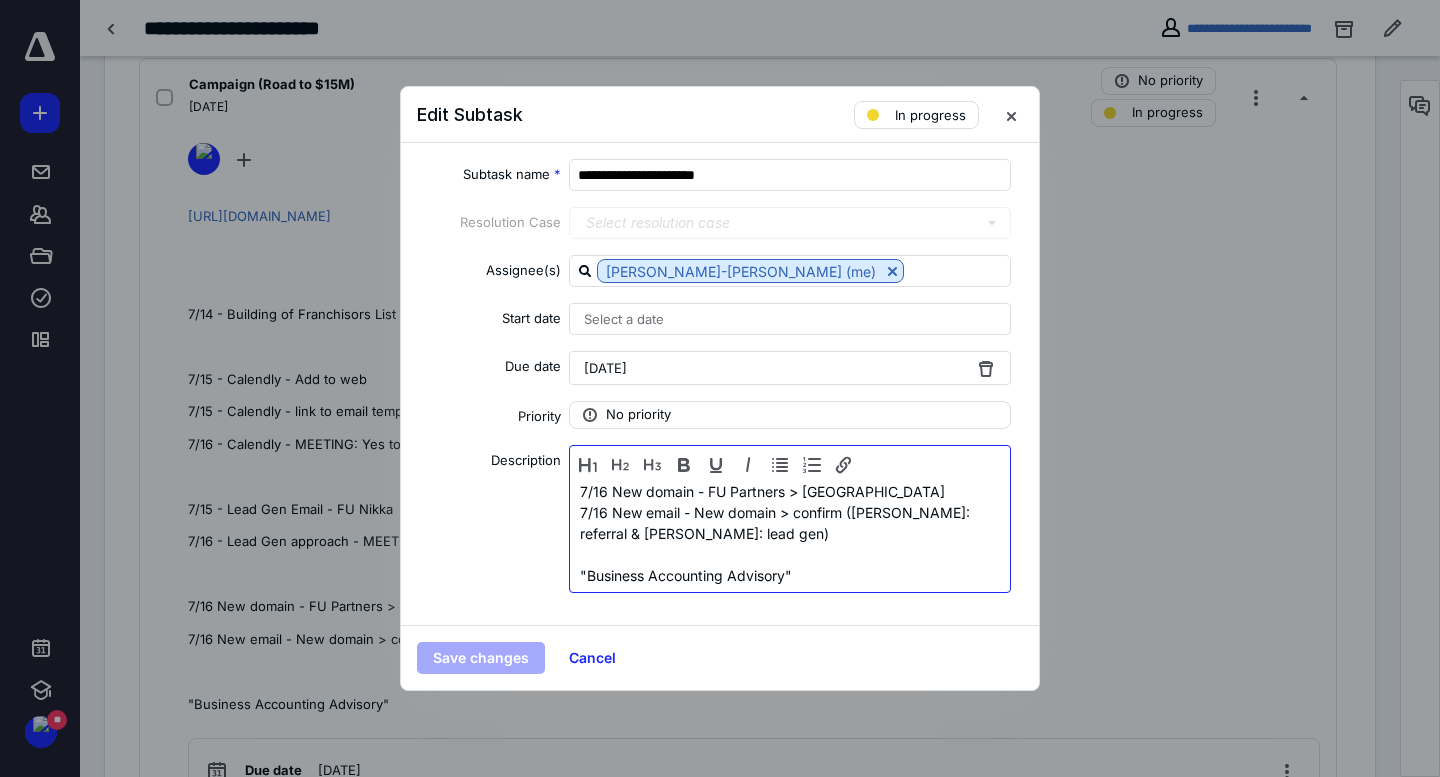click on "7/16 New email - New domain > confirm ([PERSON_NAME]: referral & [PERSON_NAME]: lead gen)" at bounding box center [790, 523] 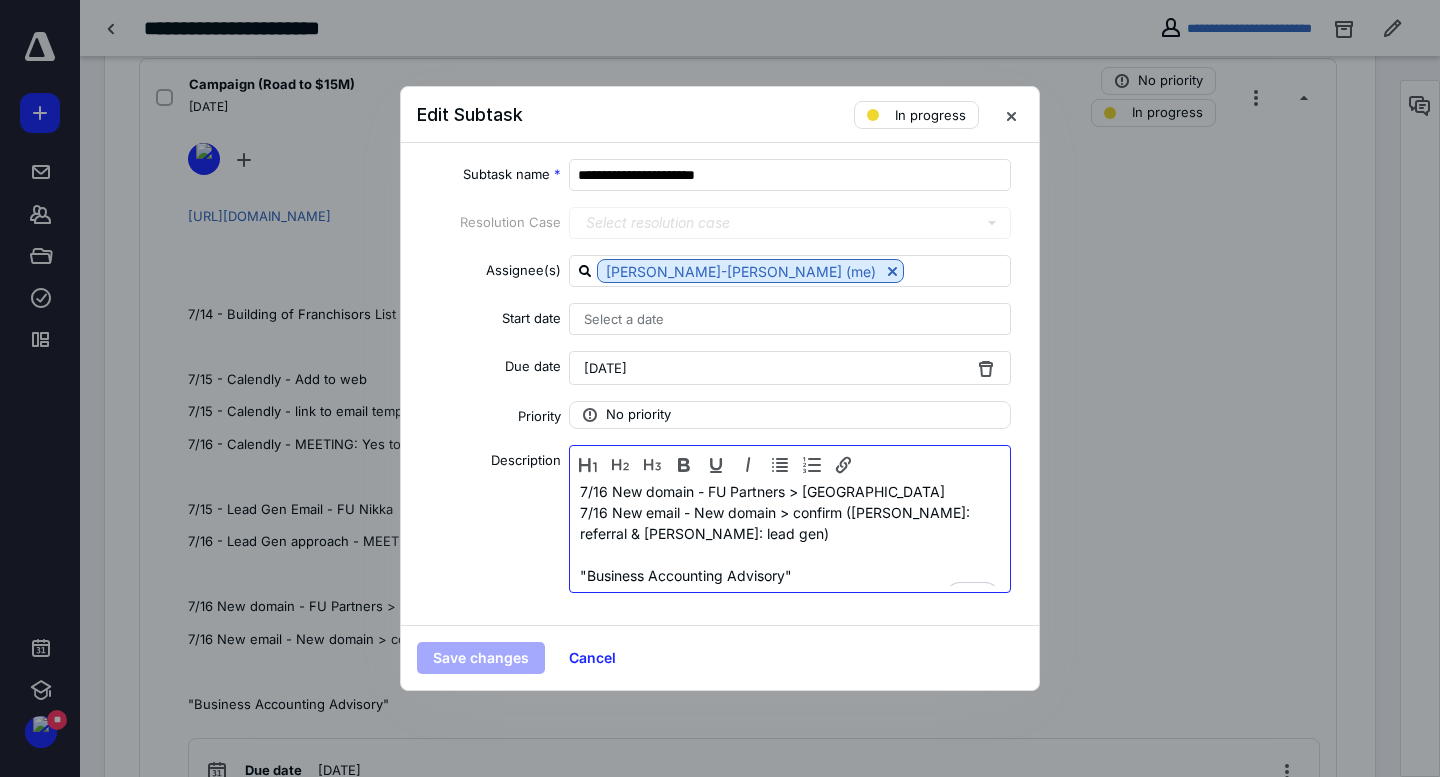 type 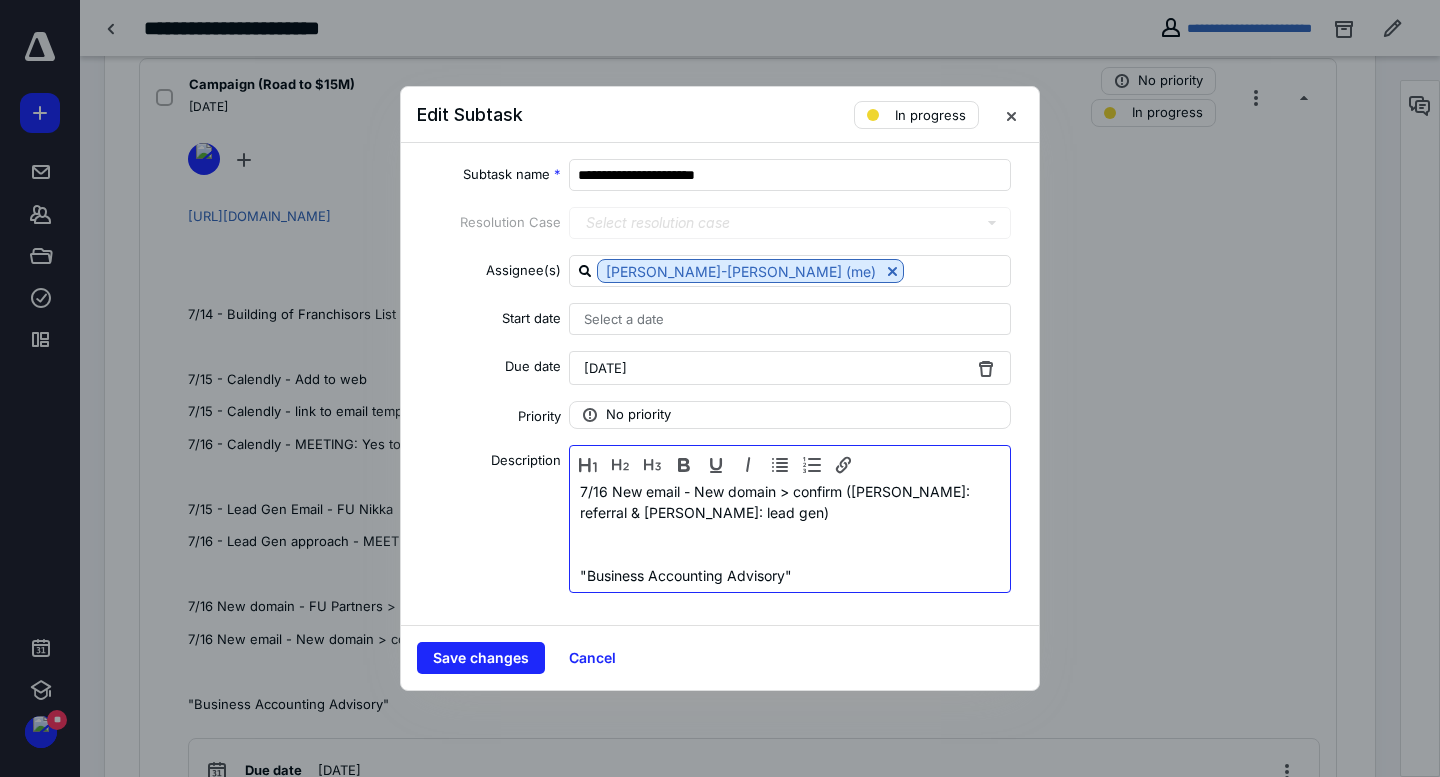 scroll, scrollTop: 288, scrollLeft: 0, axis: vertical 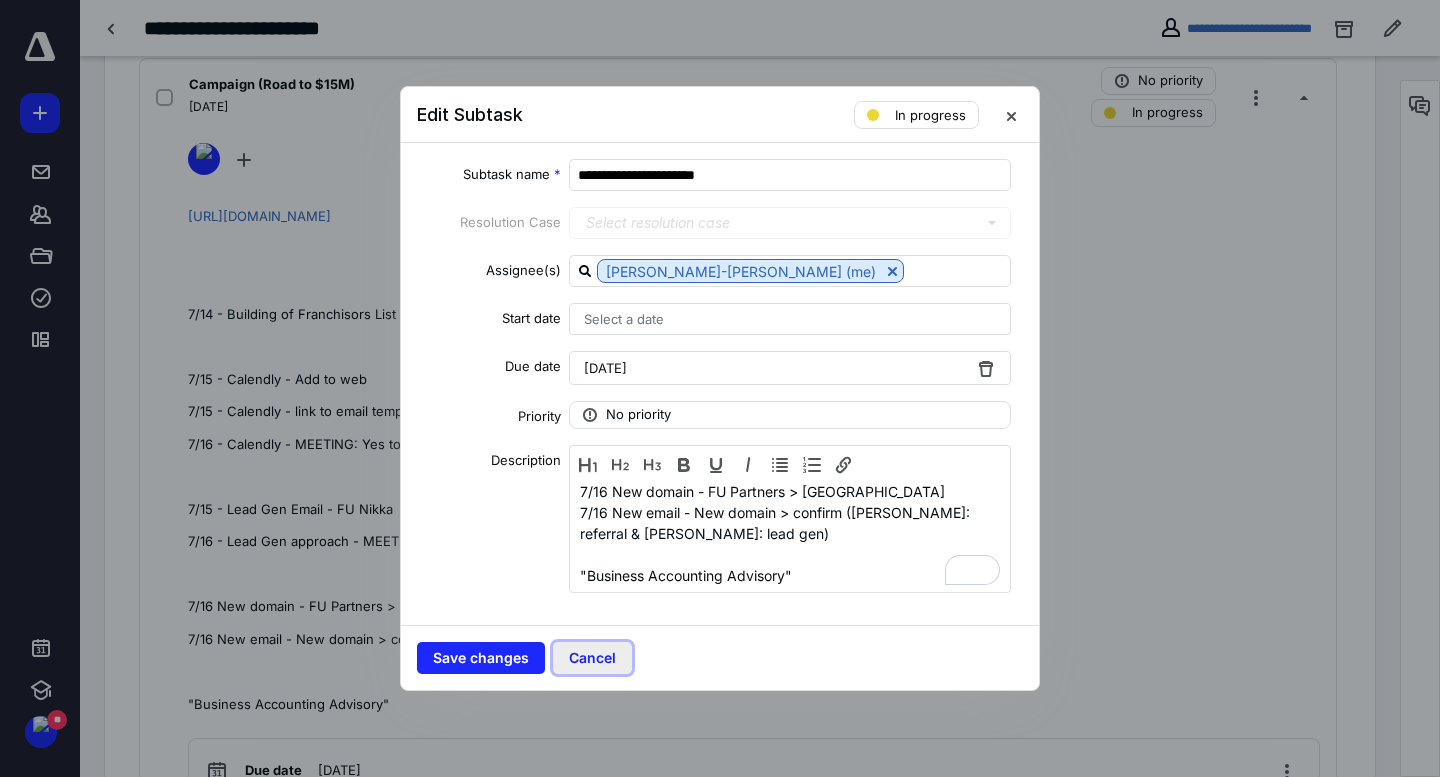 click on "Cancel" at bounding box center (592, 658) 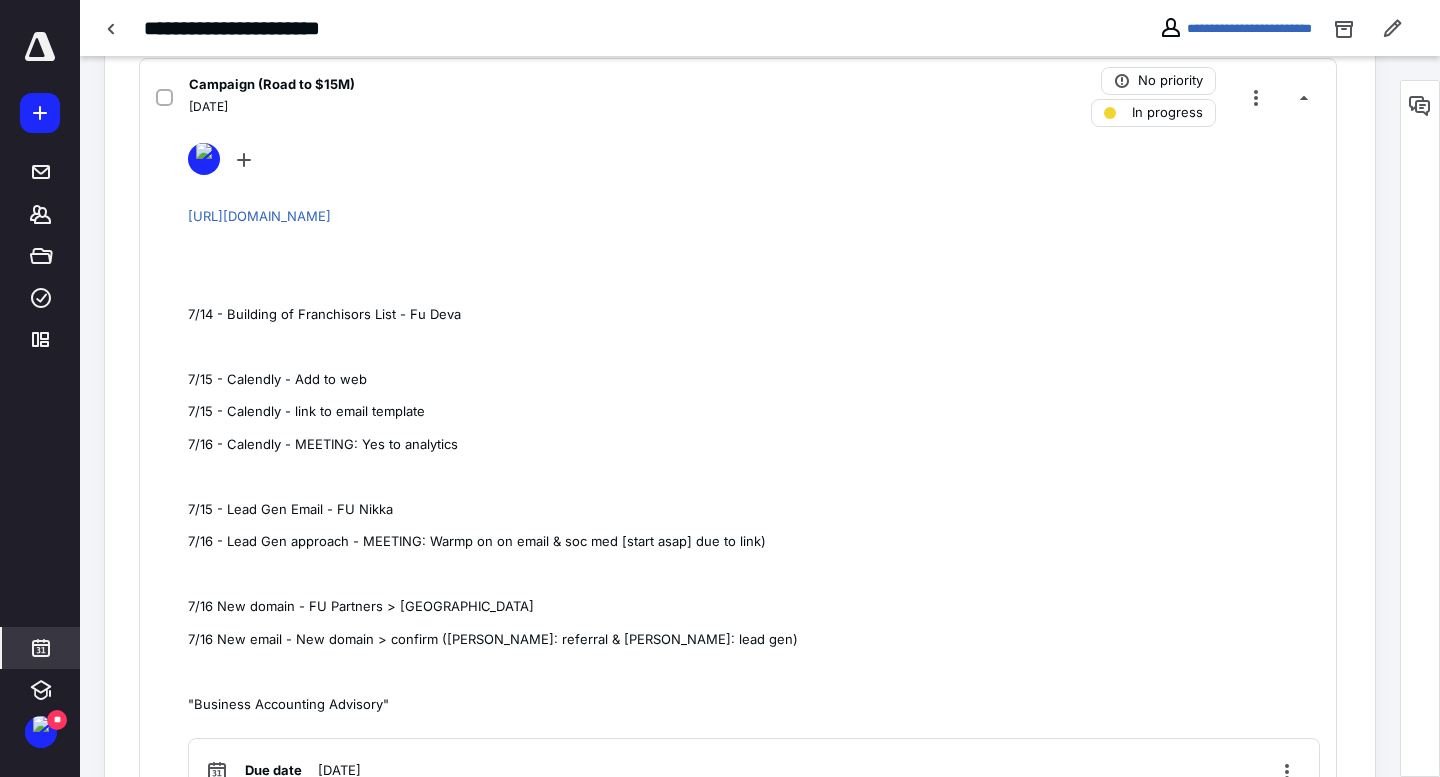 click at bounding box center (41, 648) 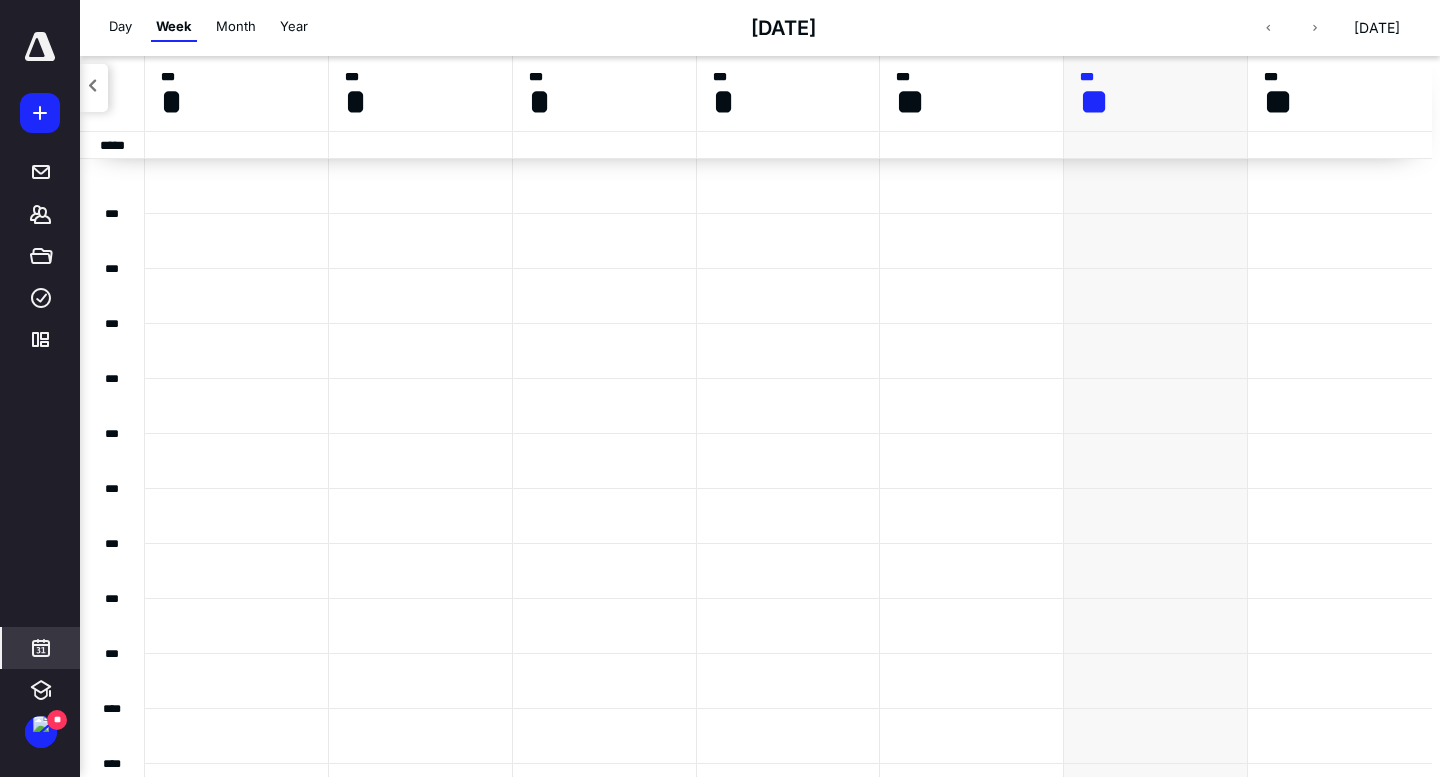 scroll, scrollTop: 385, scrollLeft: 0, axis: vertical 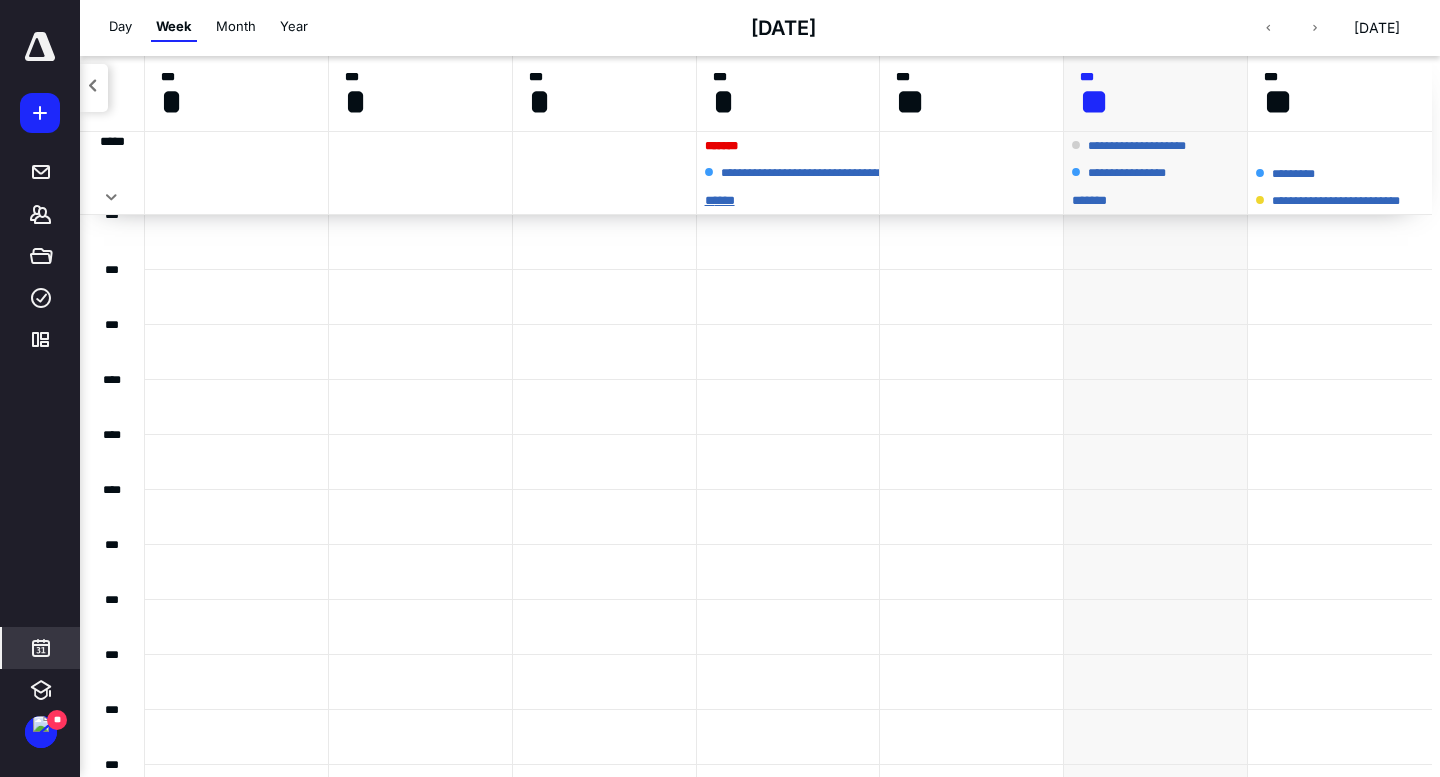 click on "* ****" at bounding box center (788, 200) 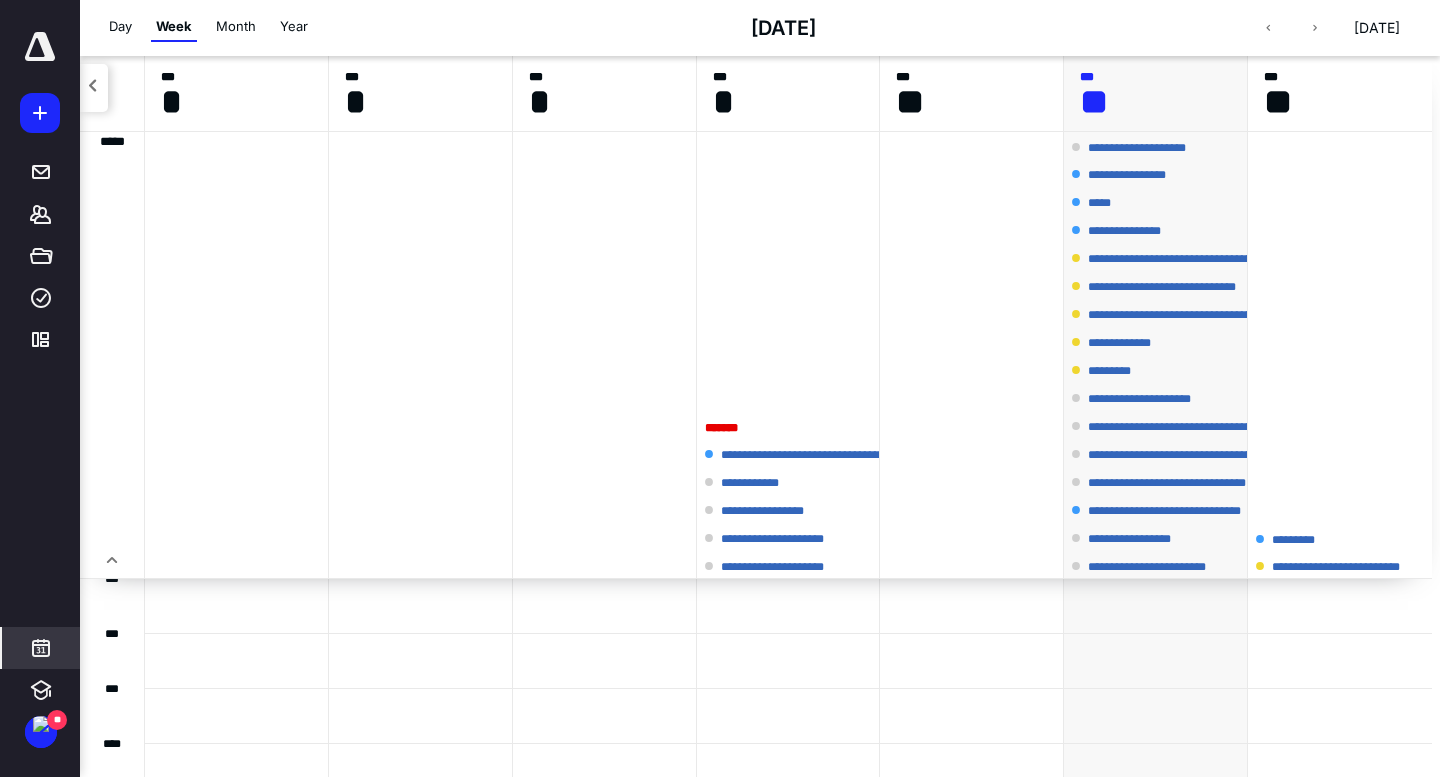 click on "**********" at bounding box center [1155, 147] 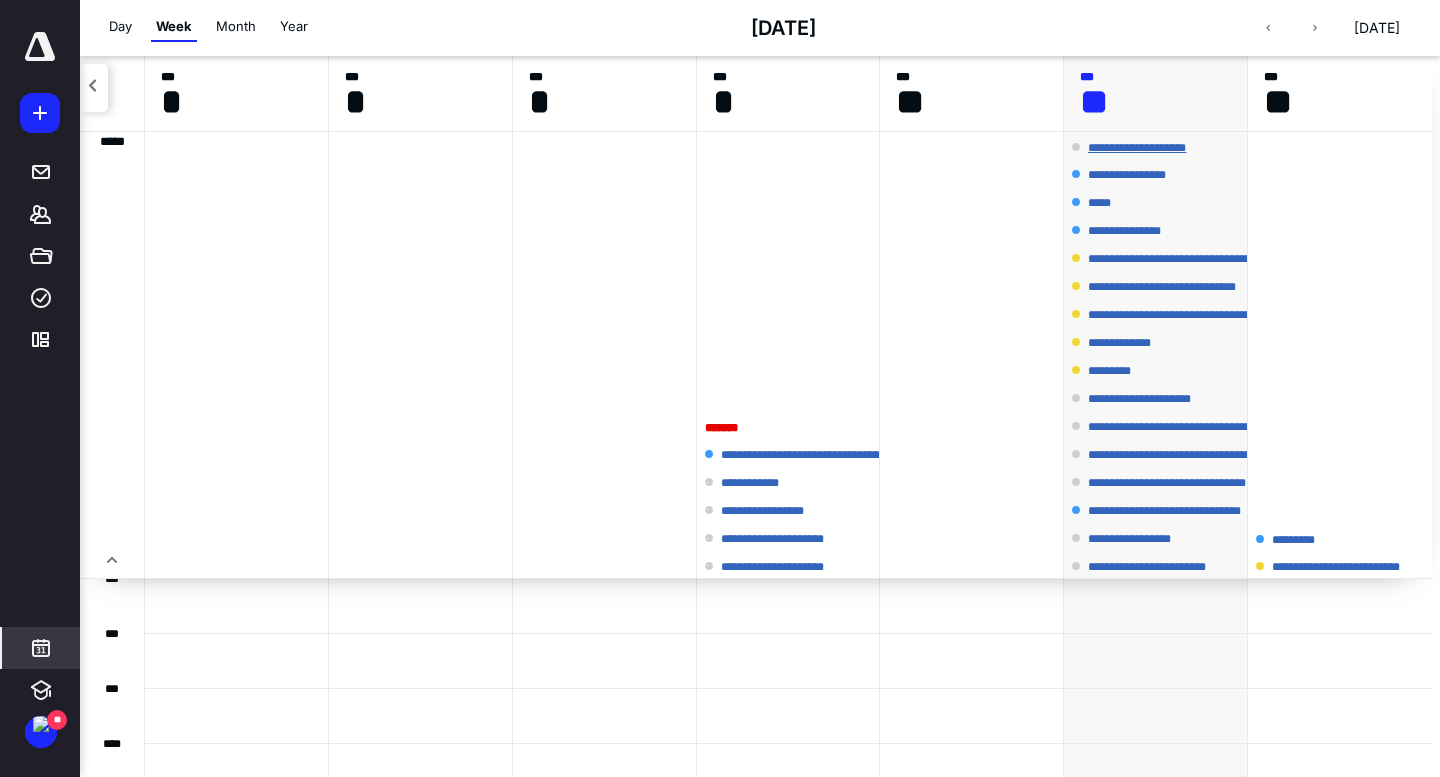 click on "**********" at bounding box center (1149, 148) 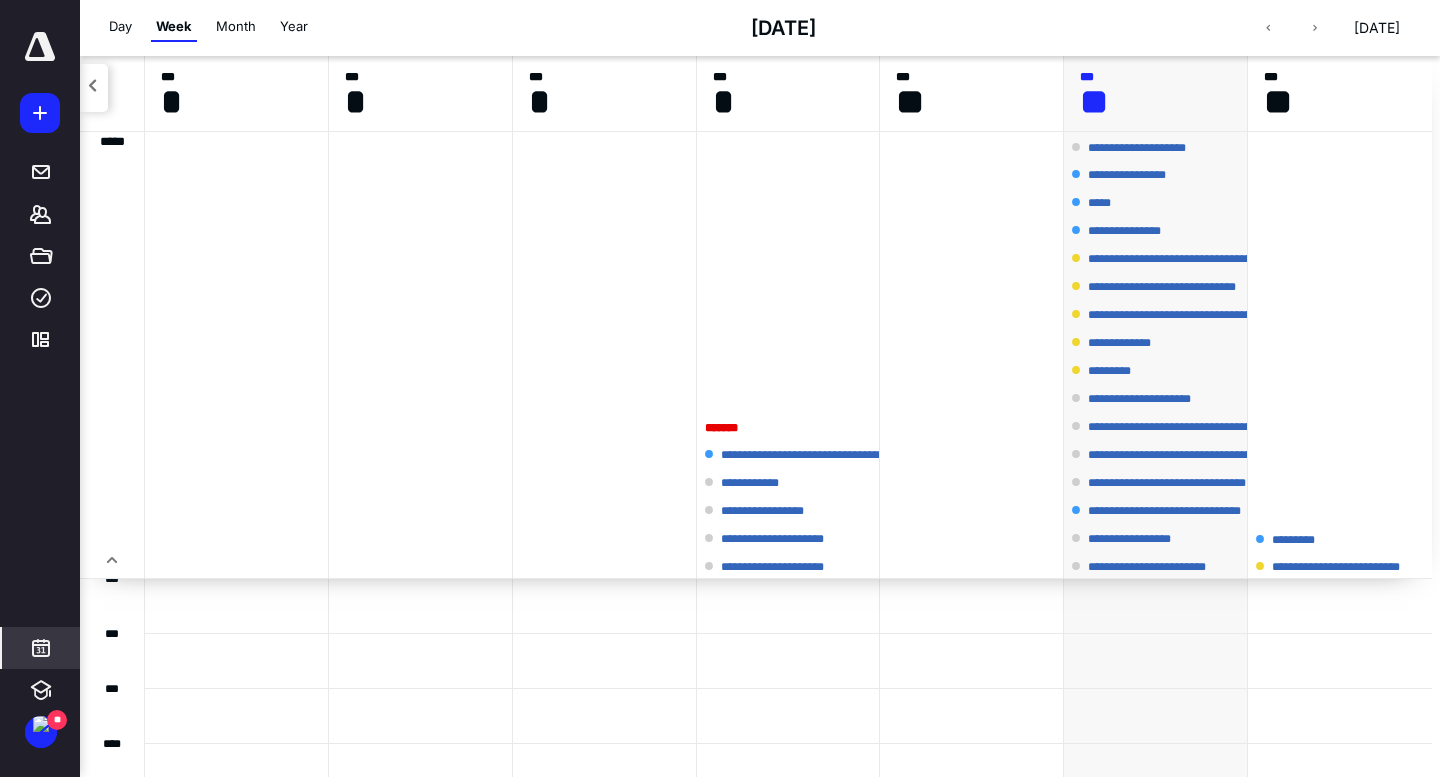 scroll, scrollTop: 0, scrollLeft: 0, axis: both 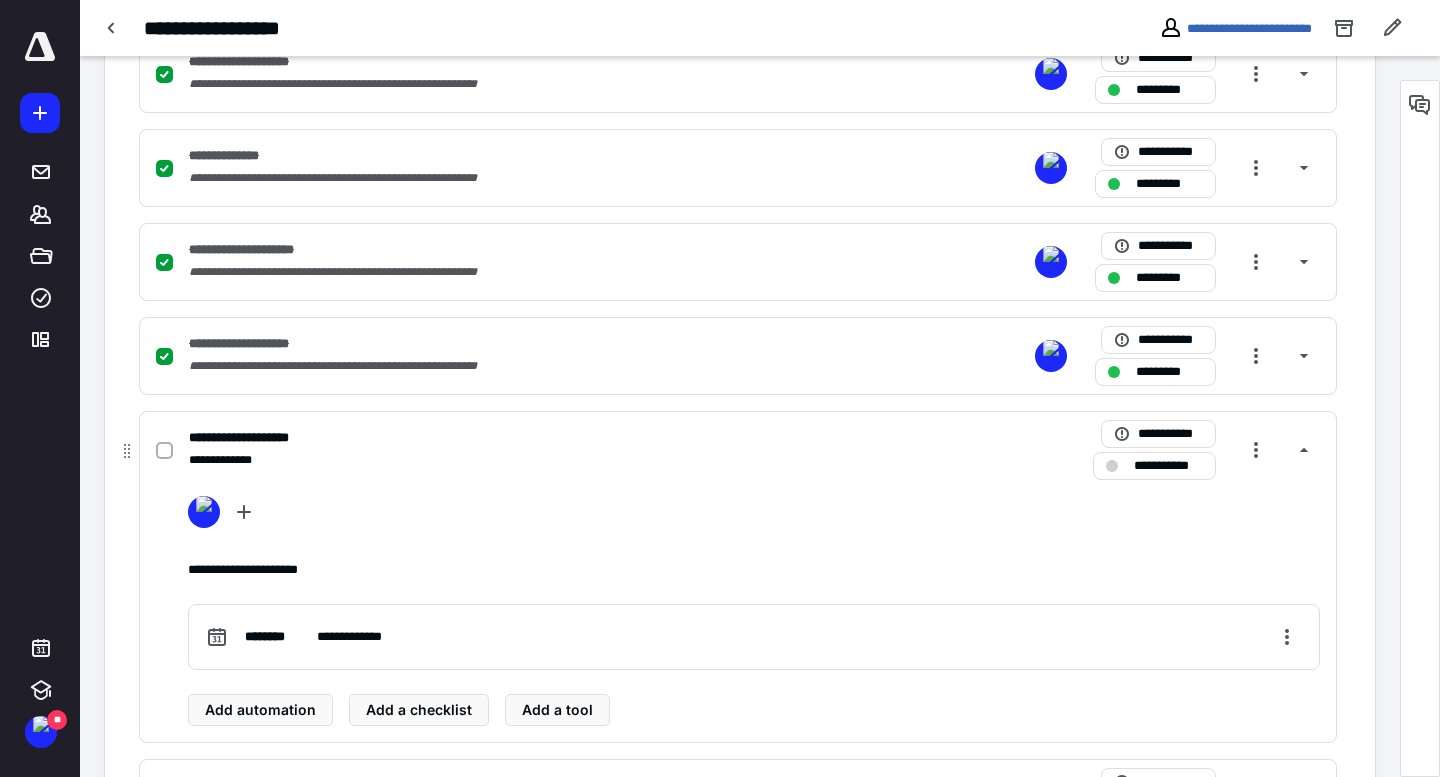 drag, startPoint x: 165, startPoint y: 455, endPoint x: 262, endPoint y: 450, distance: 97.128784 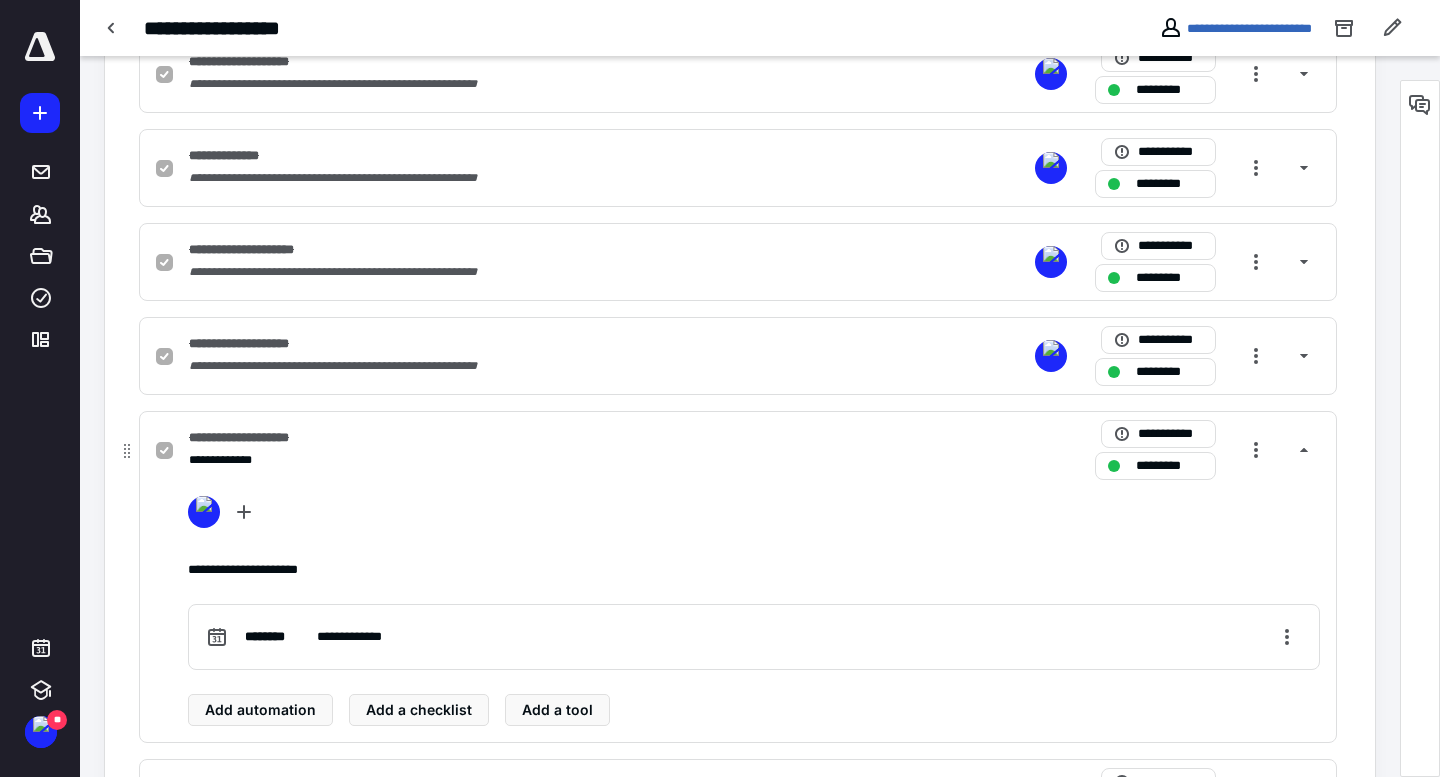 click on "**********" at bounding box center (475, 460) 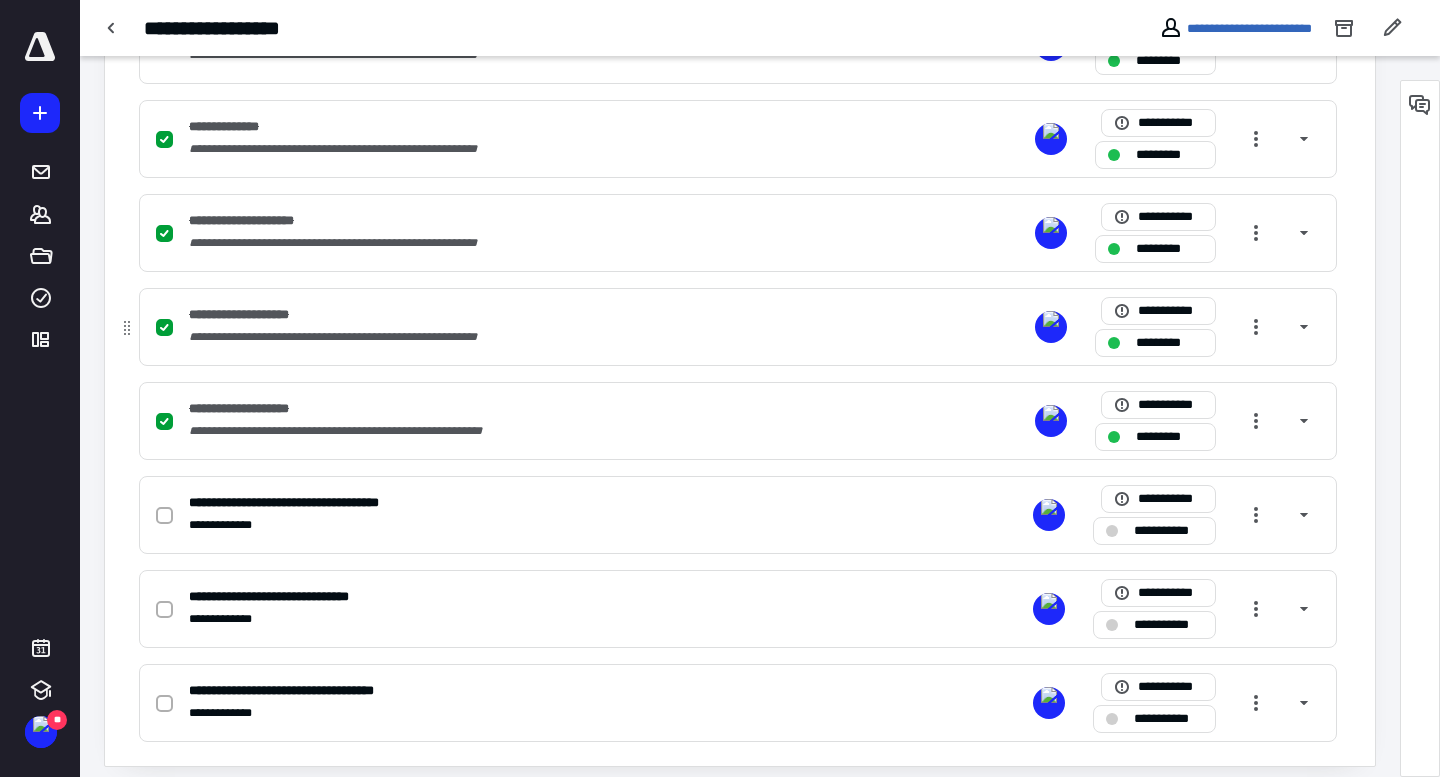 scroll, scrollTop: 1620, scrollLeft: 0, axis: vertical 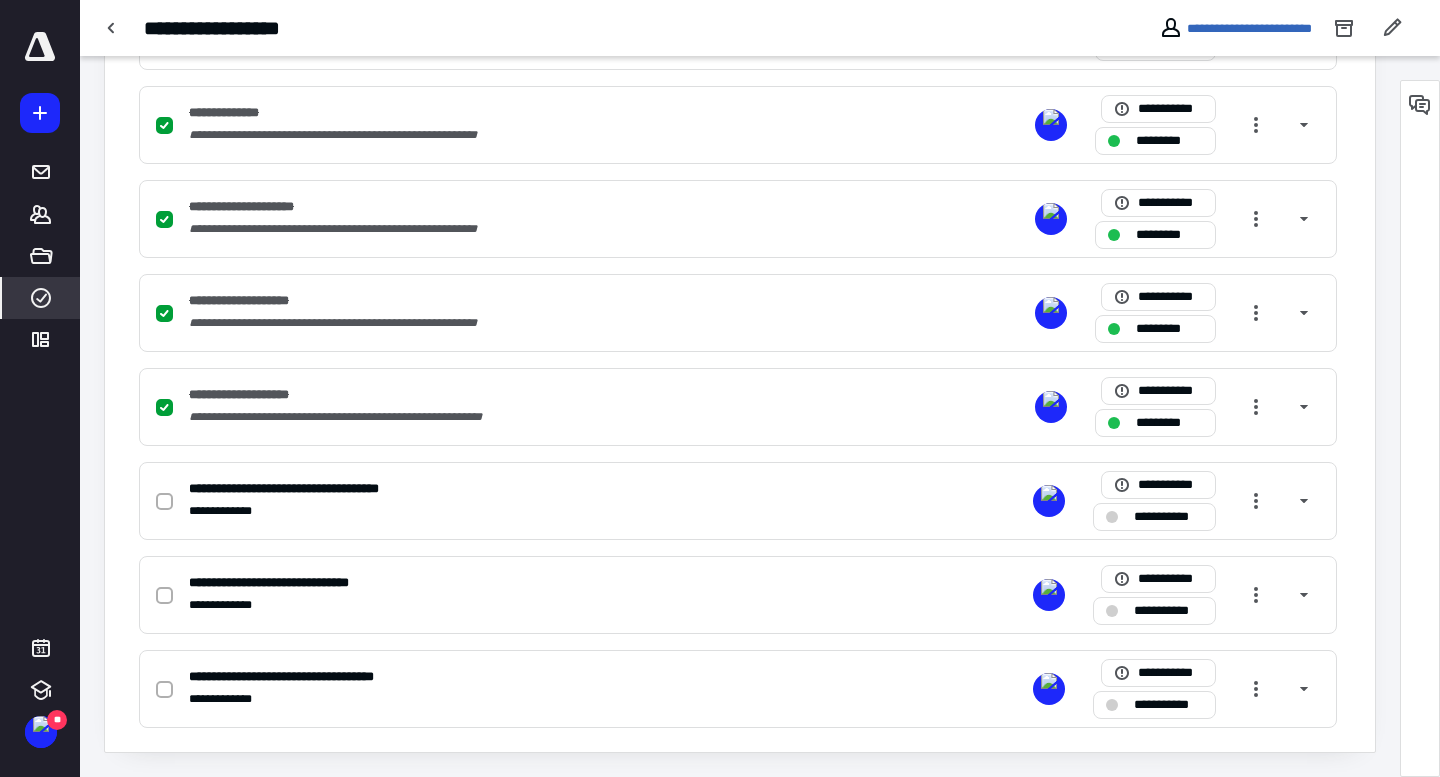 click 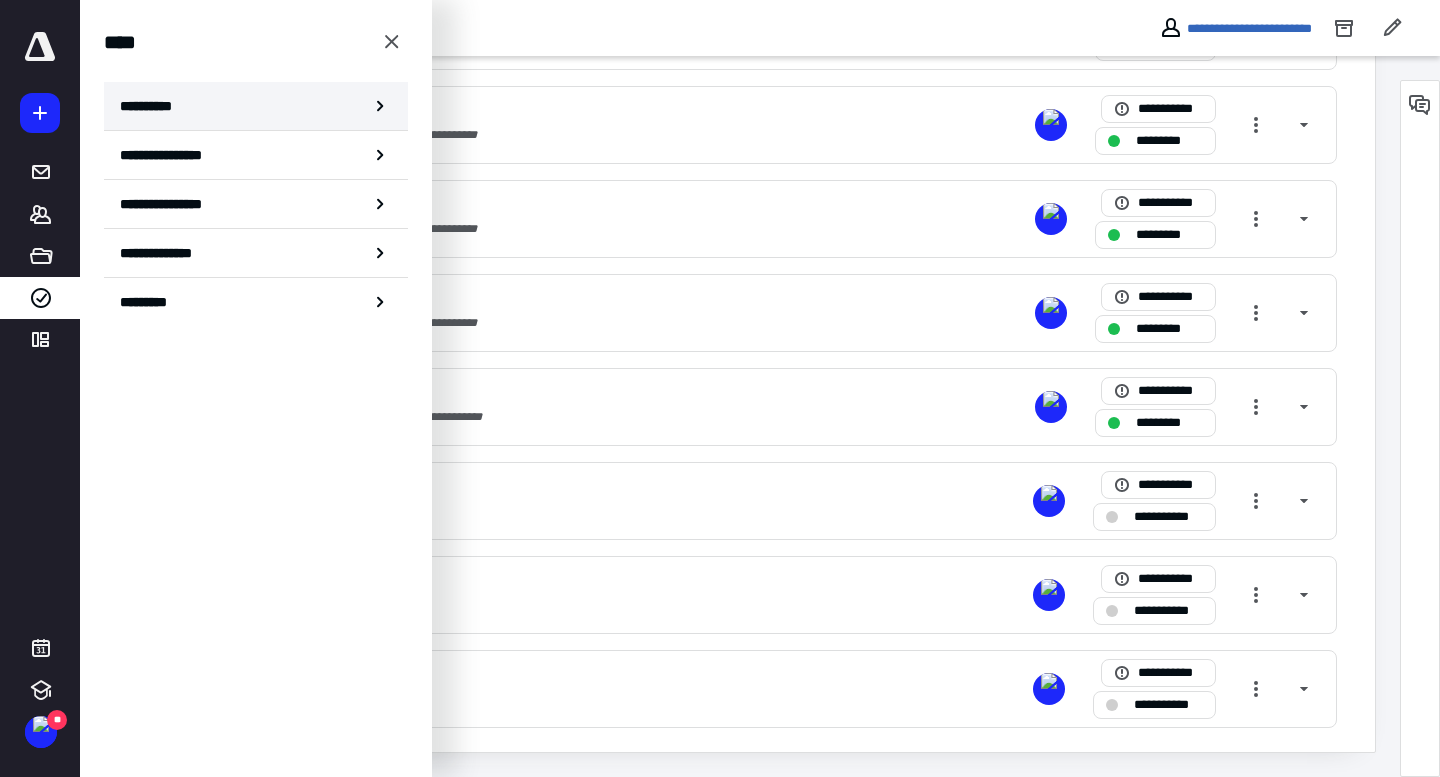click on "**********" at bounding box center (256, 106) 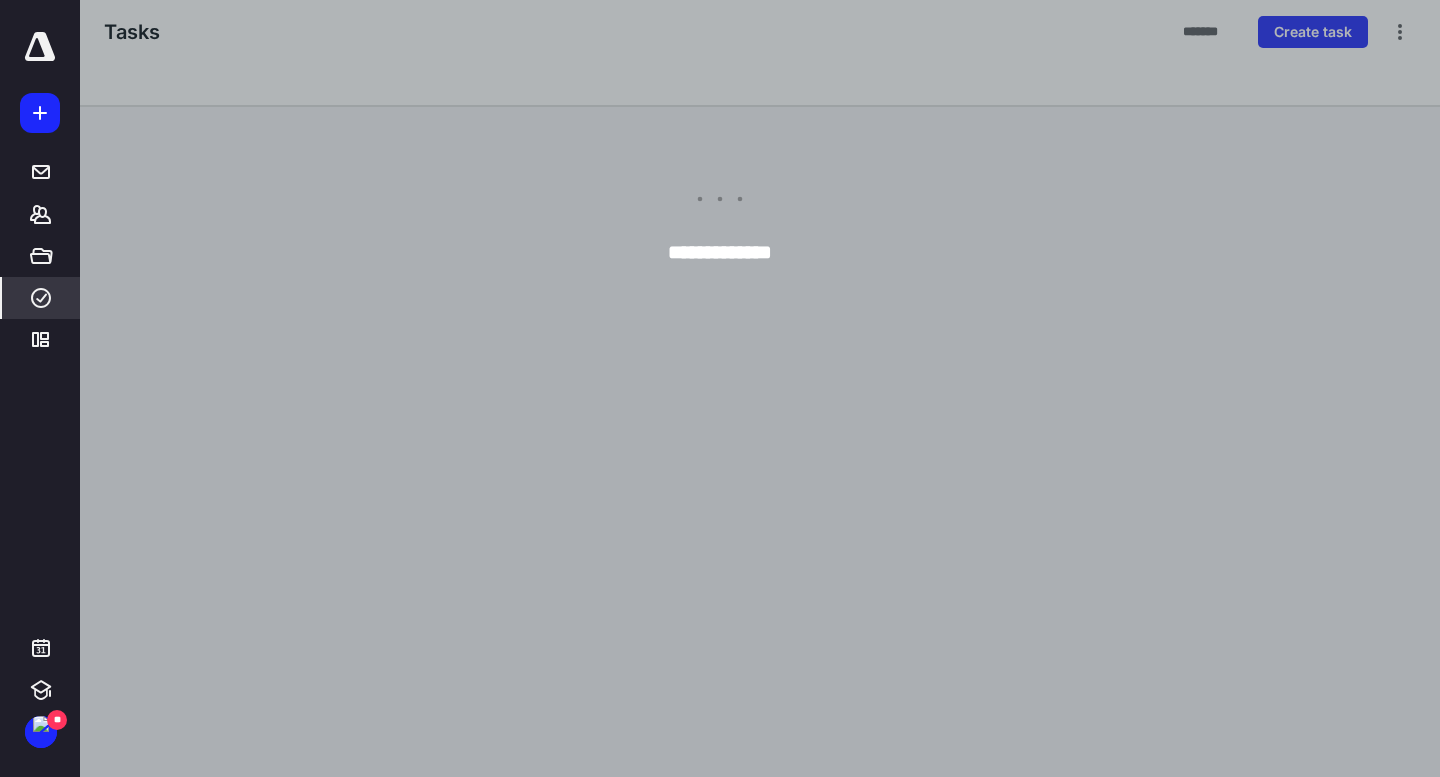 scroll, scrollTop: 0, scrollLeft: 0, axis: both 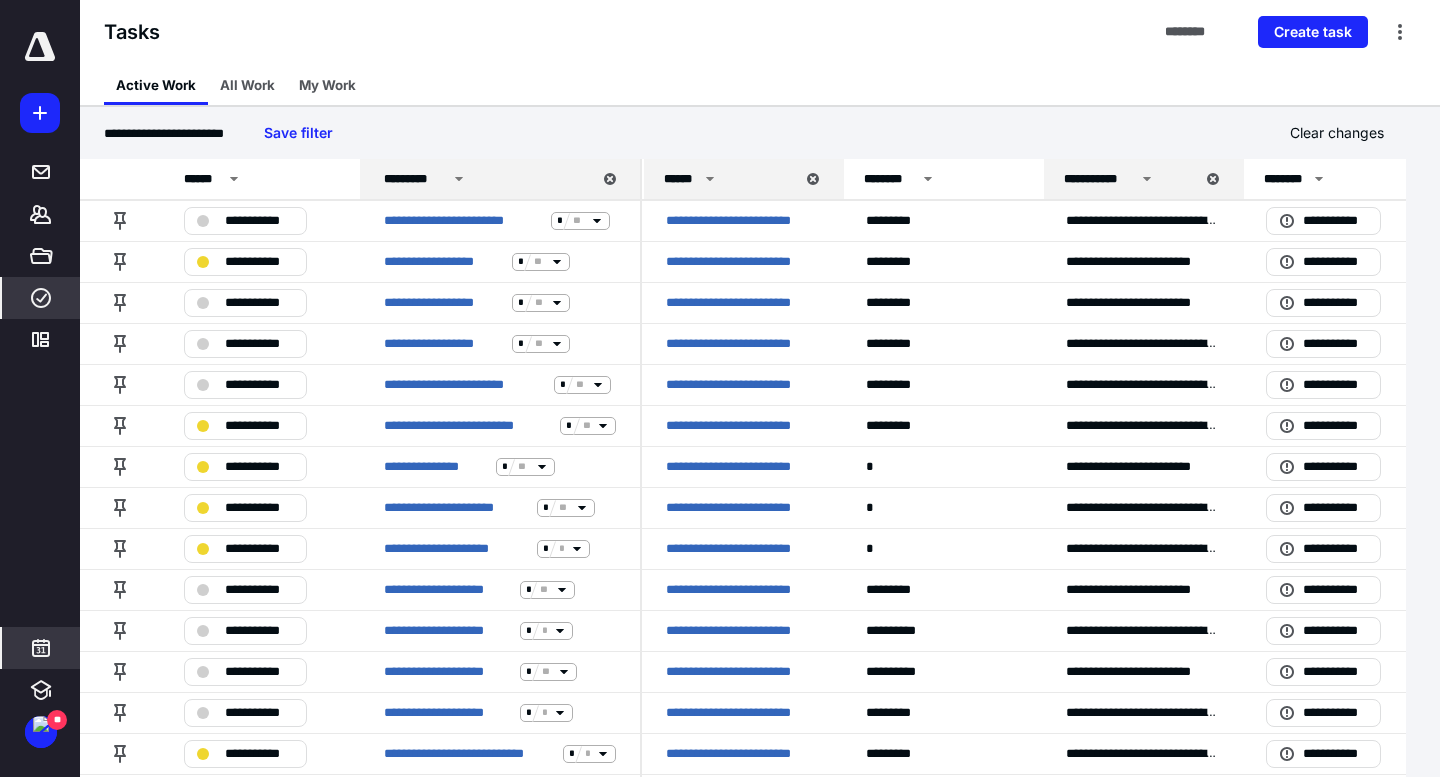 click at bounding box center (41, 648) 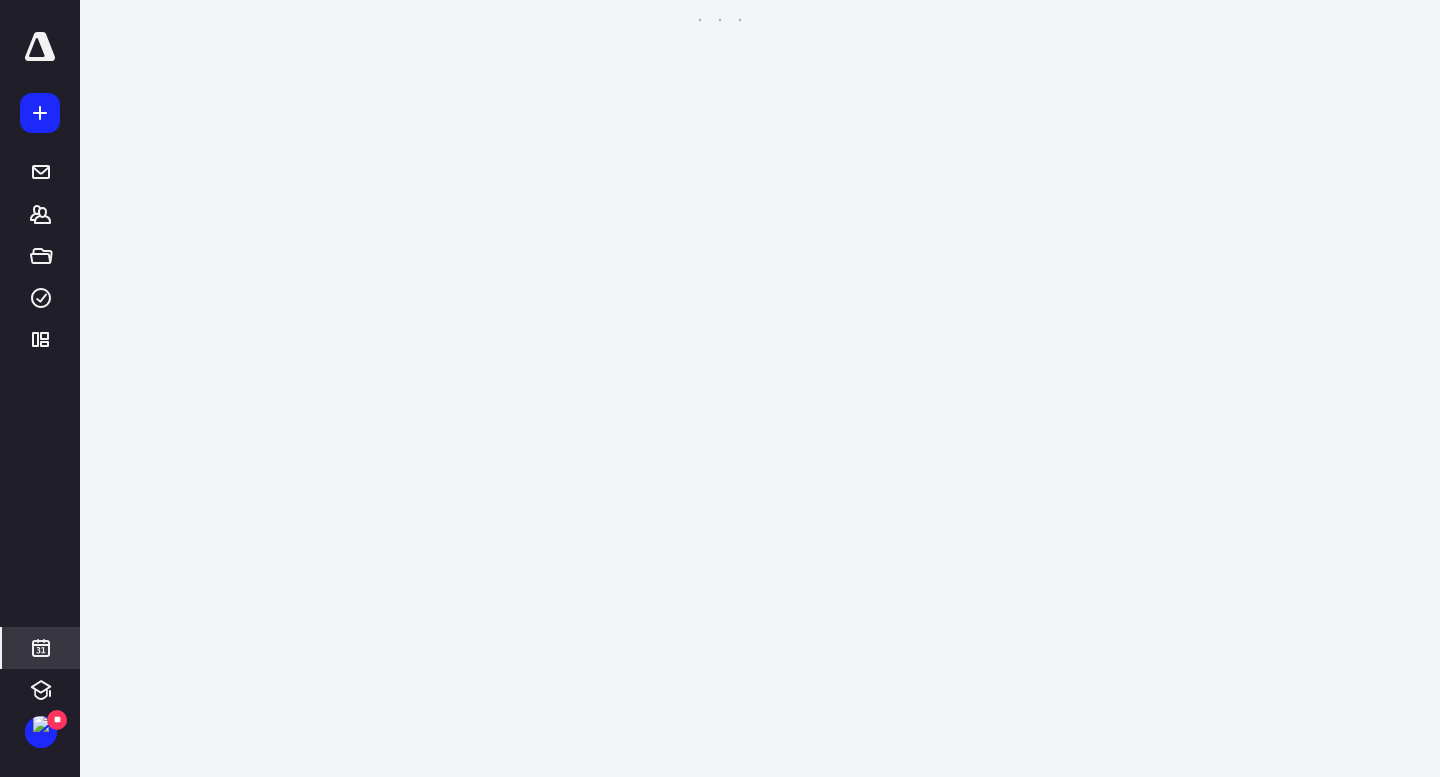 scroll, scrollTop: 385, scrollLeft: 0, axis: vertical 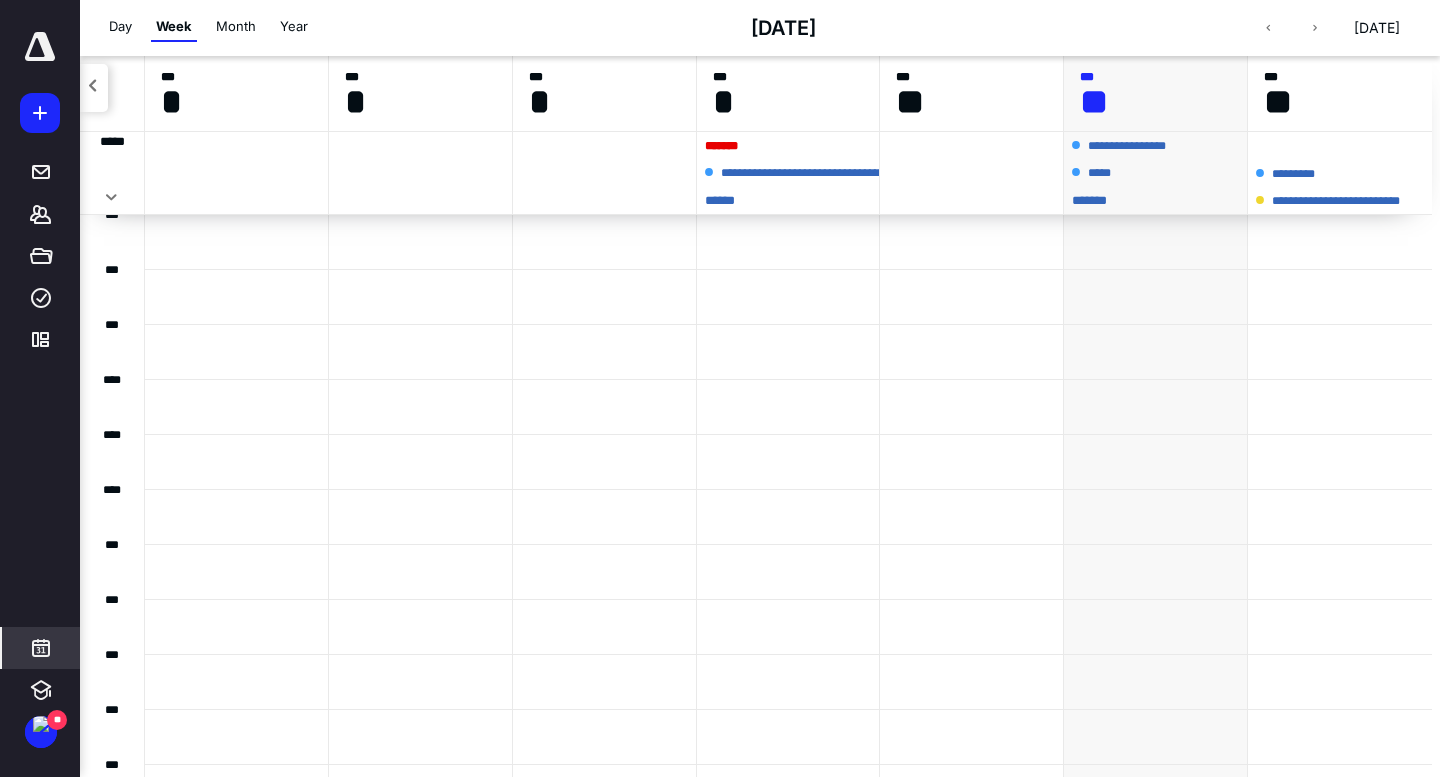drag, startPoint x: 744, startPoint y: 198, endPoint x: 762, endPoint y: 202, distance: 18.439089 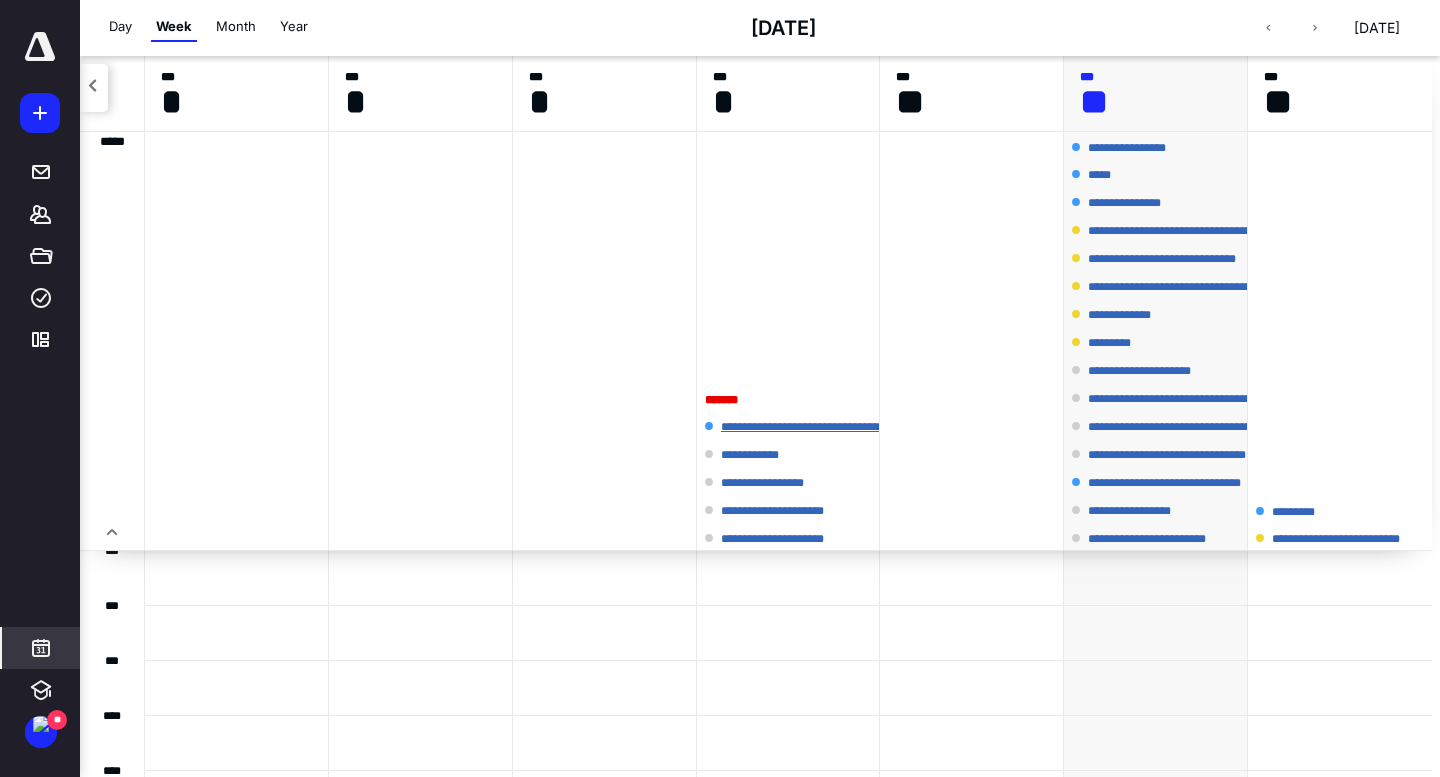 click on "**********" at bounding box center (861, 427) 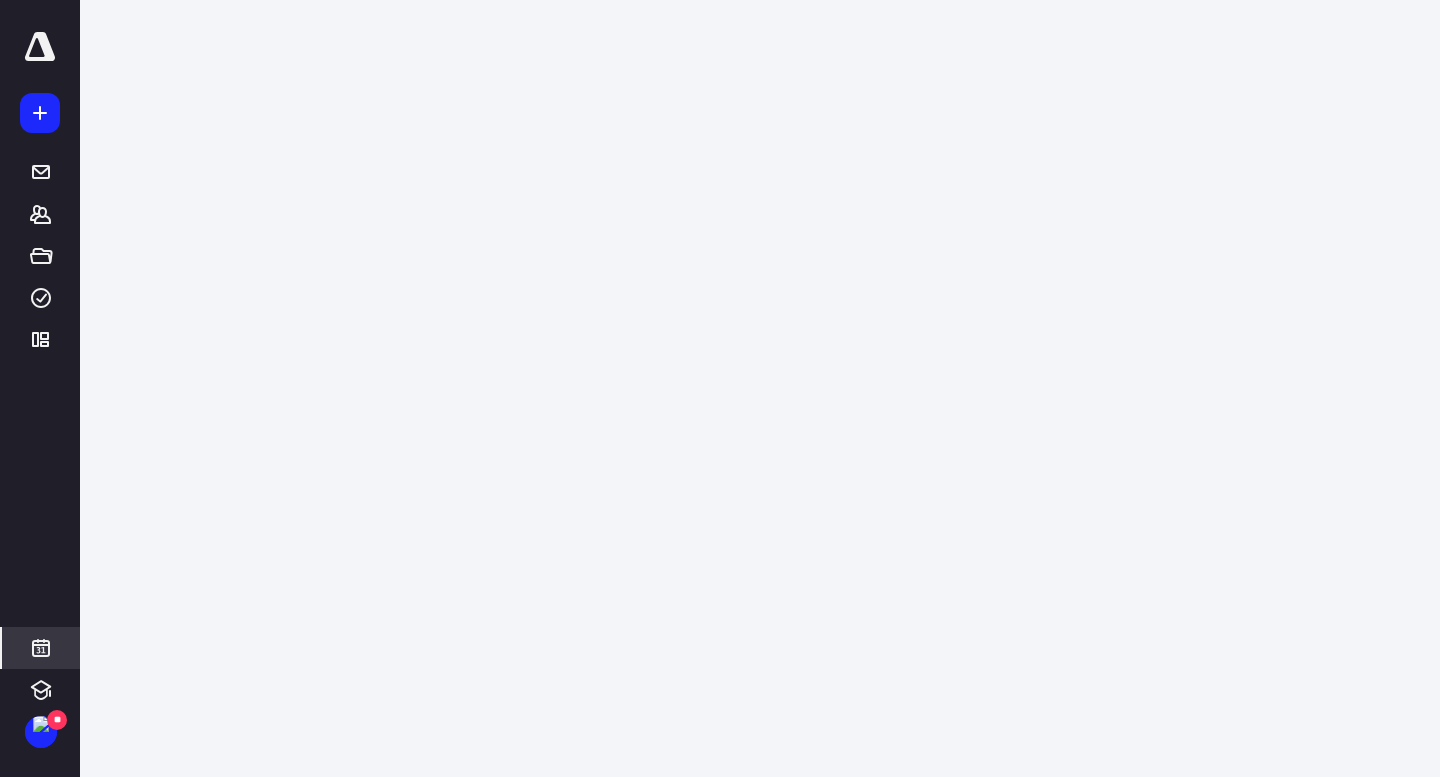 scroll, scrollTop: 0, scrollLeft: 0, axis: both 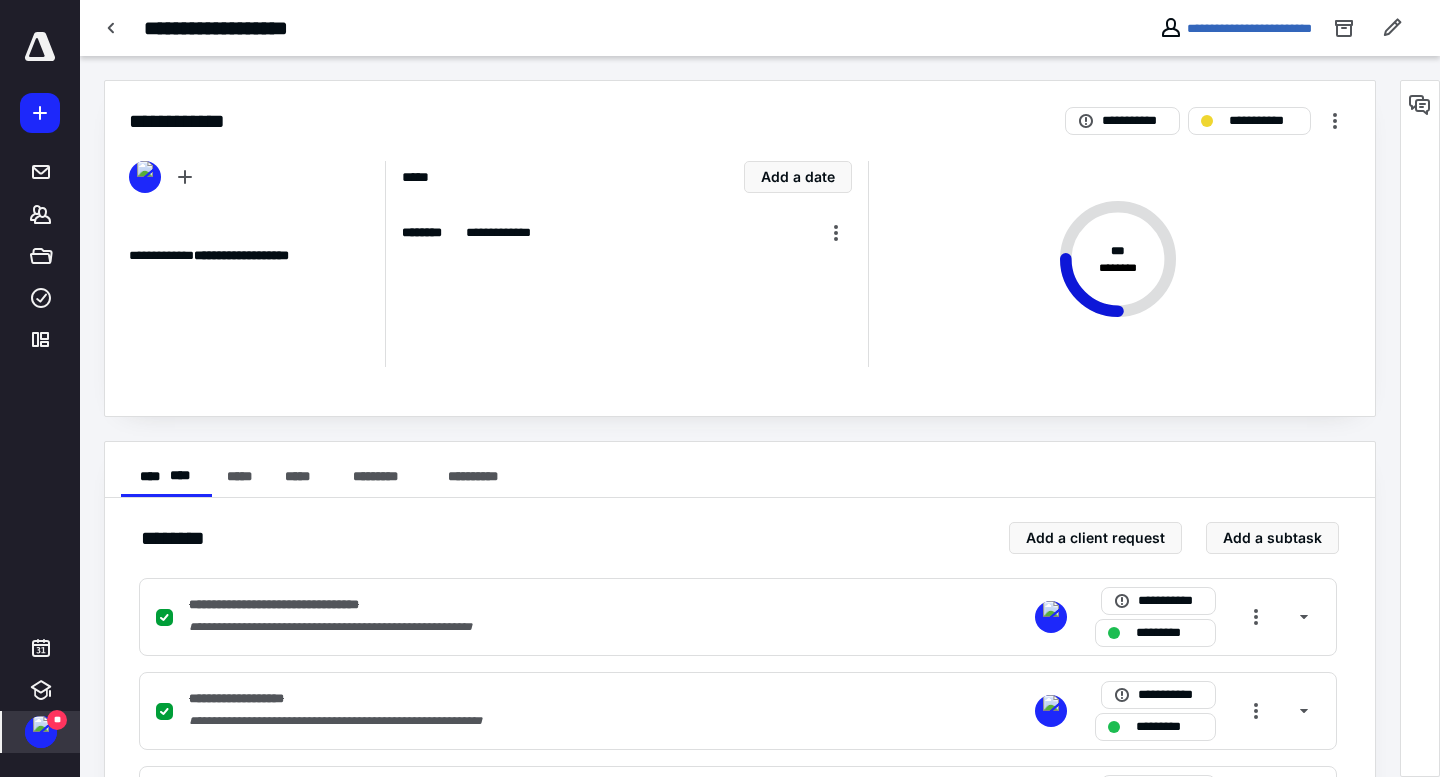 click at bounding box center [41, 724] 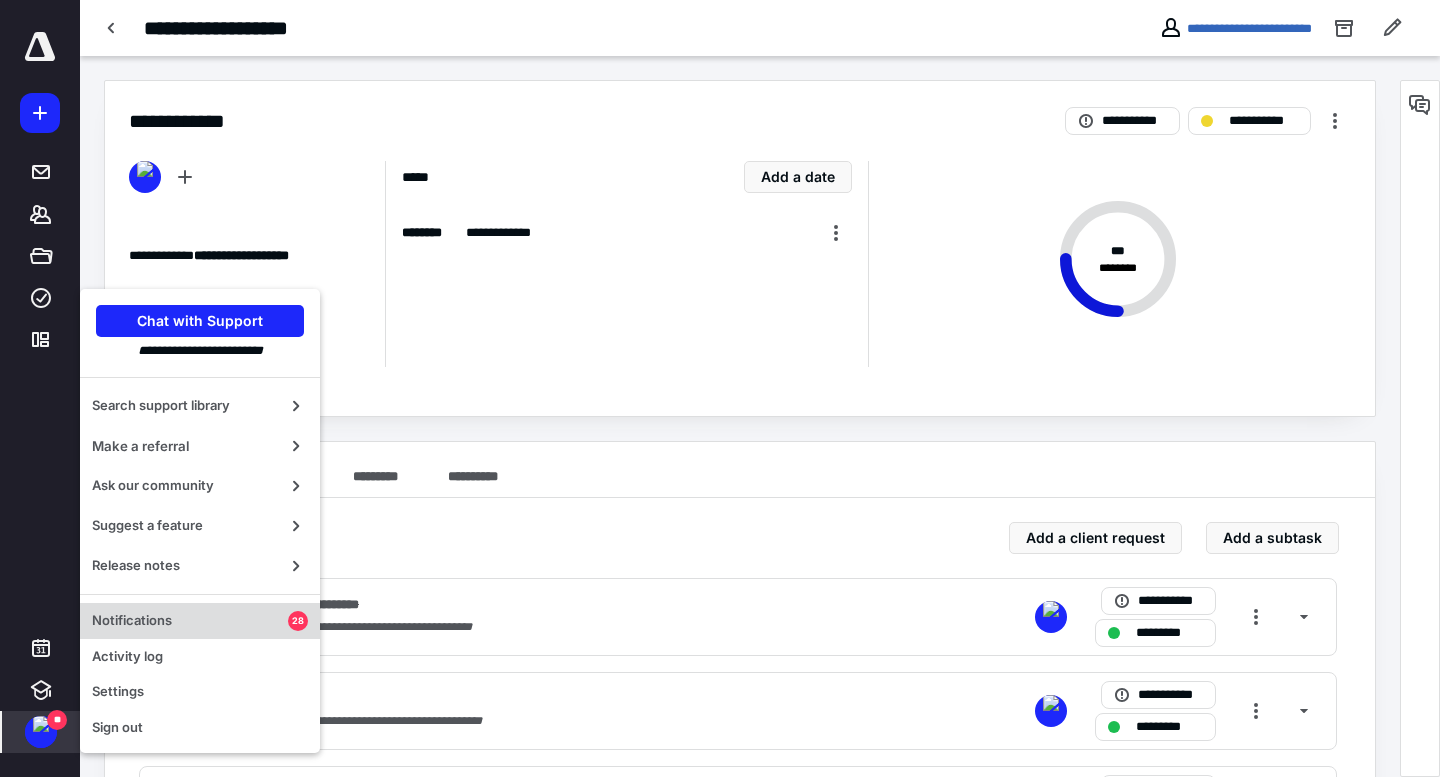click on "Notifications" at bounding box center [190, 621] 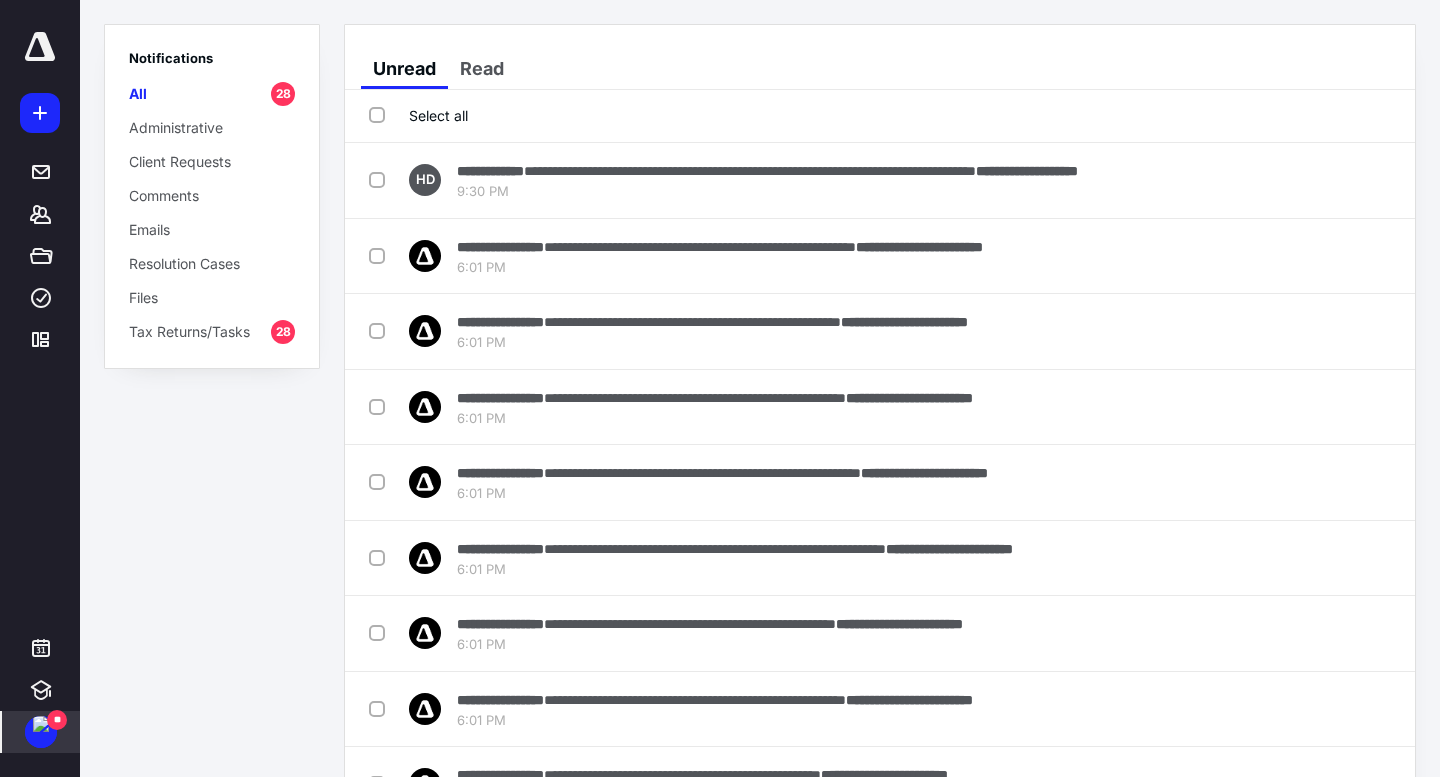 click on "Select all" at bounding box center [418, 116] 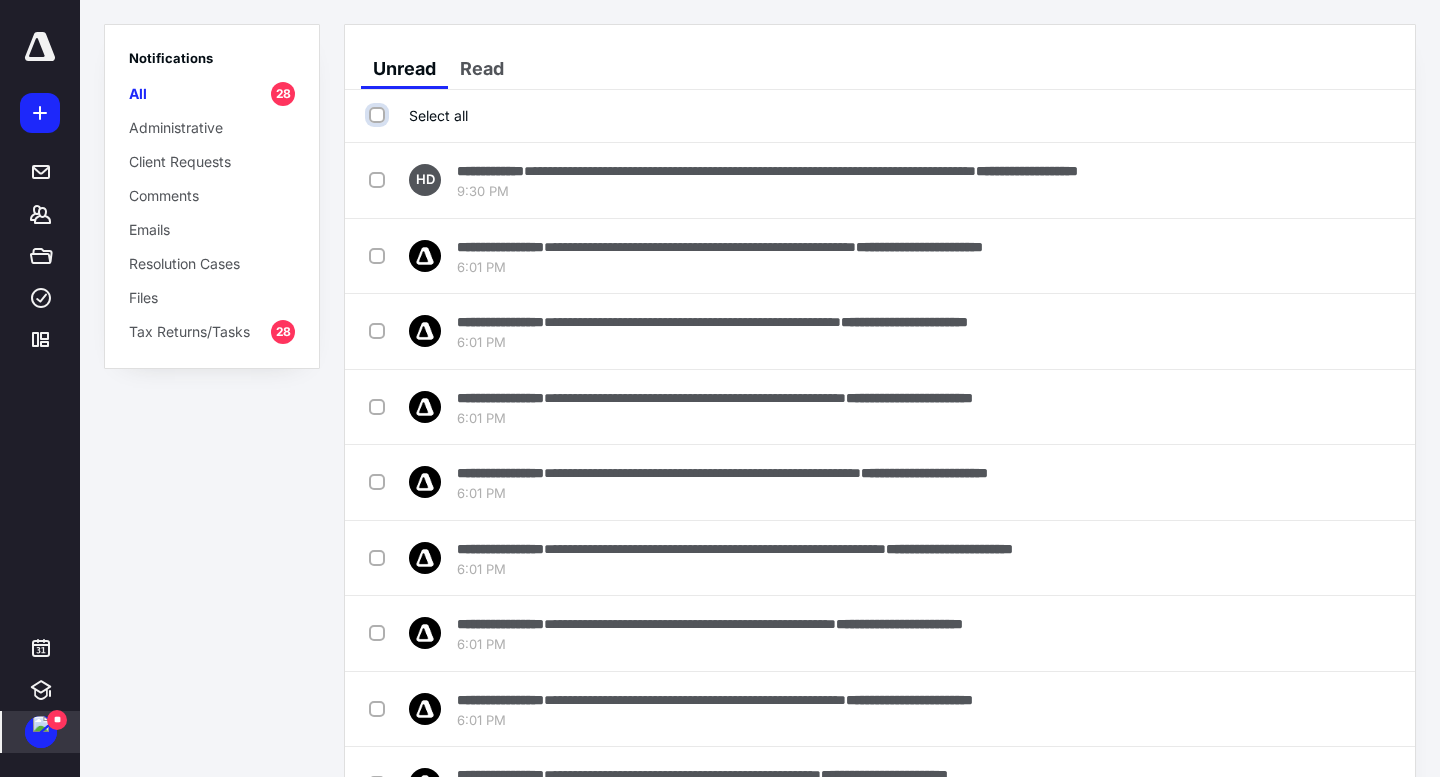 click on "Select all" at bounding box center [379, 115] 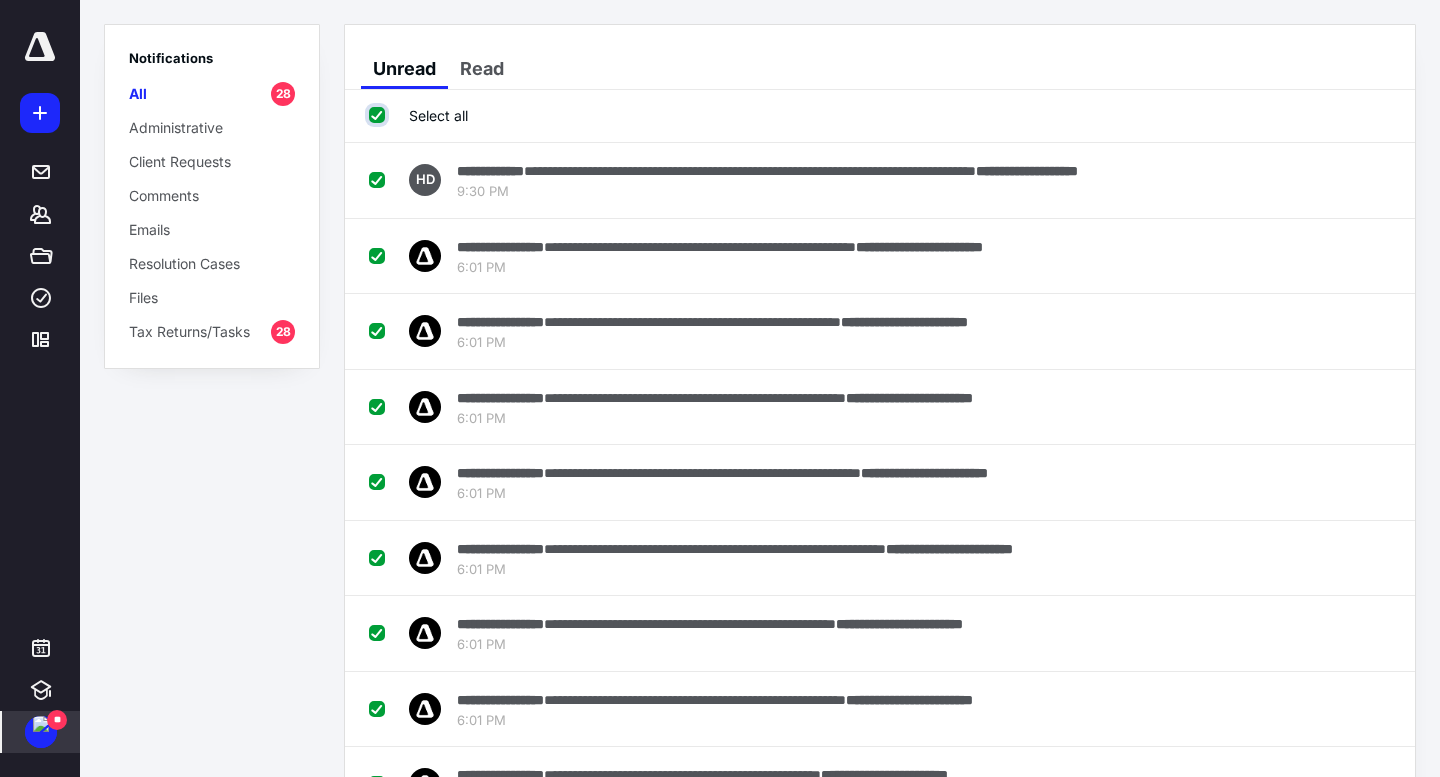 checkbox on "true" 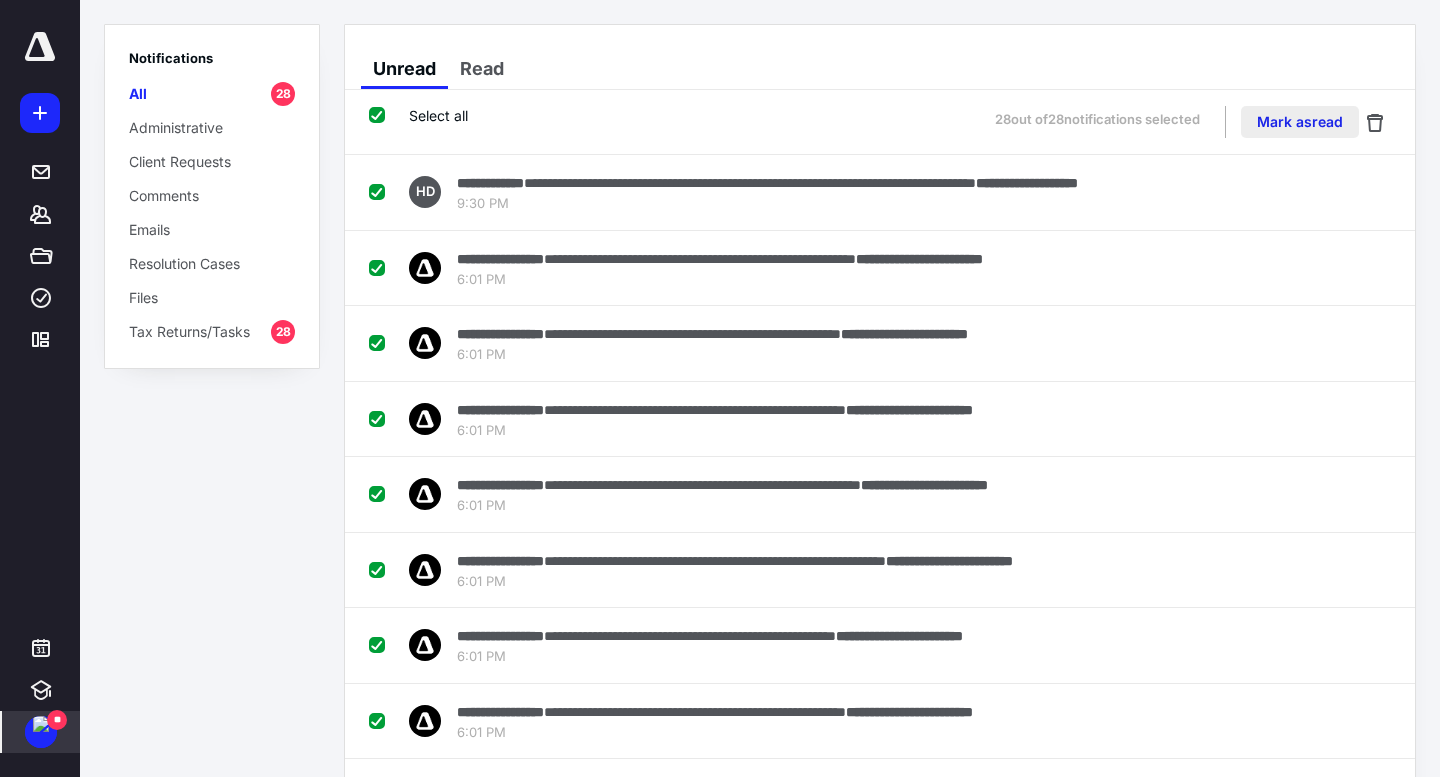 click on "Mark as  read" at bounding box center (1300, 122) 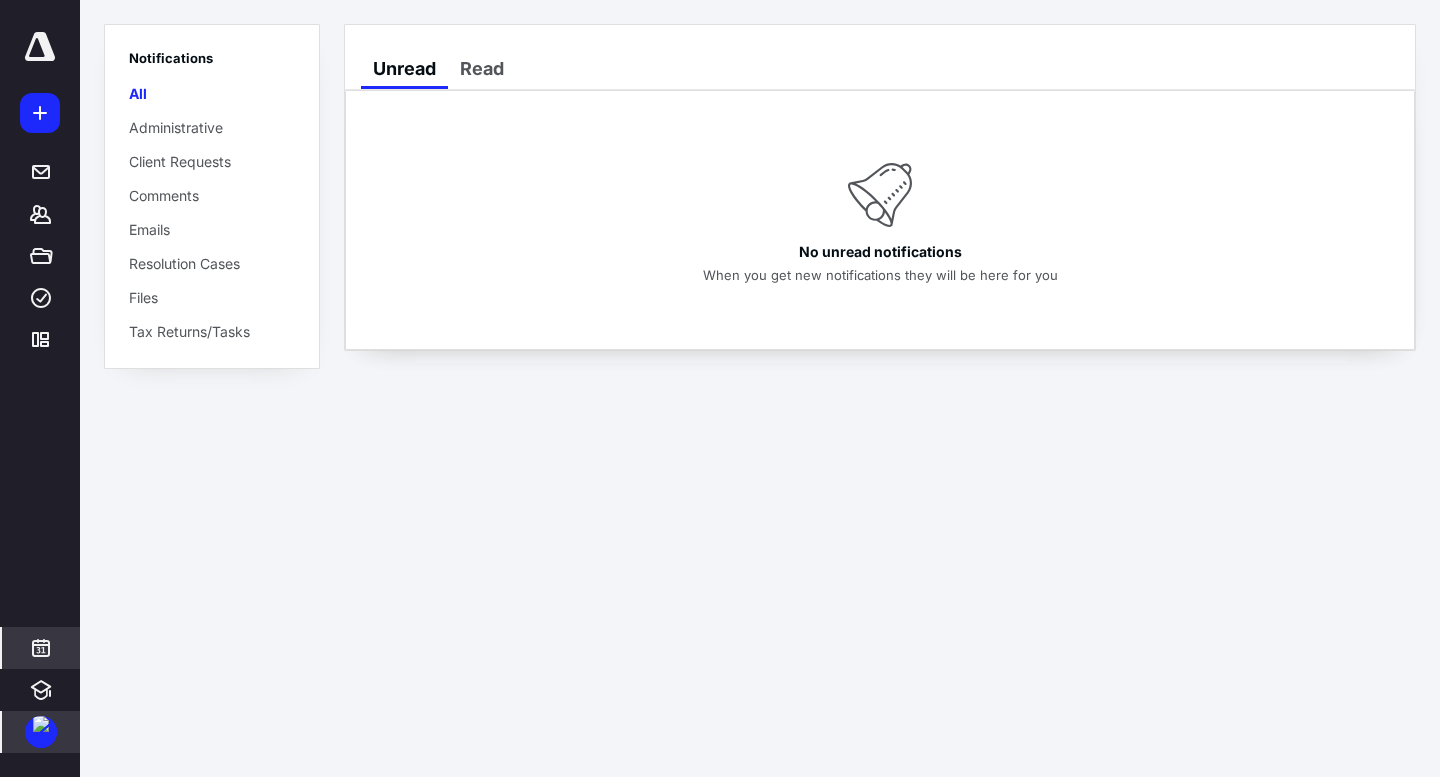 click at bounding box center (41, 648) 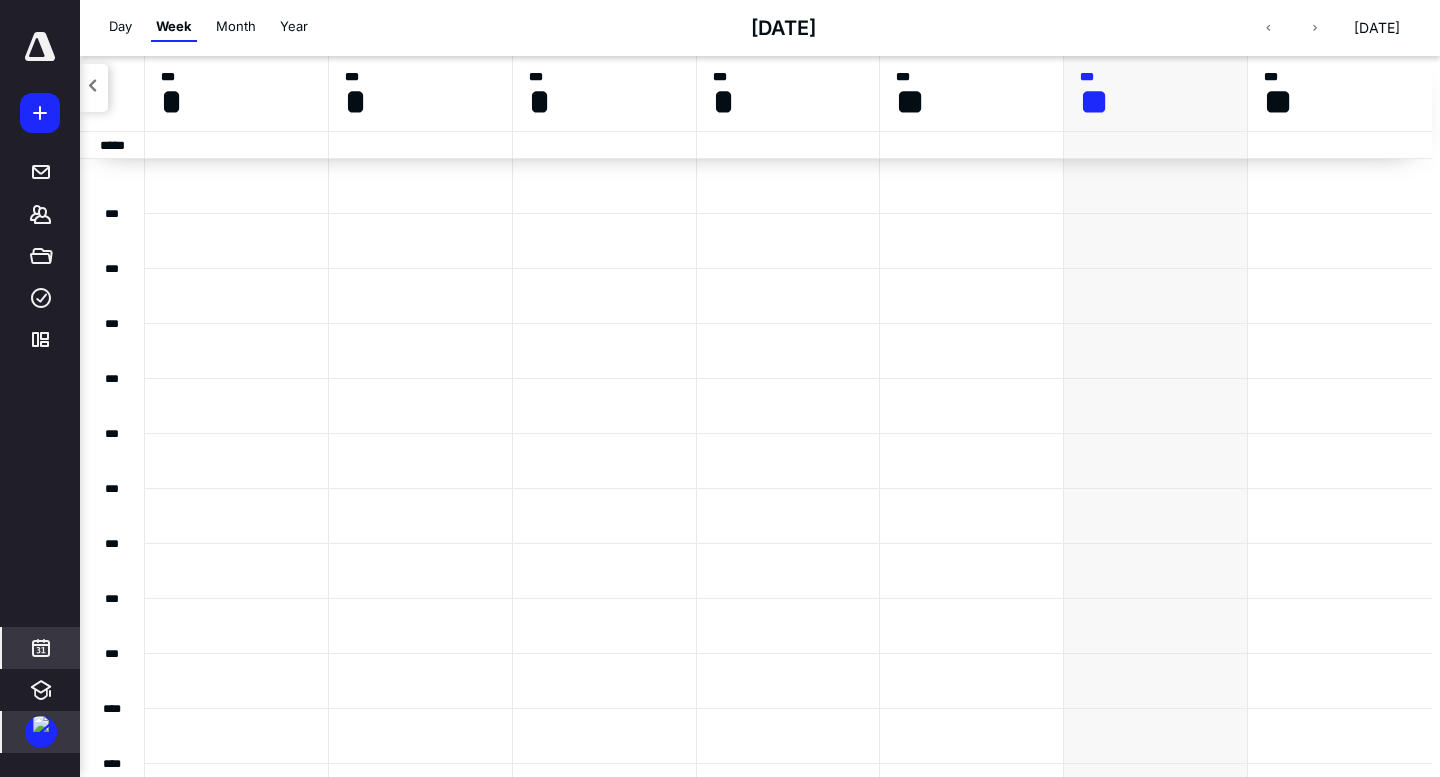 scroll, scrollTop: 385, scrollLeft: 0, axis: vertical 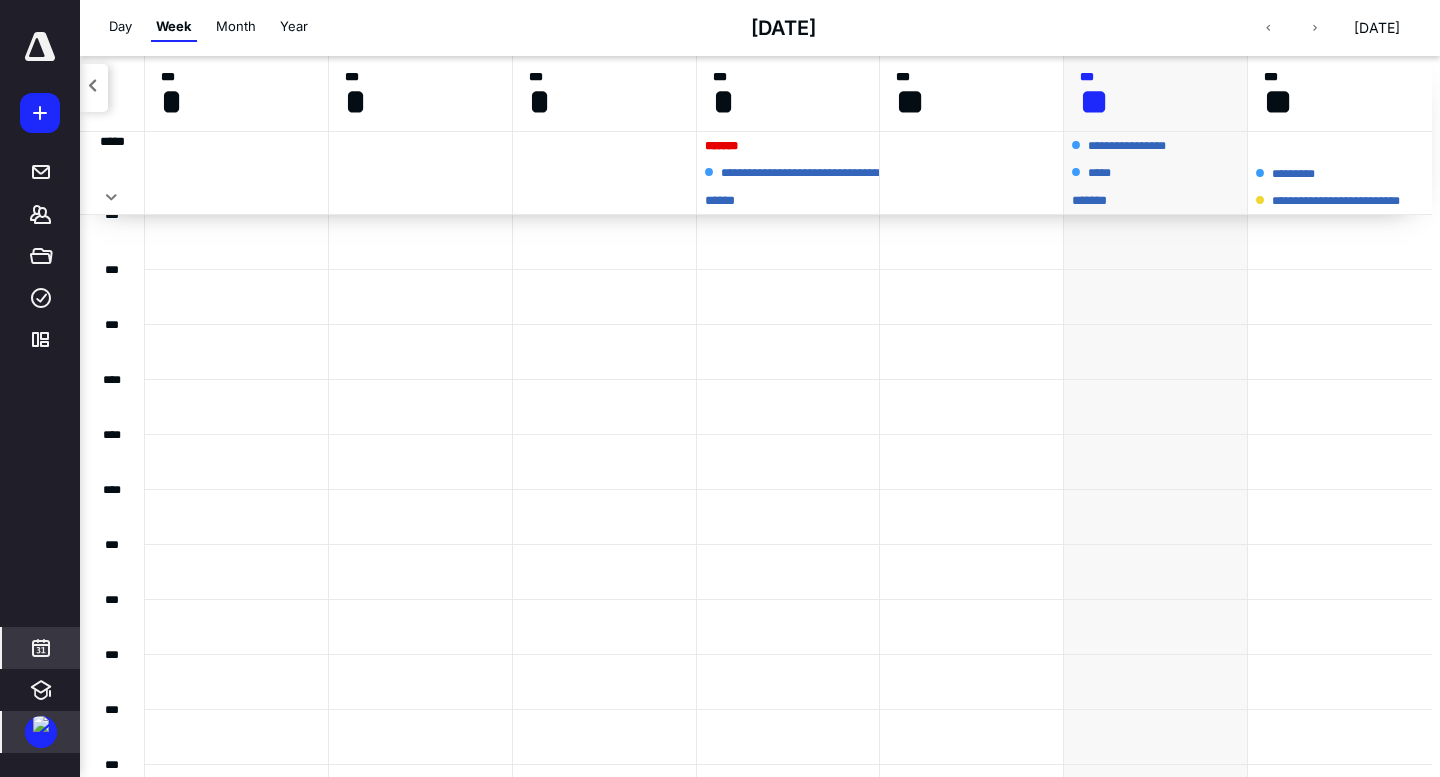 click on "* ****" at bounding box center [788, 200] 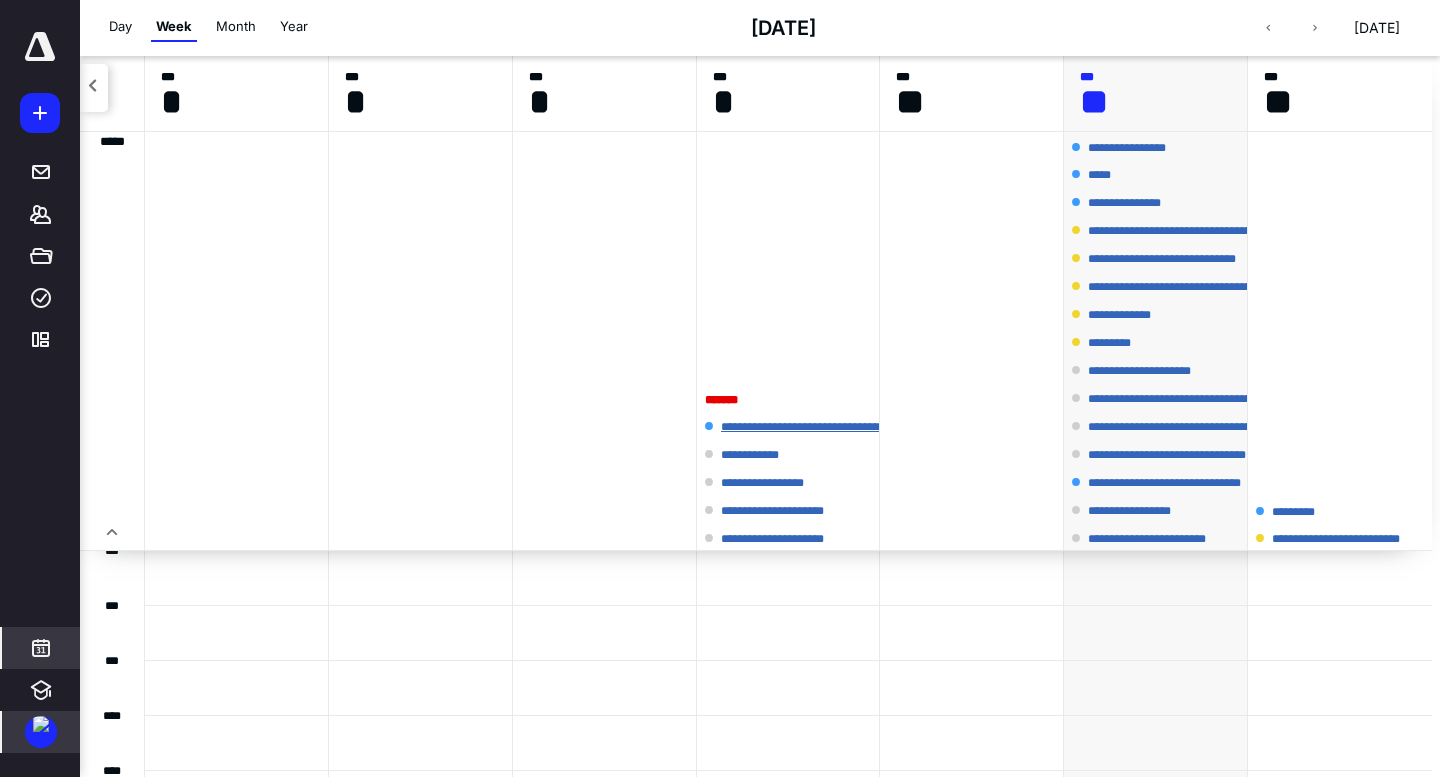 click on "**********" at bounding box center (861, 427) 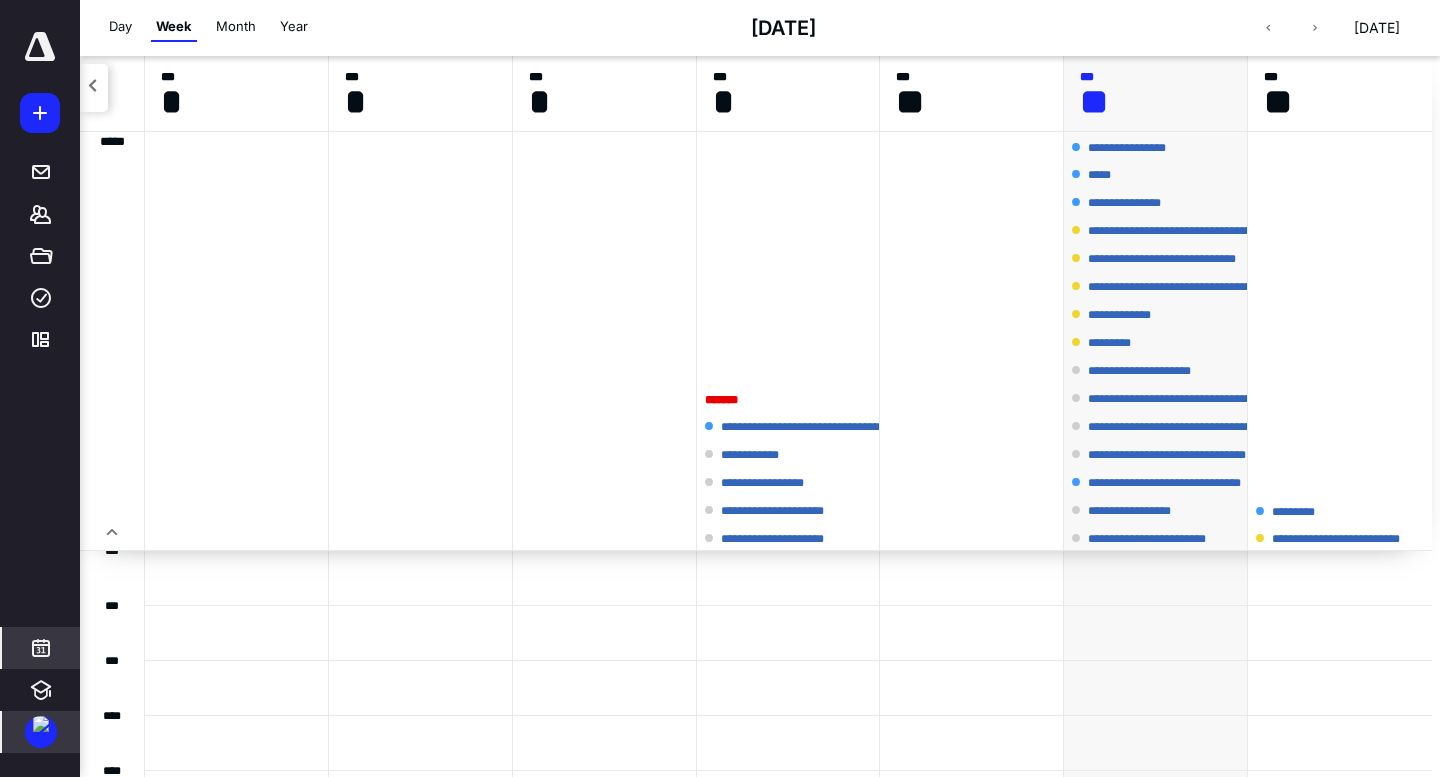 scroll, scrollTop: 0, scrollLeft: 0, axis: both 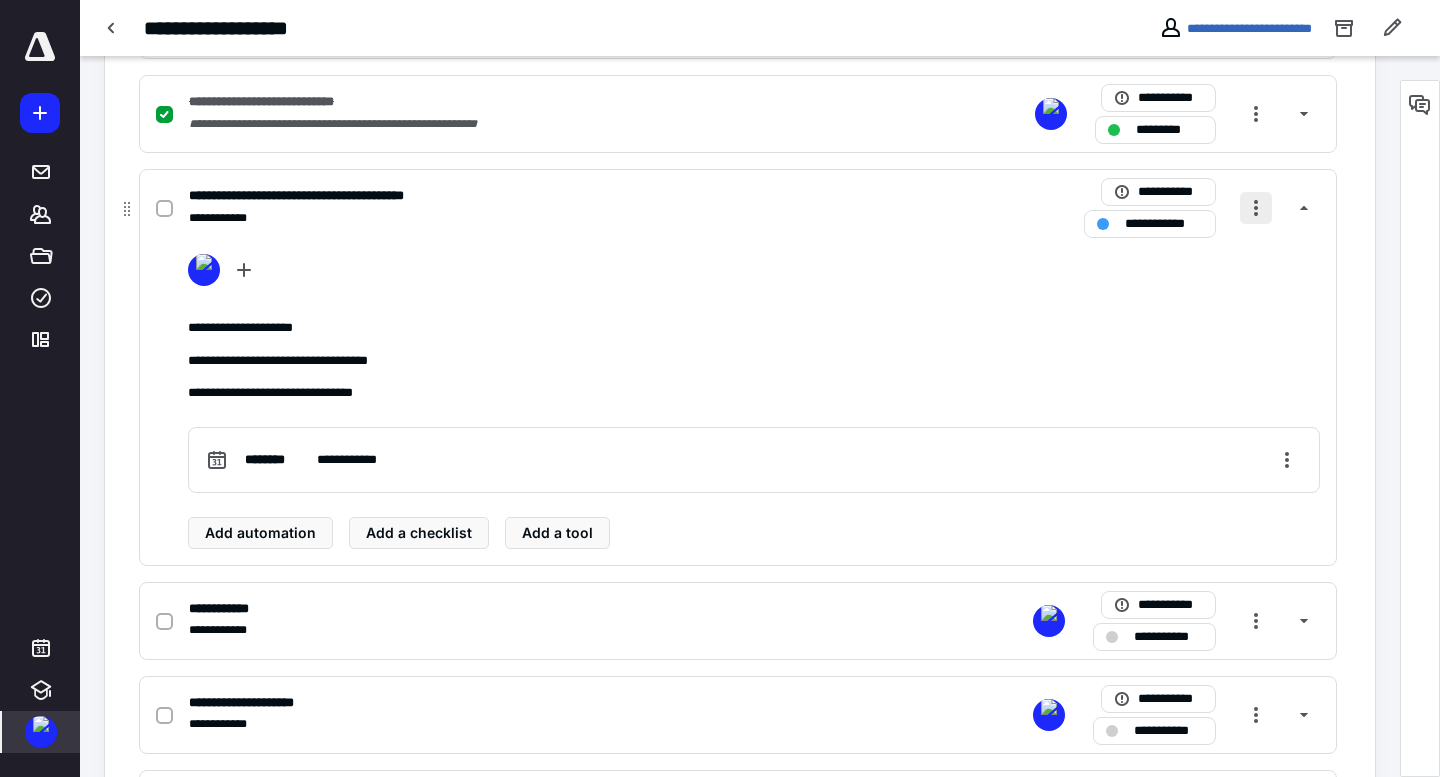drag, startPoint x: 1260, startPoint y: 207, endPoint x: 1269, endPoint y: 222, distance: 17.492855 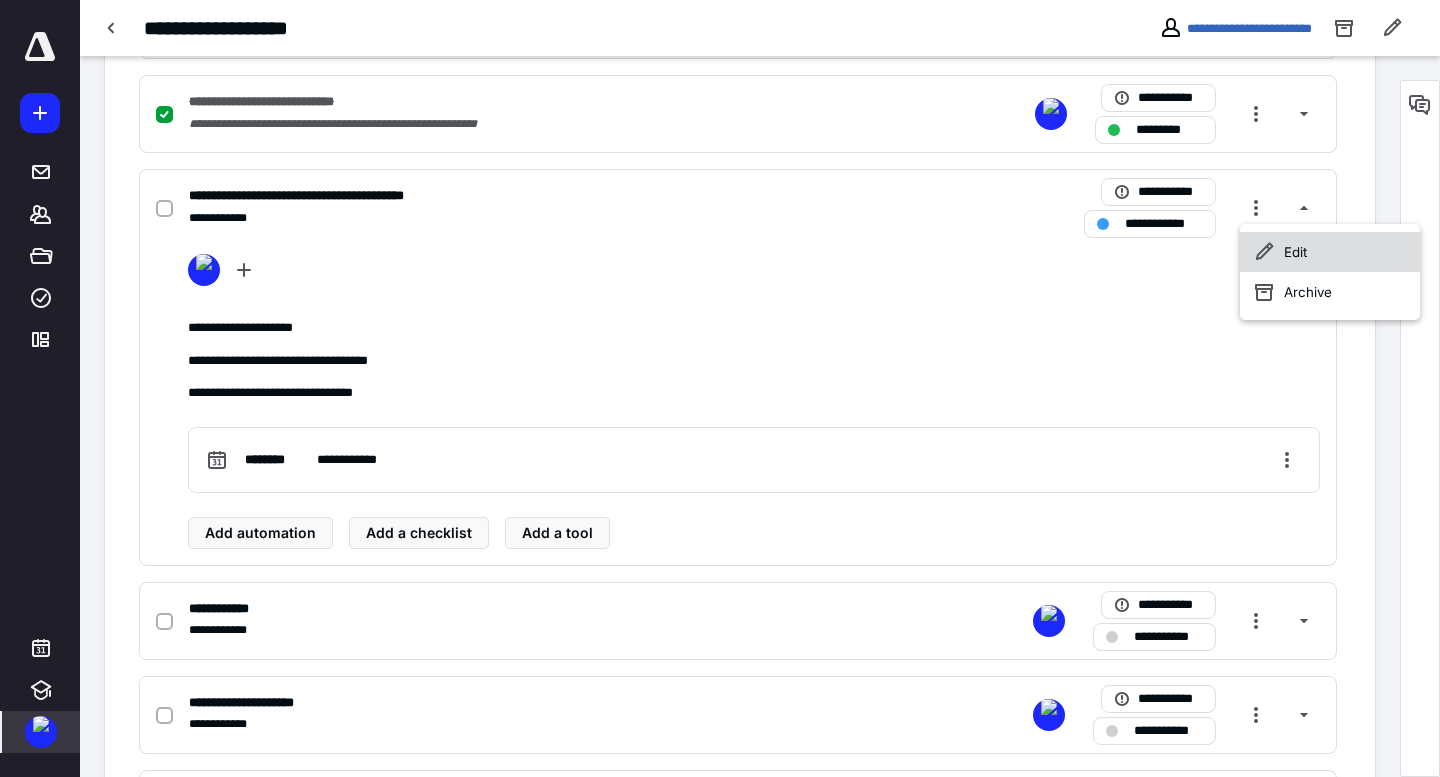 click on "Edit" at bounding box center (1330, 252) 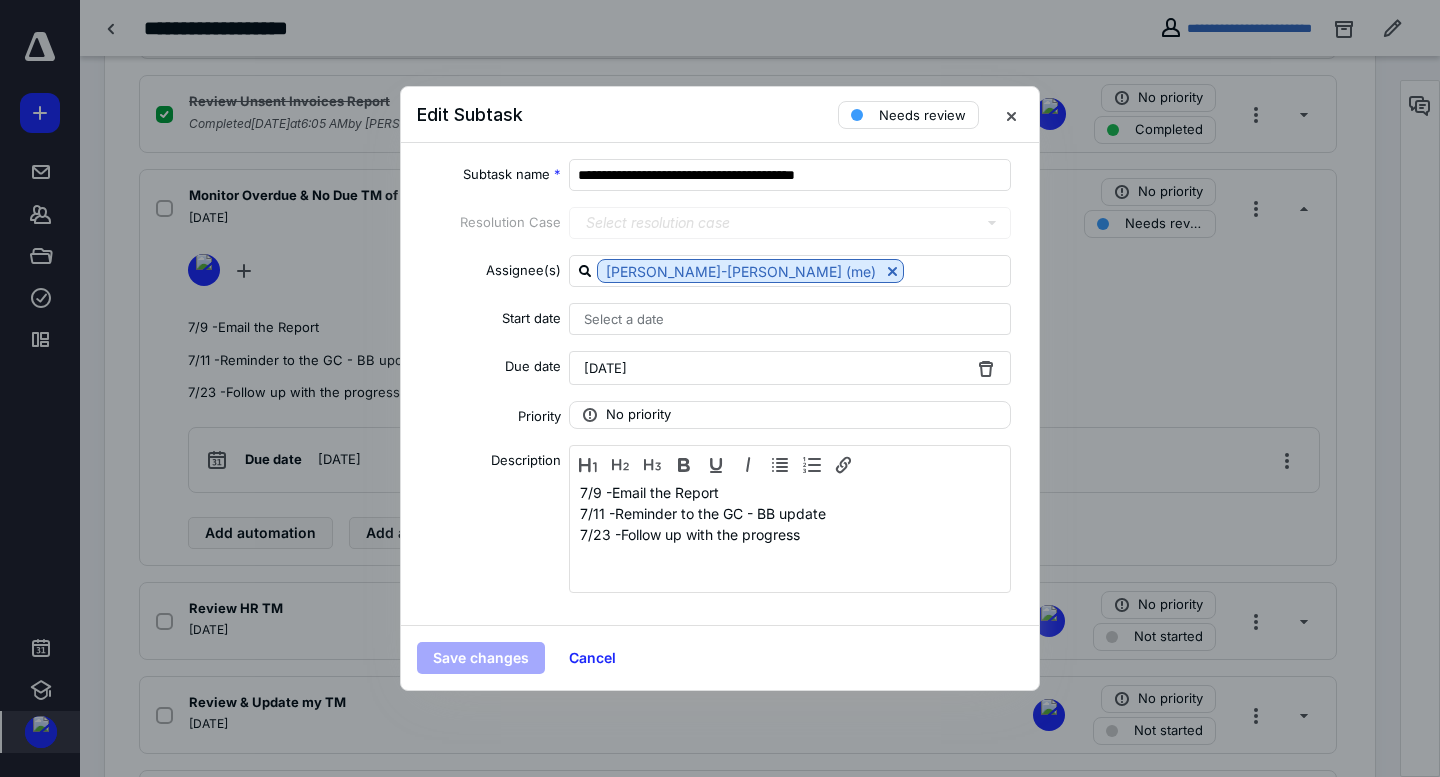 click on "[DATE]" at bounding box center [605, 368] 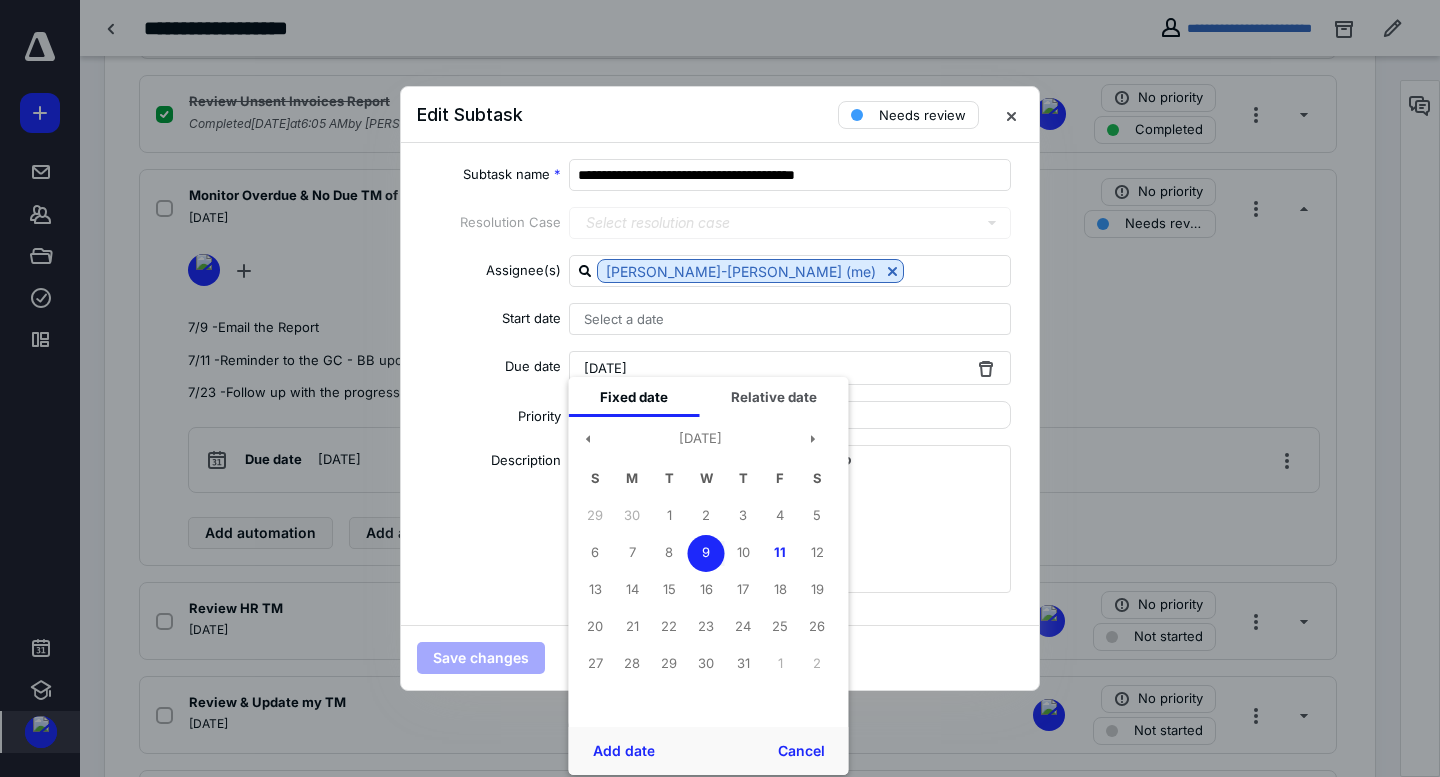 click on "9" at bounding box center (706, 553) 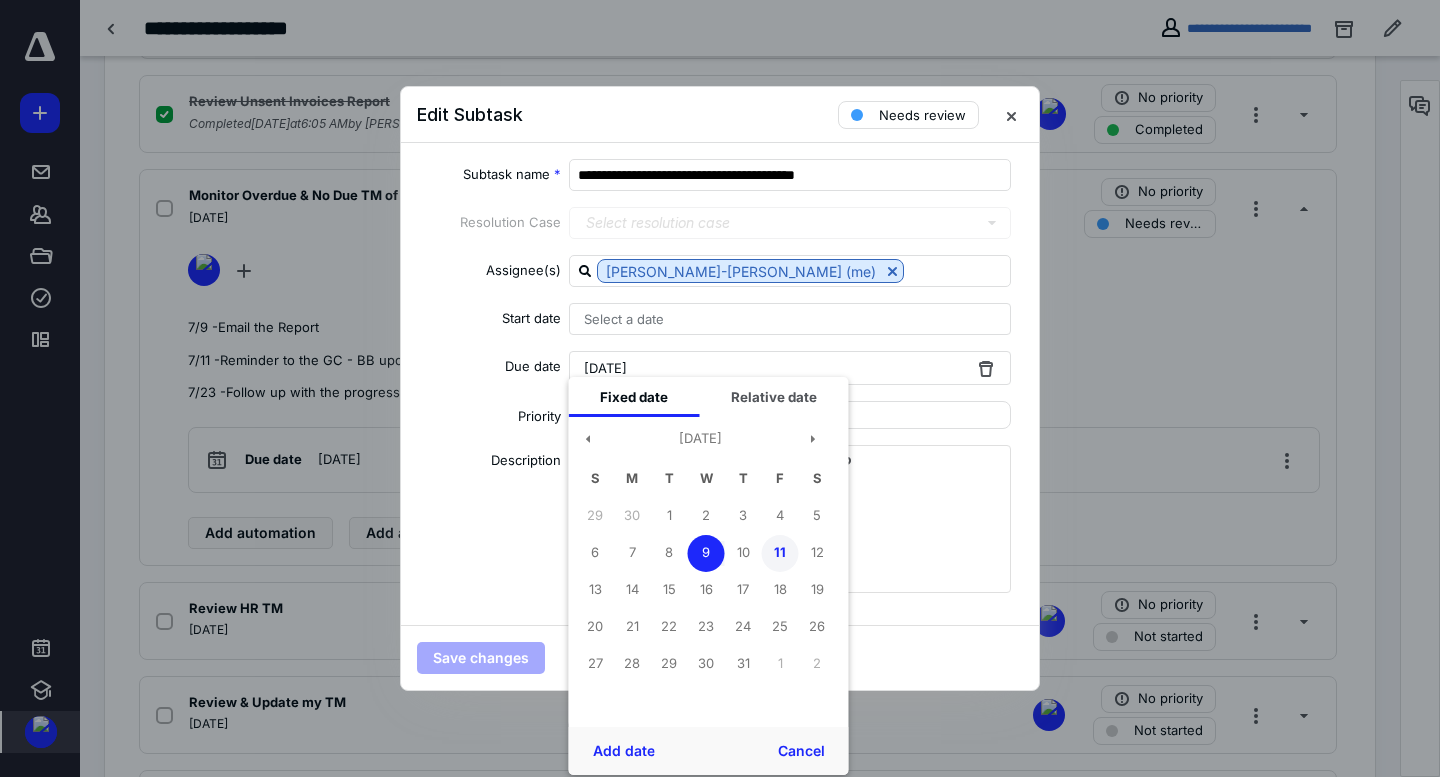 click on "11" at bounding box center (780, 553) 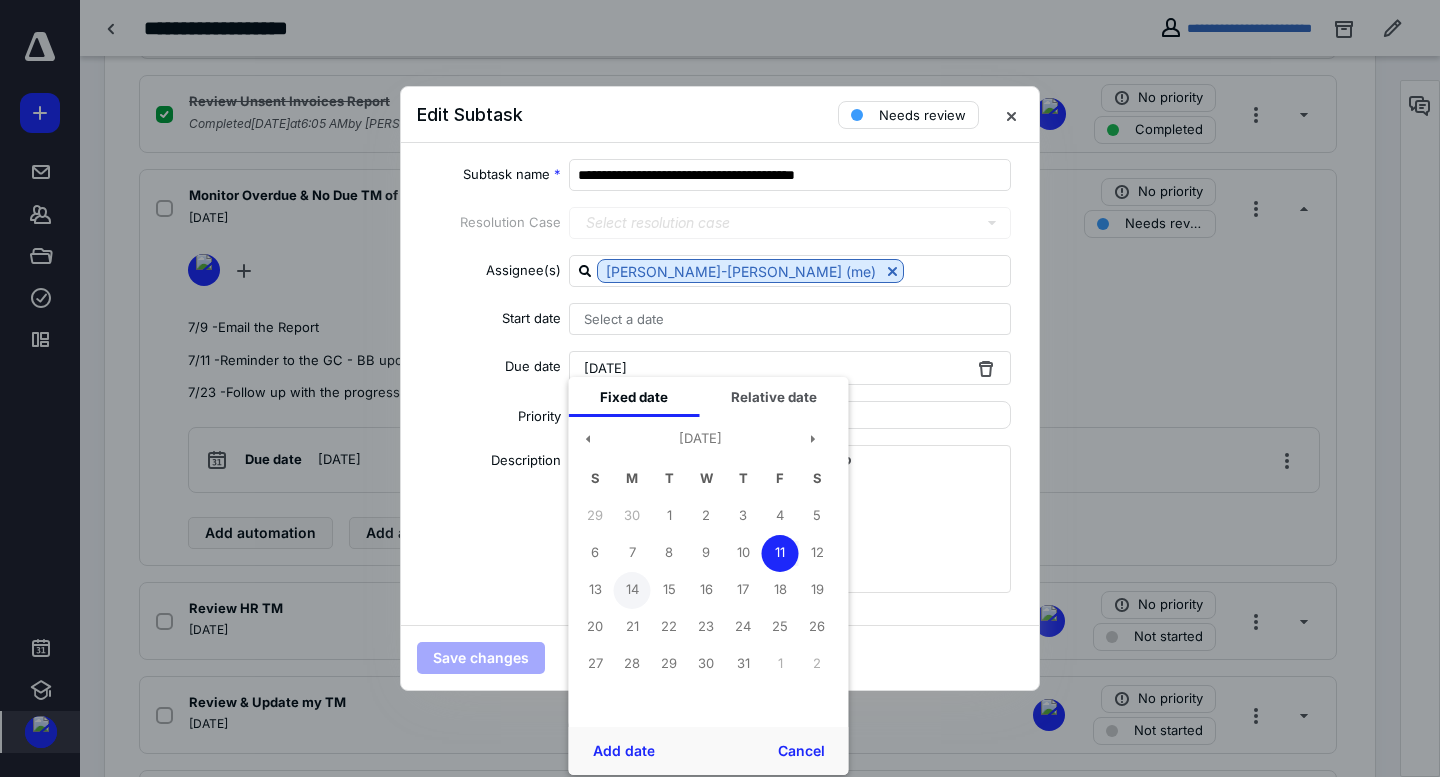 click on "14" at bounding box center [632, 590] 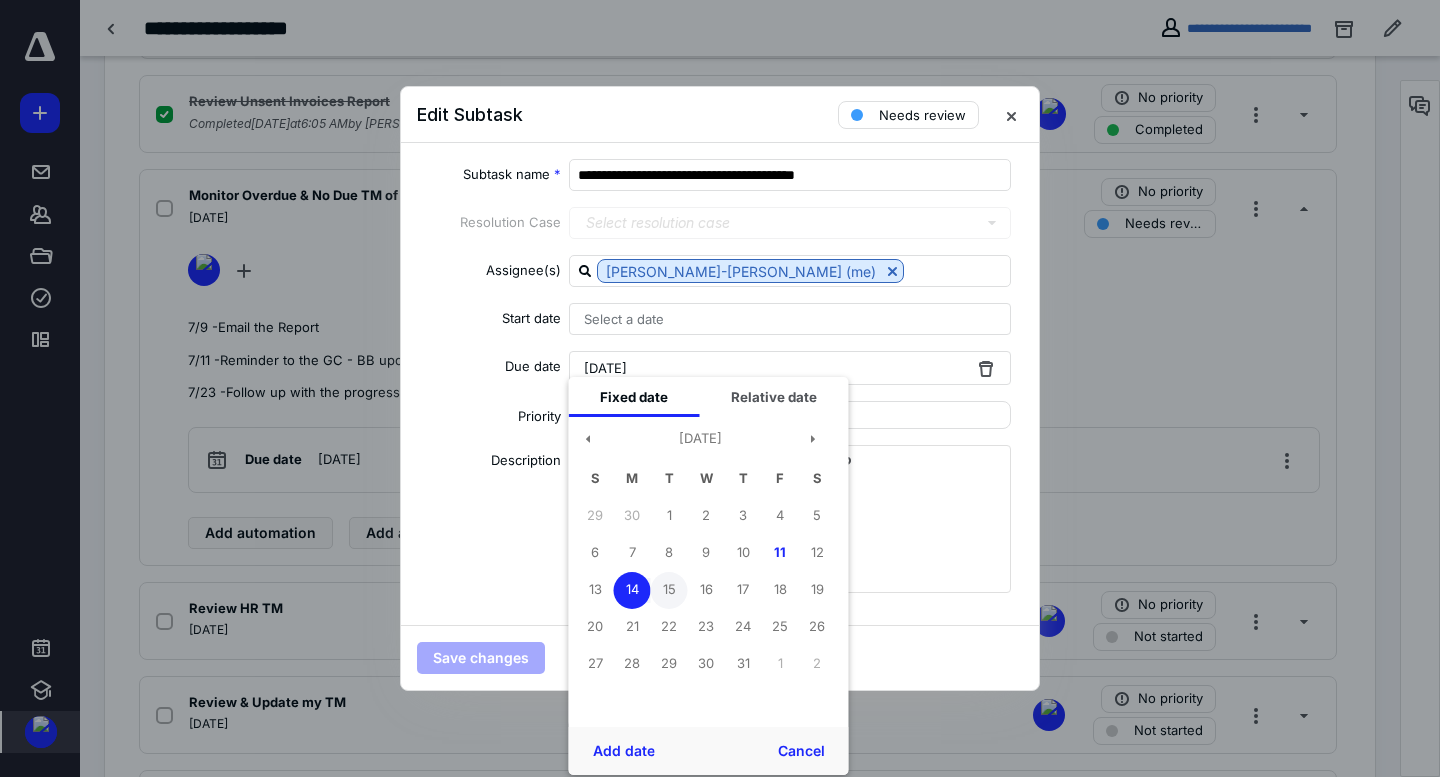 click on "15" at bounding box center [669, 590] 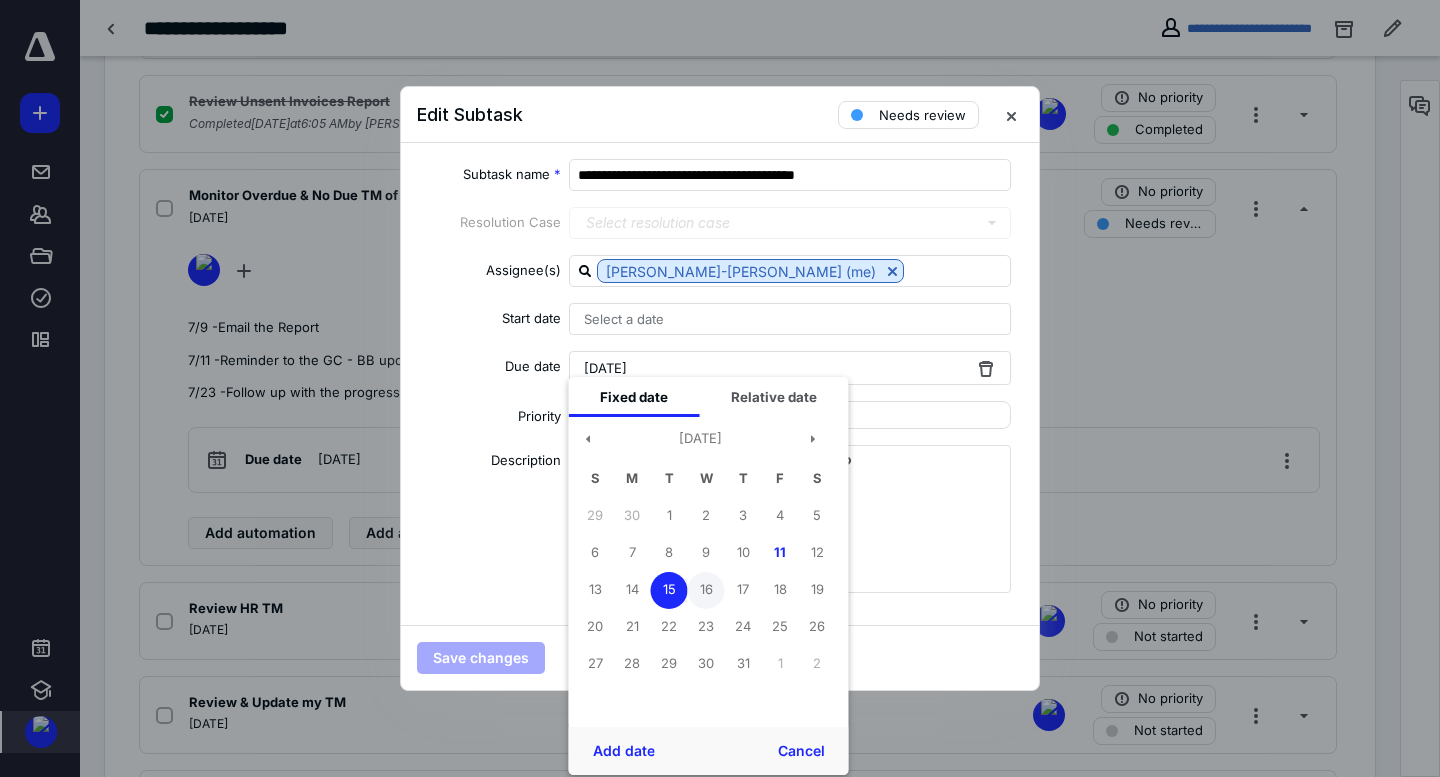 click on "16" at bounding box center [706, 590] 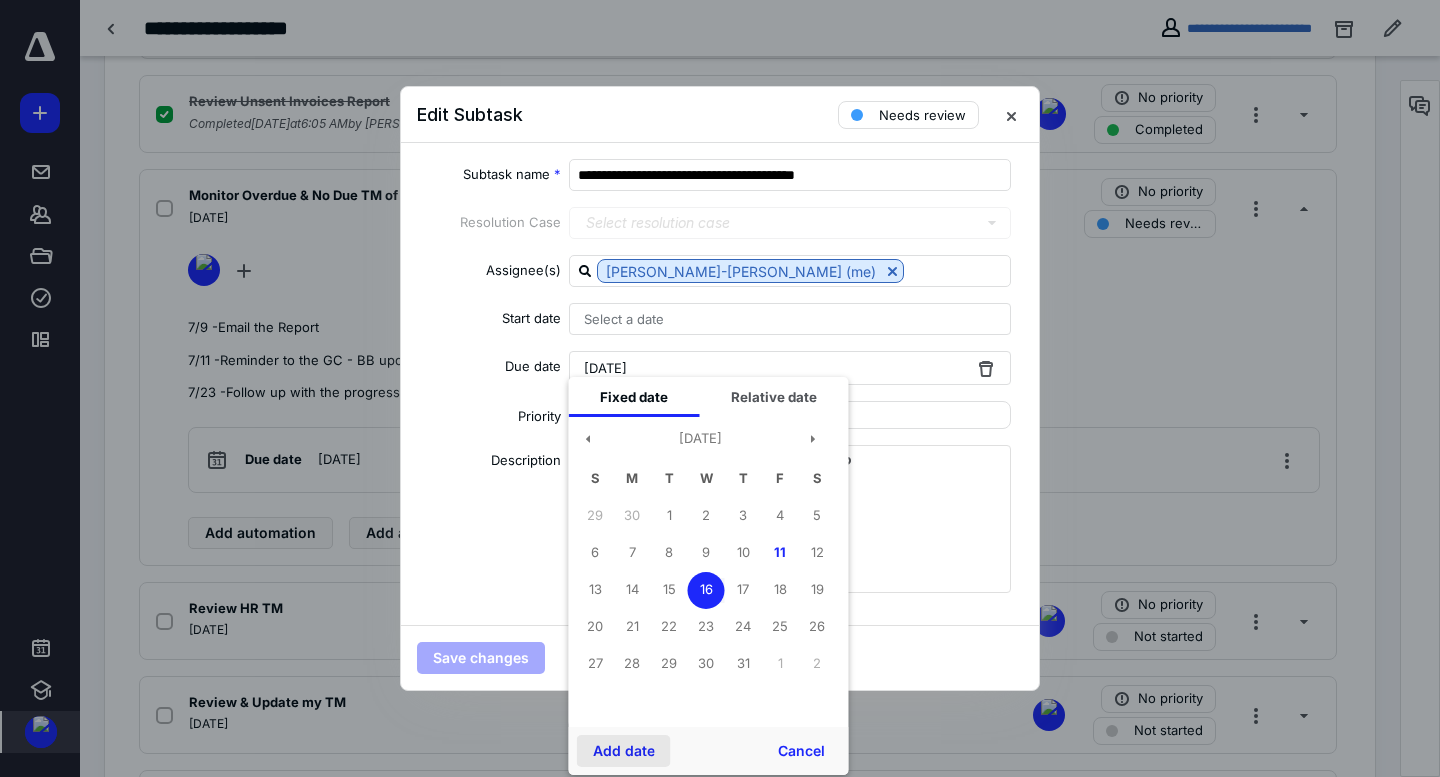 click on "Add date" at bounding box center (624, 751) 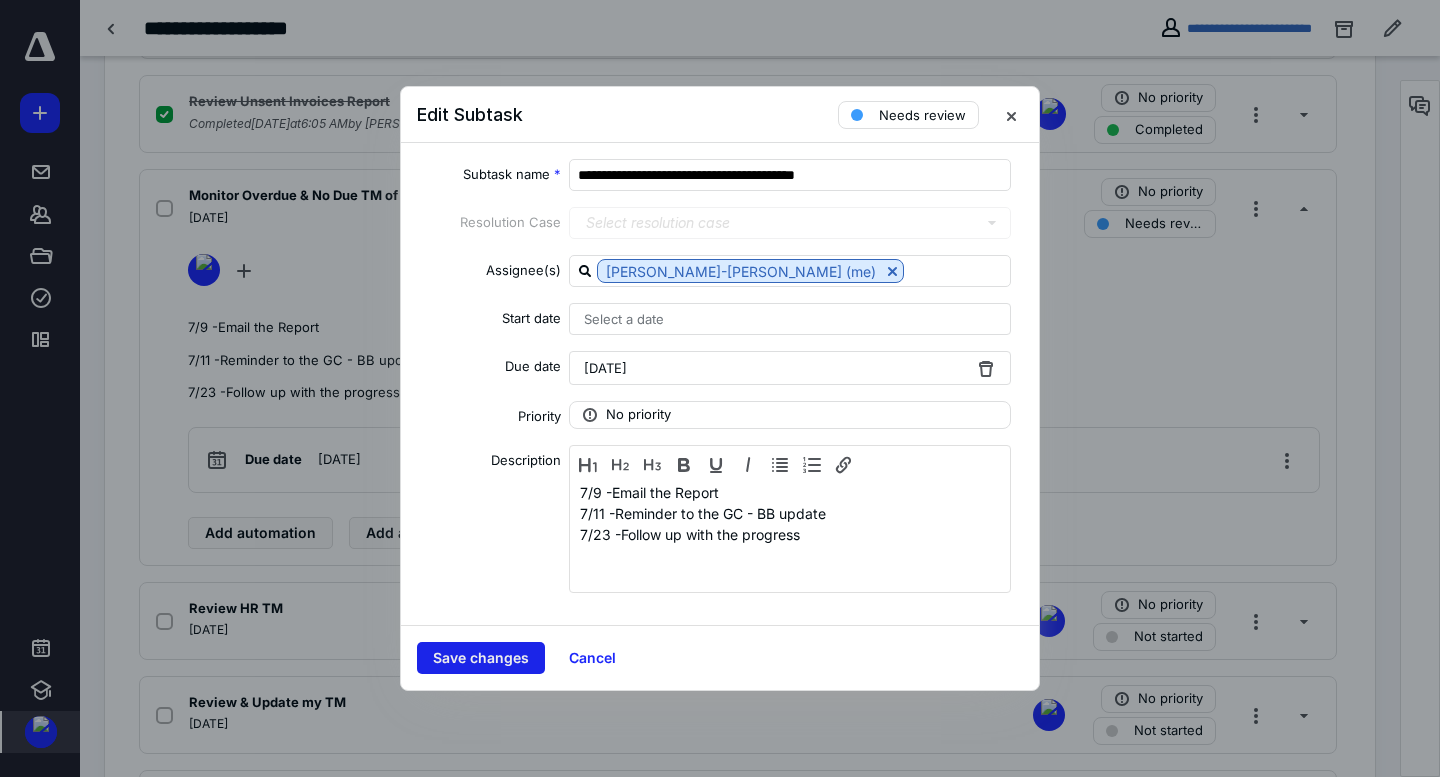 click on "Save changes" at bounding box center [481, 658] 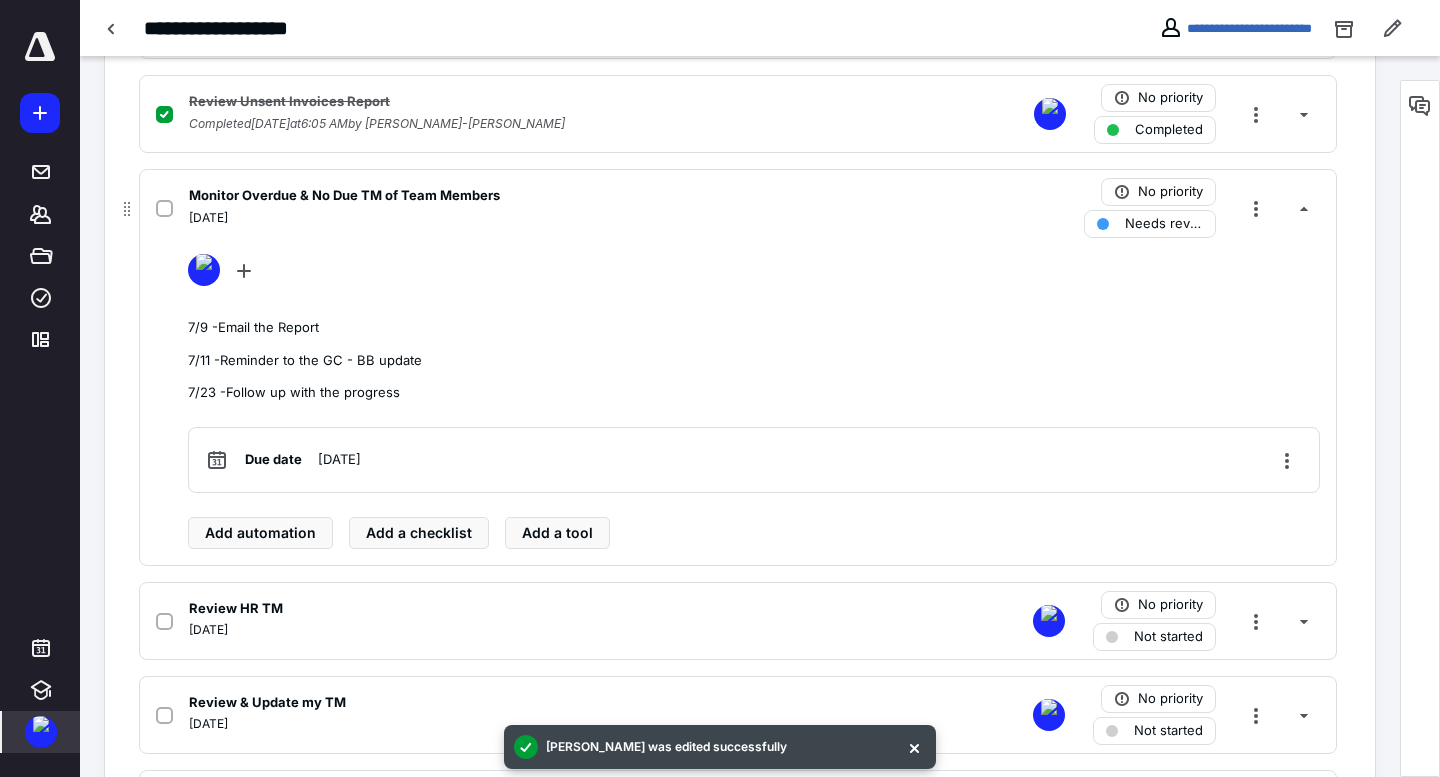 click on "Monitor Overdue & No Due TM of Team Members" at bounding box center [344, 196] 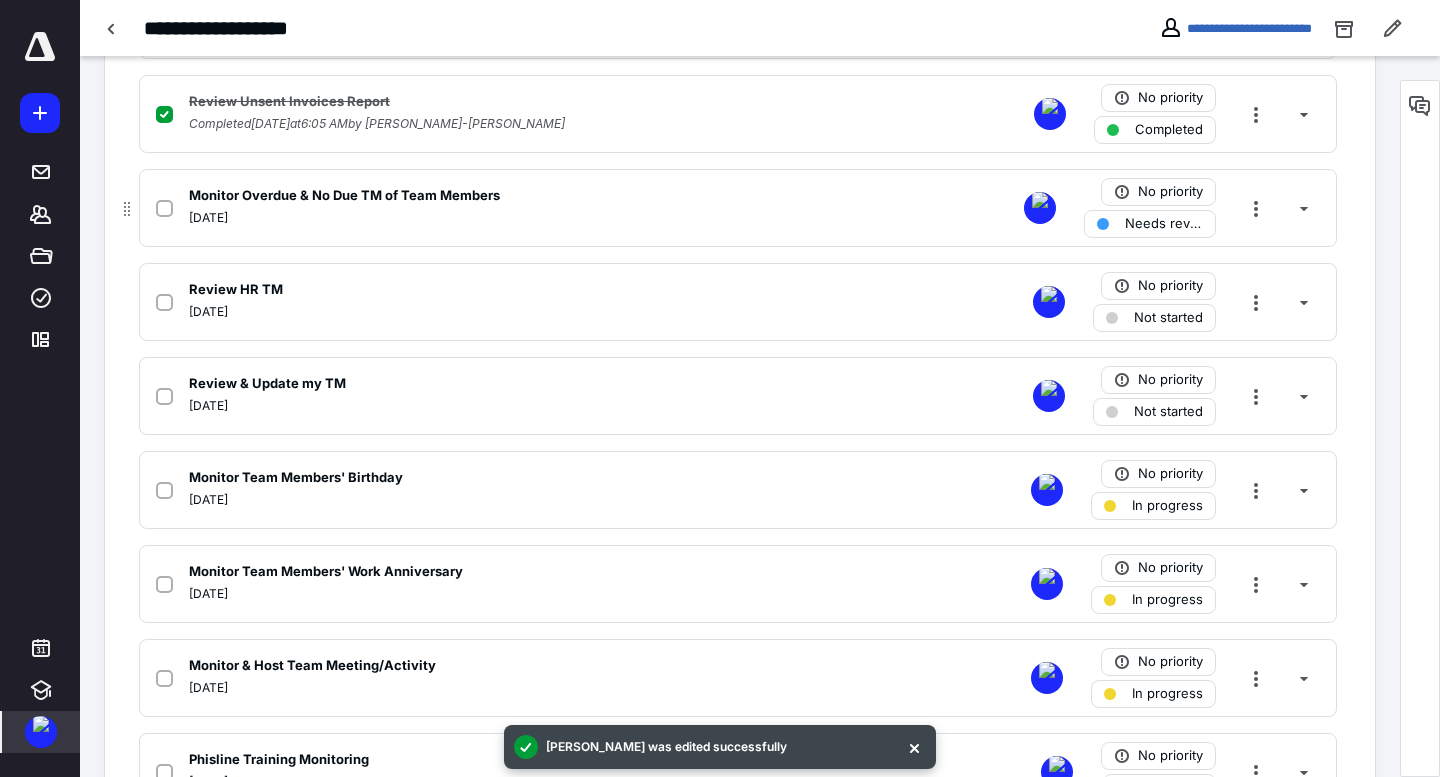 click on "Needs review" at bounding box center (1164, 224) 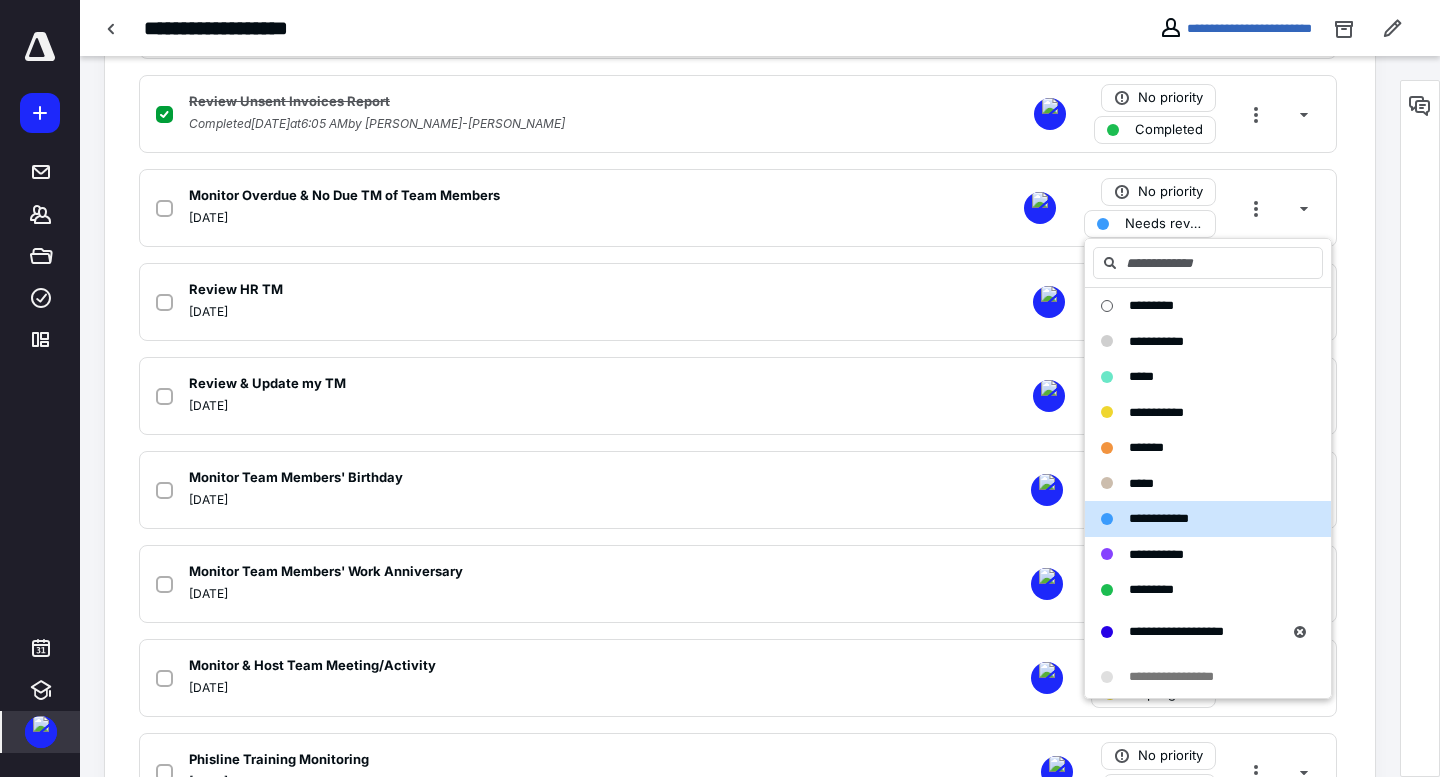 click on "Subtasks Add a client request Add a subtask Review Unbillable Hours Monitoring Completed  [DATE]  6:02 AM  by [PERSON_NAME]-[PERSON_NAME] No priority Completed Monitor Holiday Off Completed  [DATE]  12:44 AM  by [PERSON_NAME]-[PERSON_NAME] No priority Completed Review Unsent Invoices Report Completed  [DATE]  6:05 AM  by [PERSON_NAME]-[PERSON_NAME] No priority Completed Monitor Overdue & No Due TM of Team Members [DATE] No priority Needs review Review HR TM [DATE] No priority Not started Review & Update my TM [DATE] No priority Not started Monitor Team Members' Birthday [DEMOGRAPHIC_DATA] No priority In progress Monitor Team Members' Work Anniversary [DATE] No priority In progress Monitor & Host Team Meeting/Activity [DATE] No priority In progress Phisline Training Monitoring [DATE] No priority No status Review AZ Clients' QBO Subs Billing [DATE] No priority Not started Clients' Monthly Avrg. Time VS Actual Time [DATE] No priority Not started" at bounding box center (740, 415) 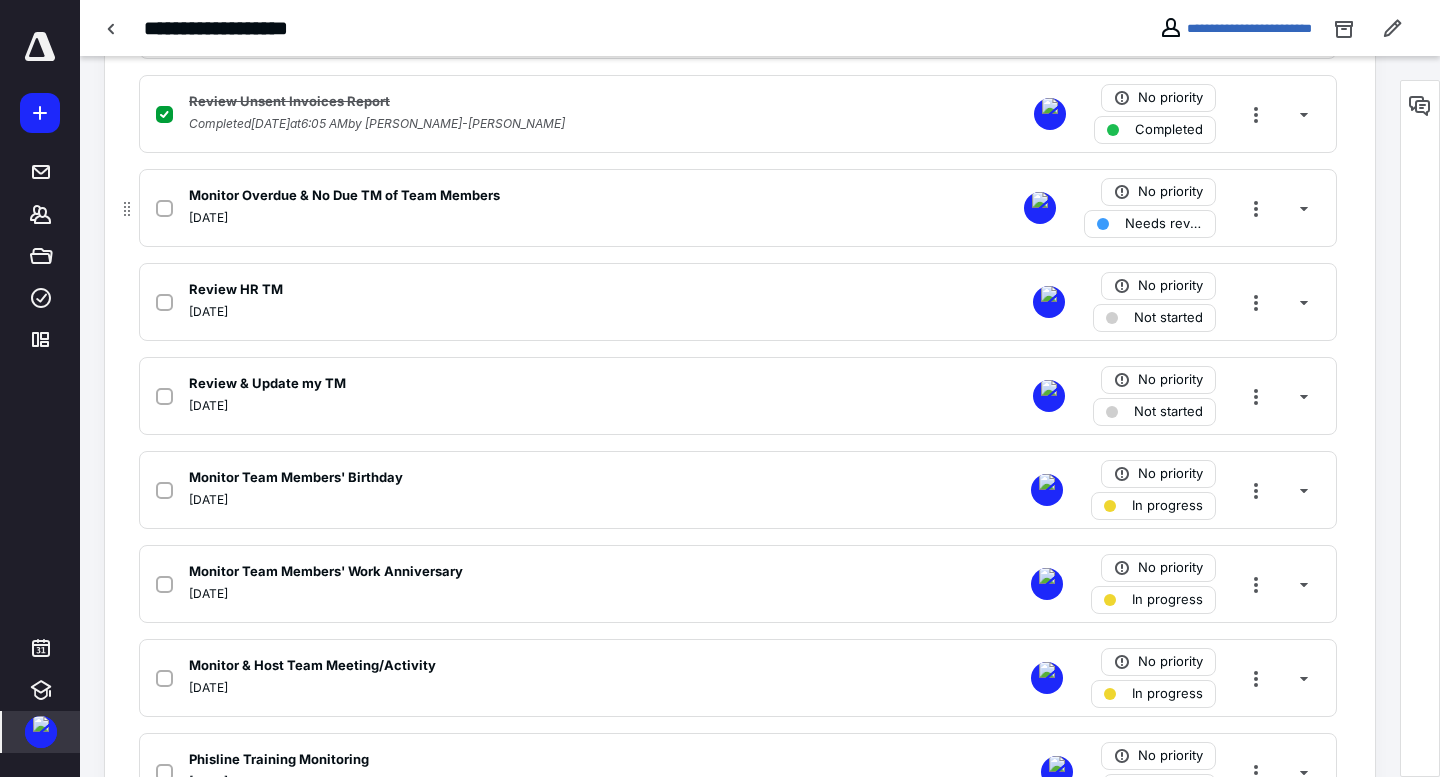 click on "[DATE]" at bounding box center [475, 218] 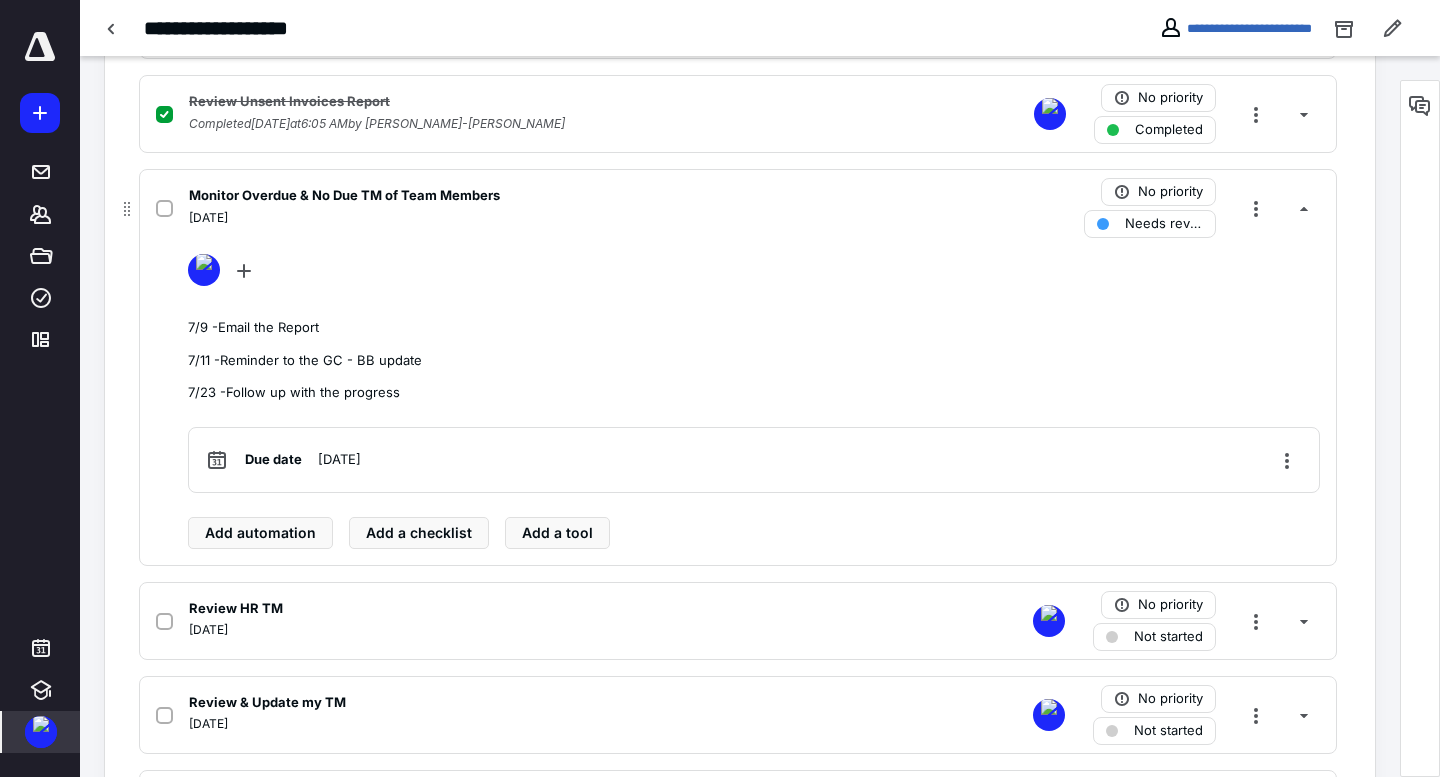 click on "[DATE]" at bounding box center (475, 218) 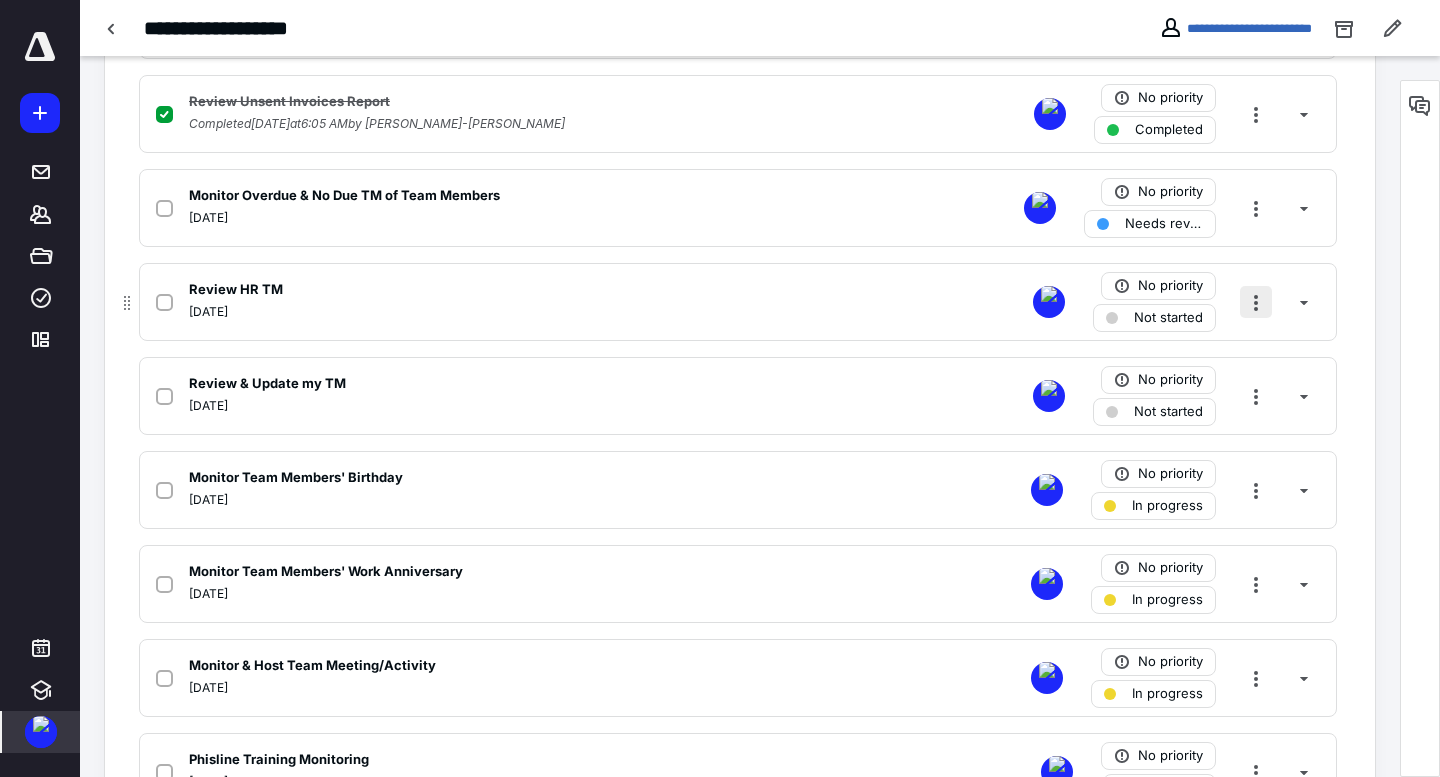 click at bounding box center [1256, 302] 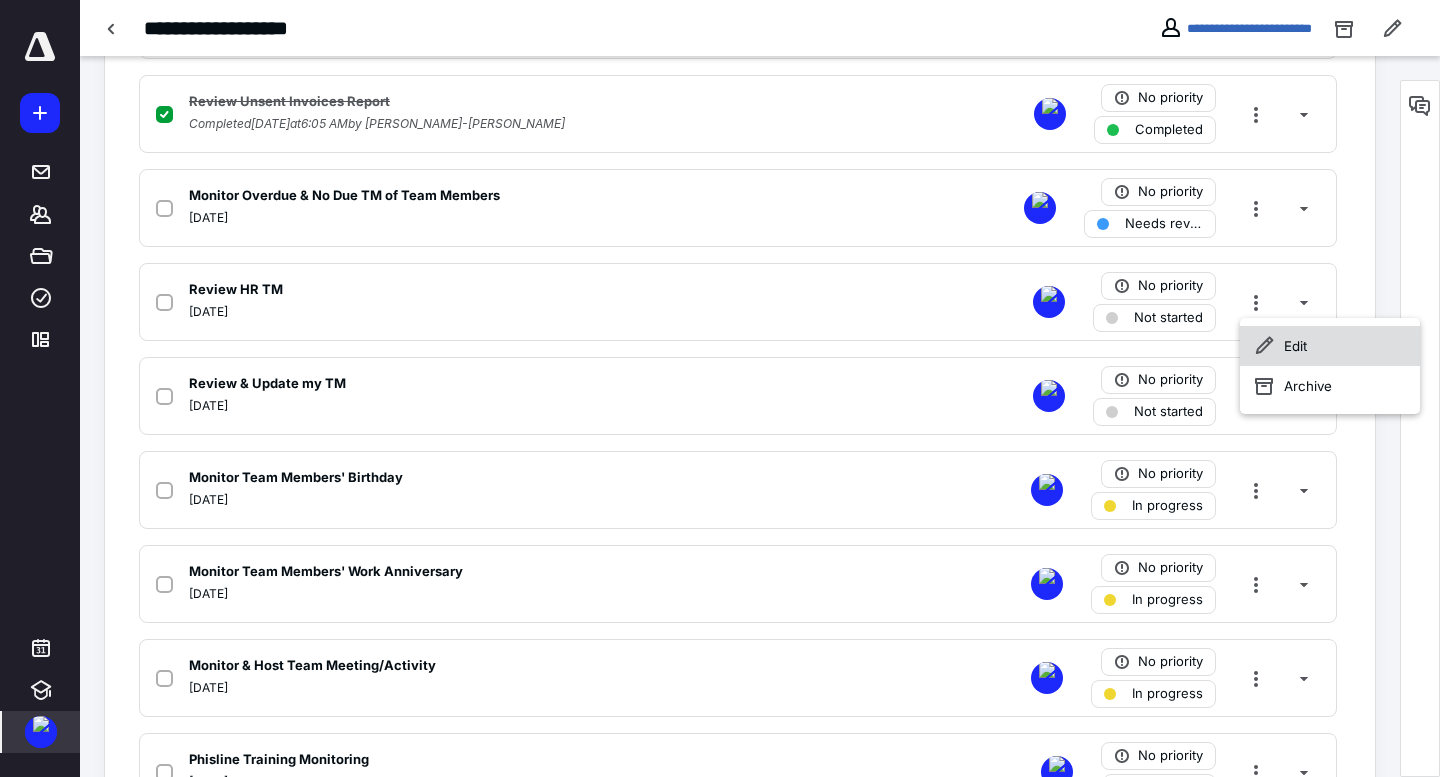 click on "Edit" at bounding box center [1330, 346] 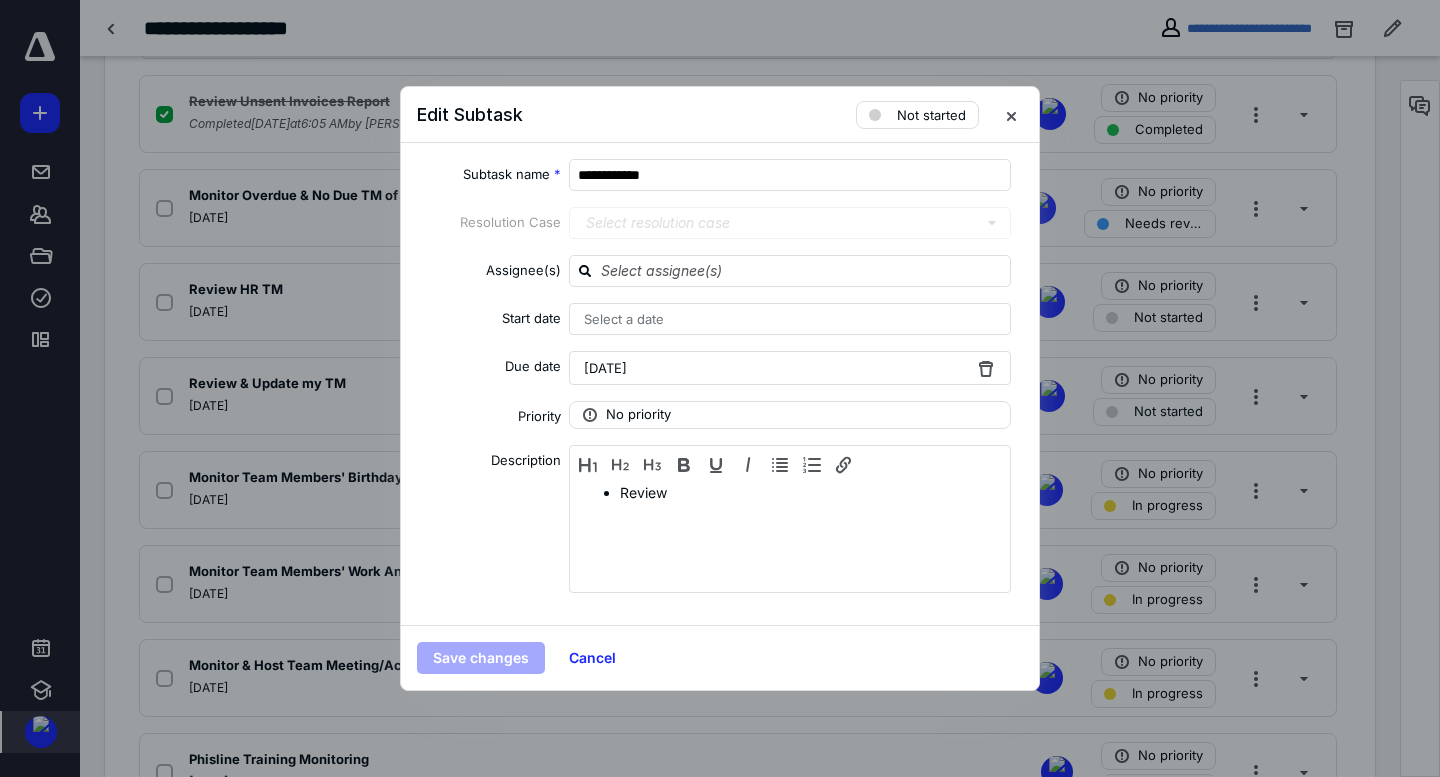 click on "[DATE]" at bounding box center (605, 368) 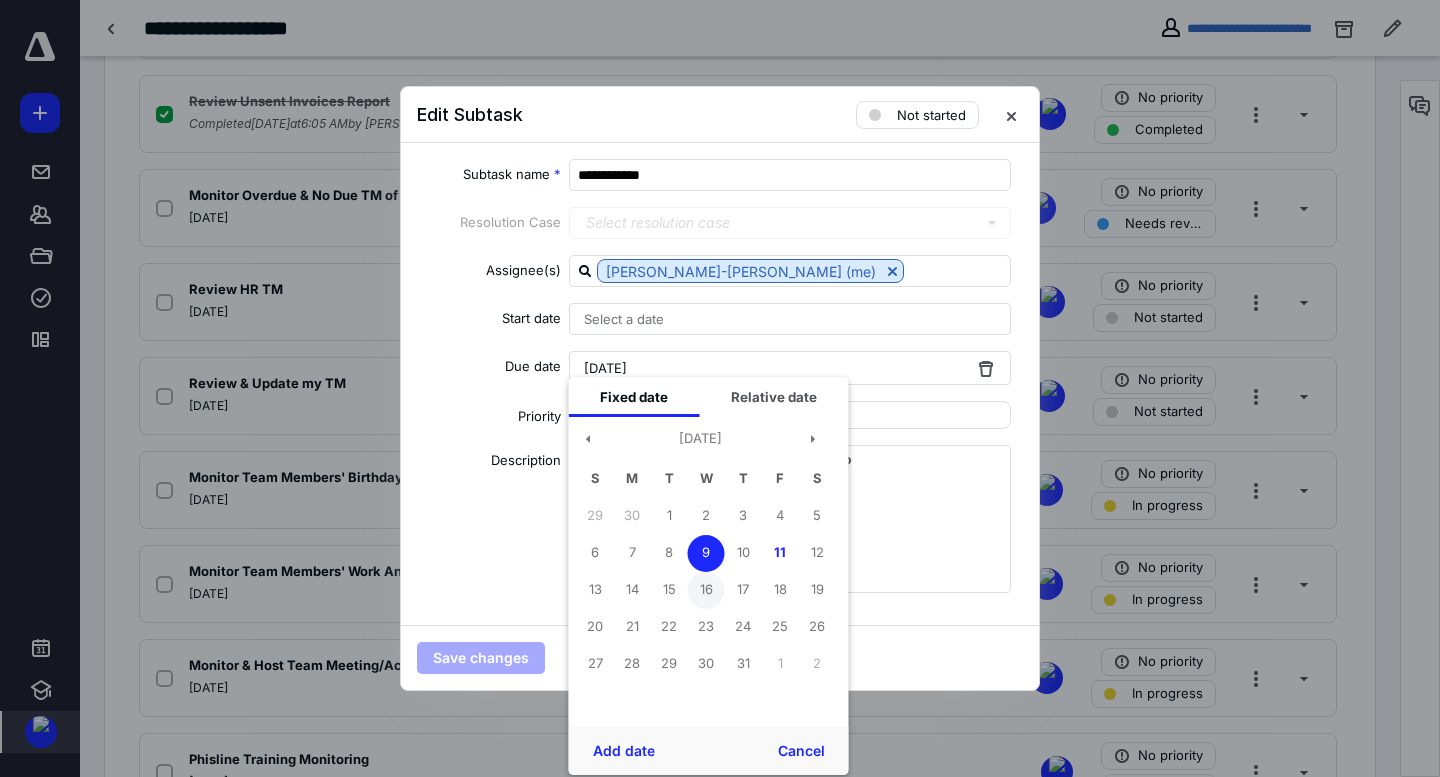 click on "16" at bounding box center (706, 590) 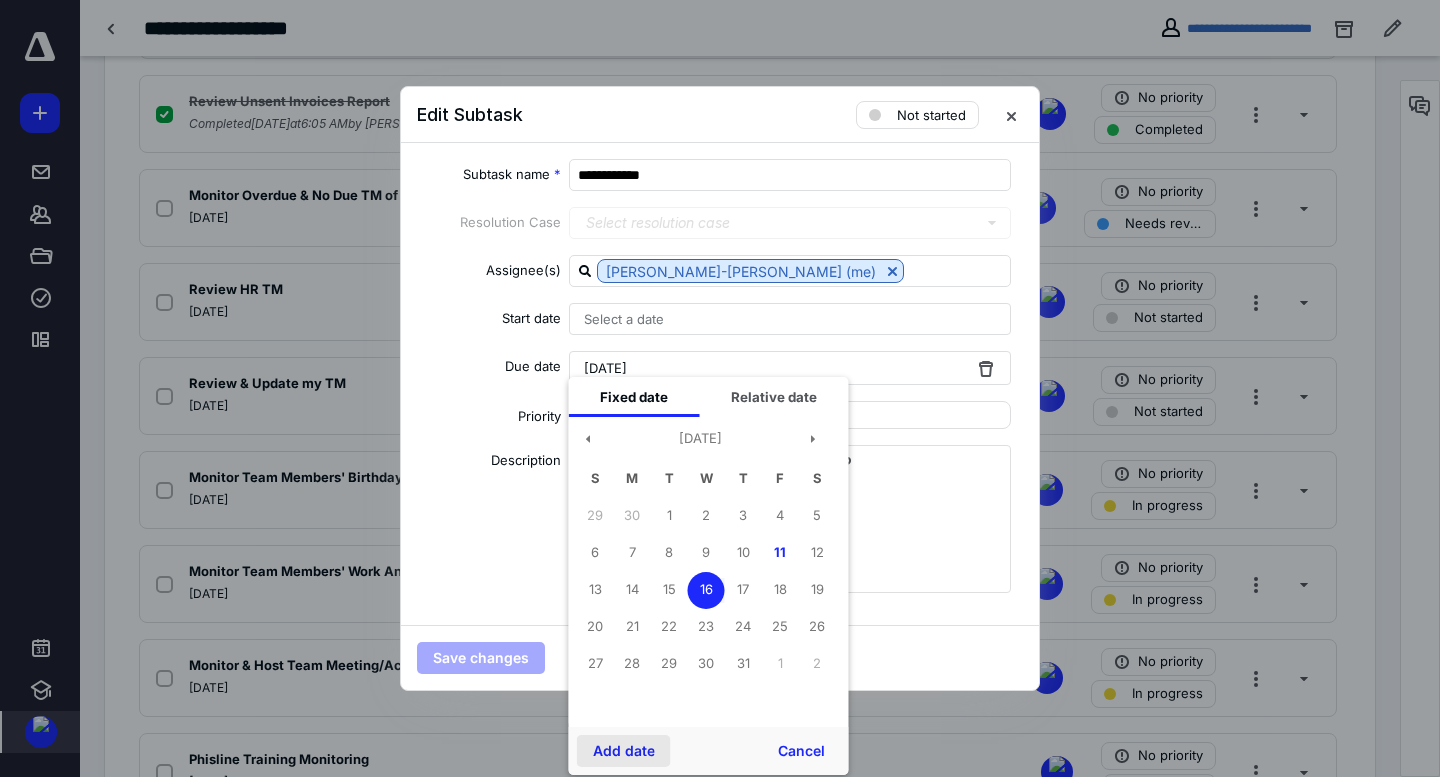 click on "Add date" at bounding box center [624, 751] 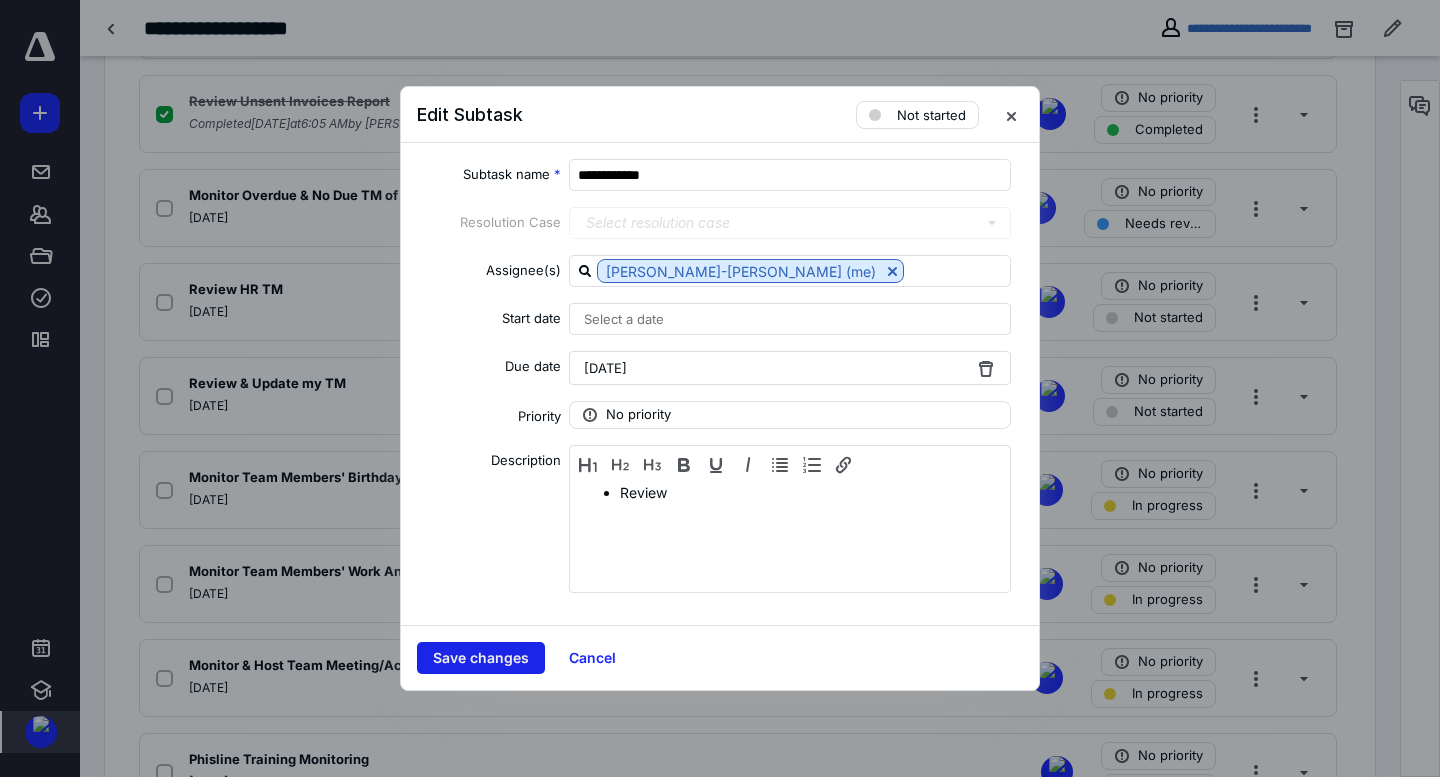 click on "Save changes" at bounding box center (481, 658) 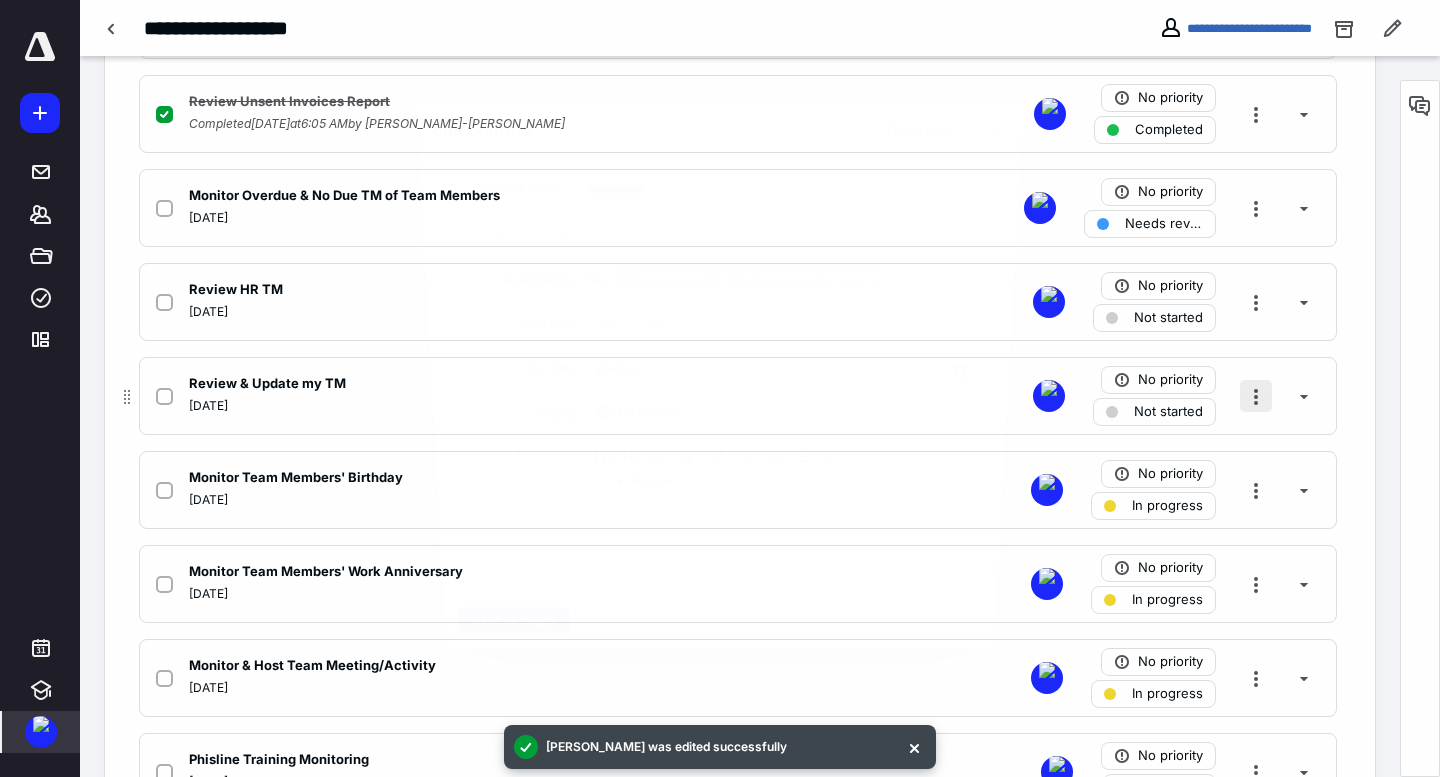 click at bounding box center [1256, 396] 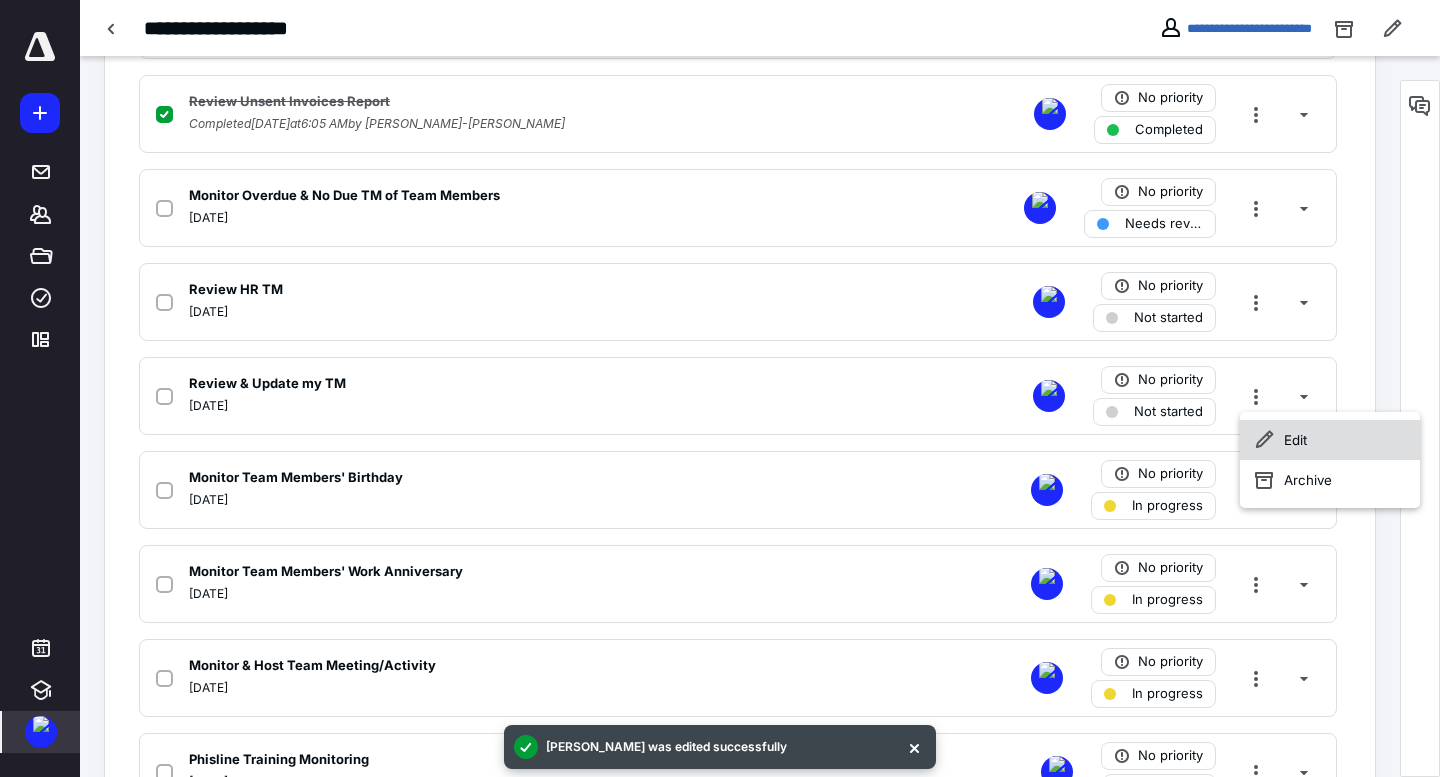 drag, startPoint x: 1255, startPoint y: 400, endPoint x: 1290, endPoint y: 420, distance: 40.311287 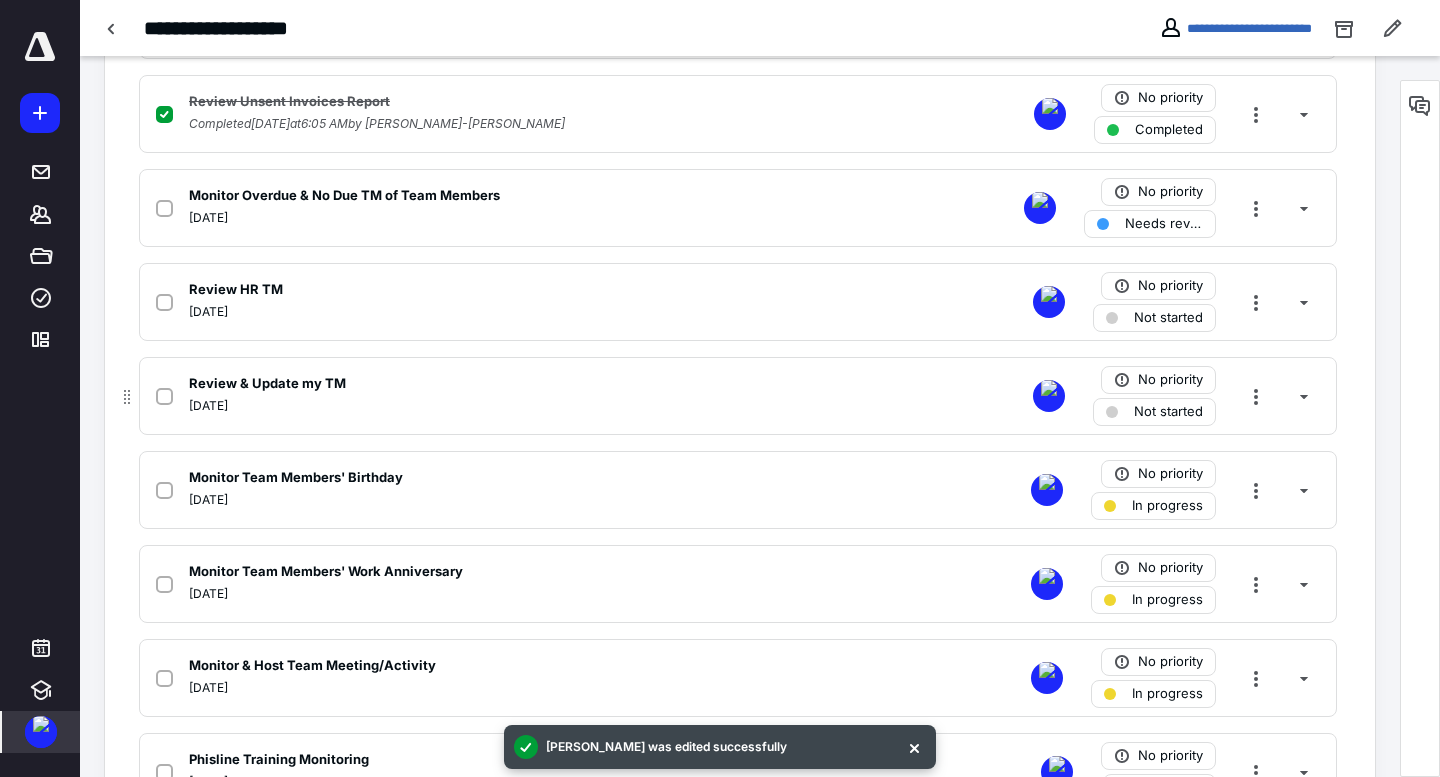 drag, startPoint x: 1315, startPoint y: 438, endPoint x: 1211, endPoint y: 403, distance: 109.73149 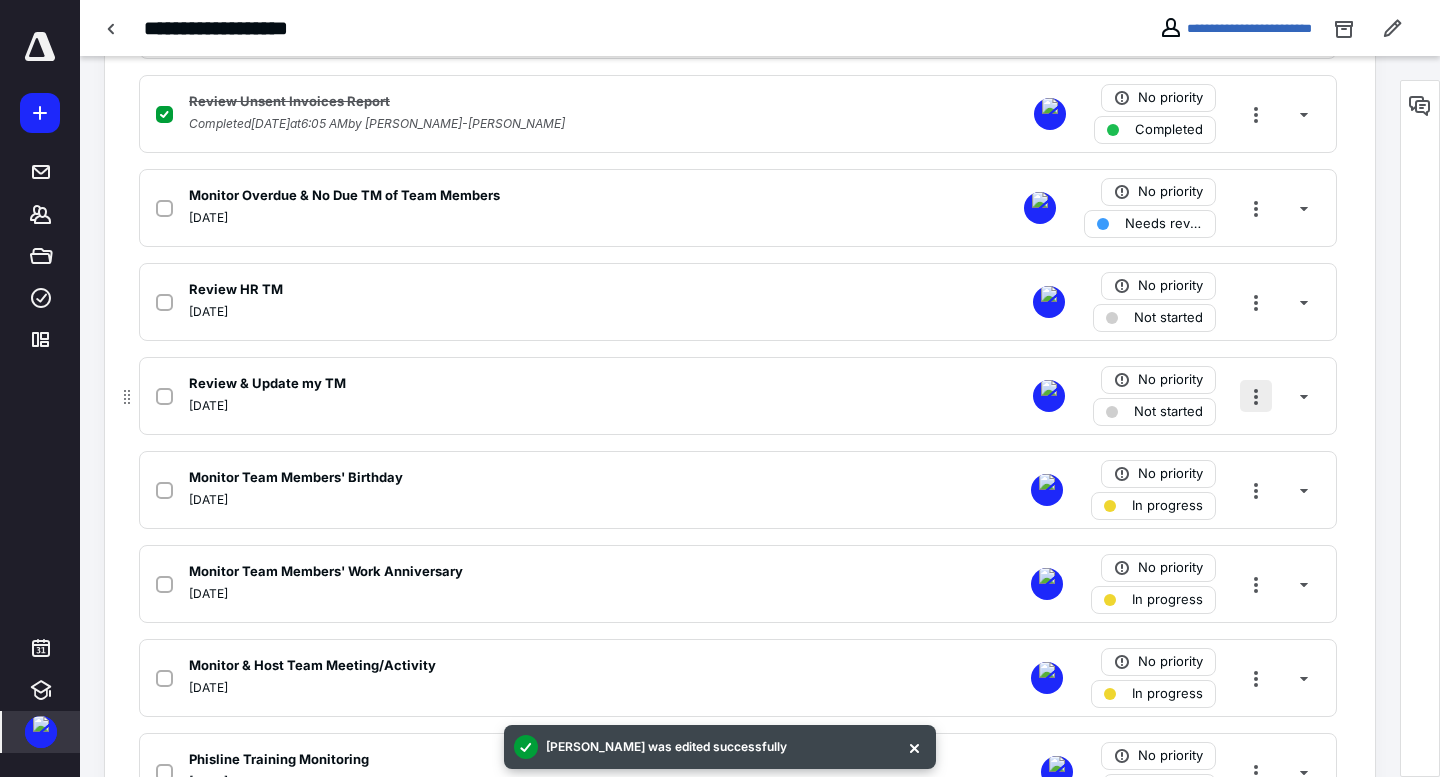 click at bounding box center (1256, 396) 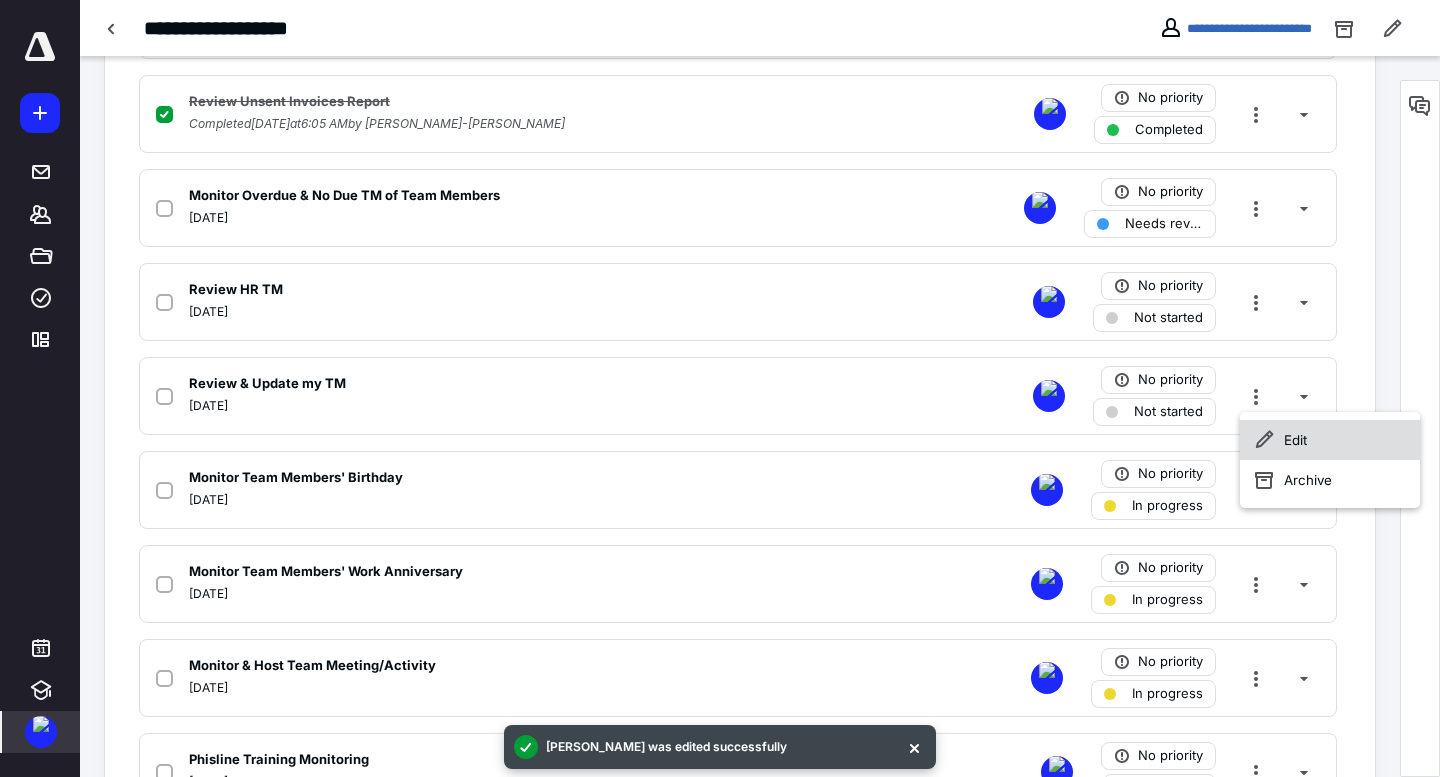 click 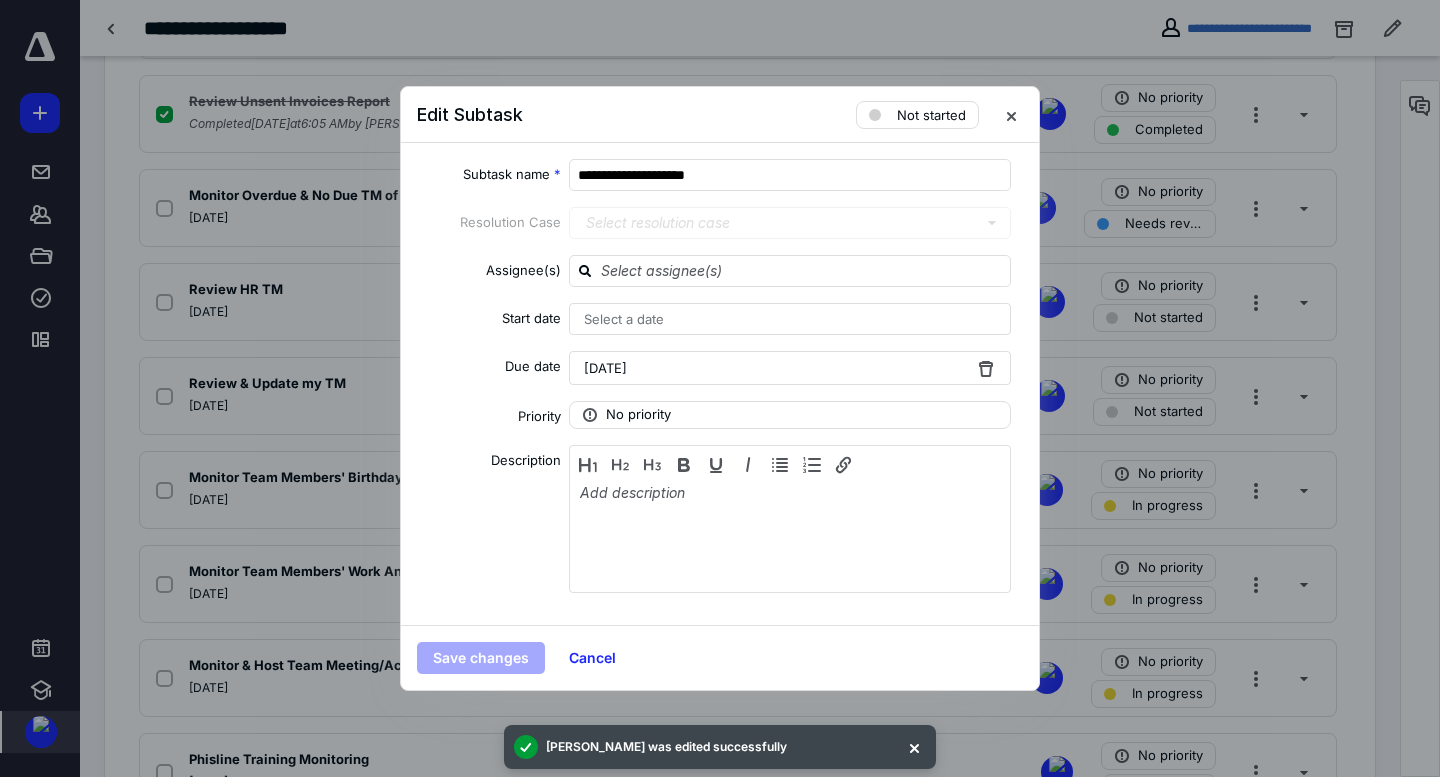click on "[DATE]" at bounding box center (790, 368) 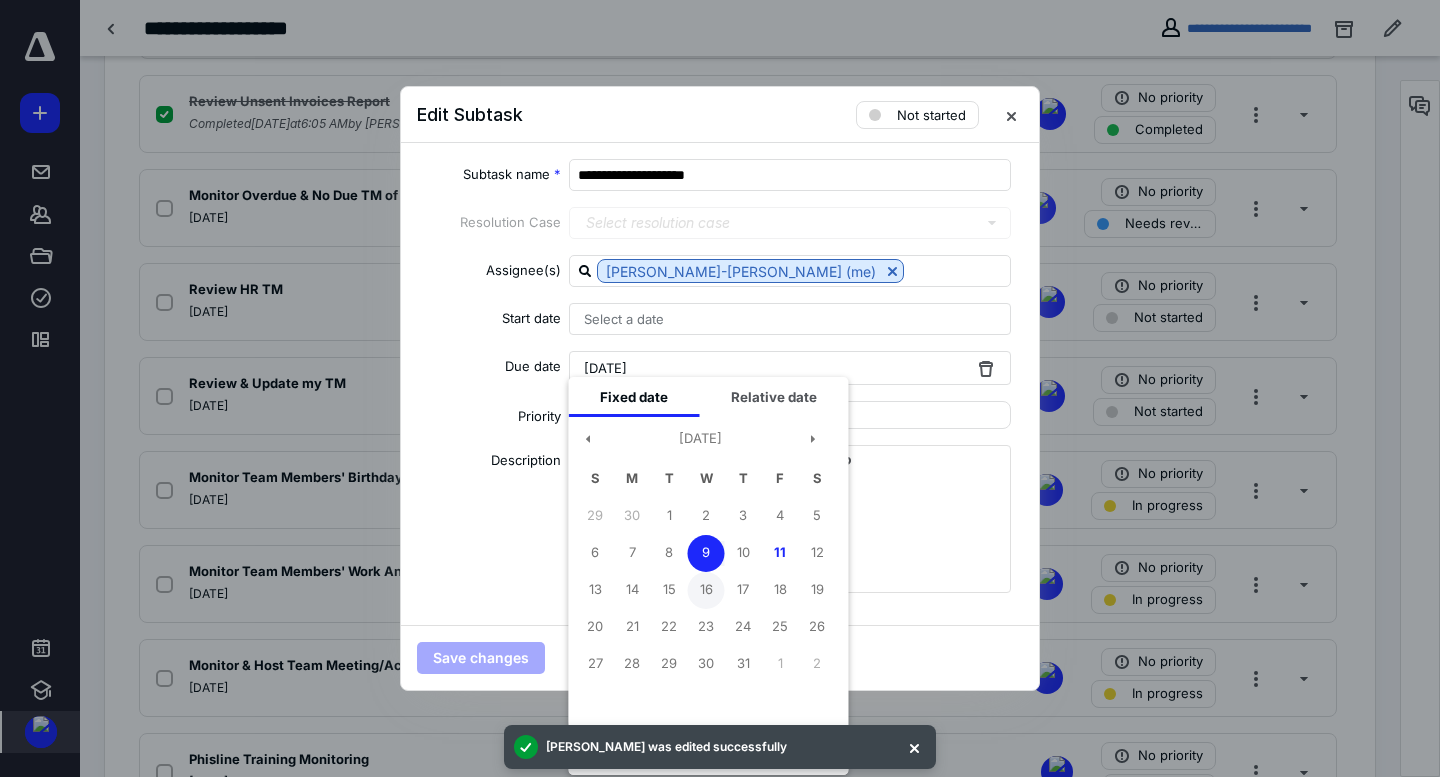 click on "16" at bounding box center [706, 590] 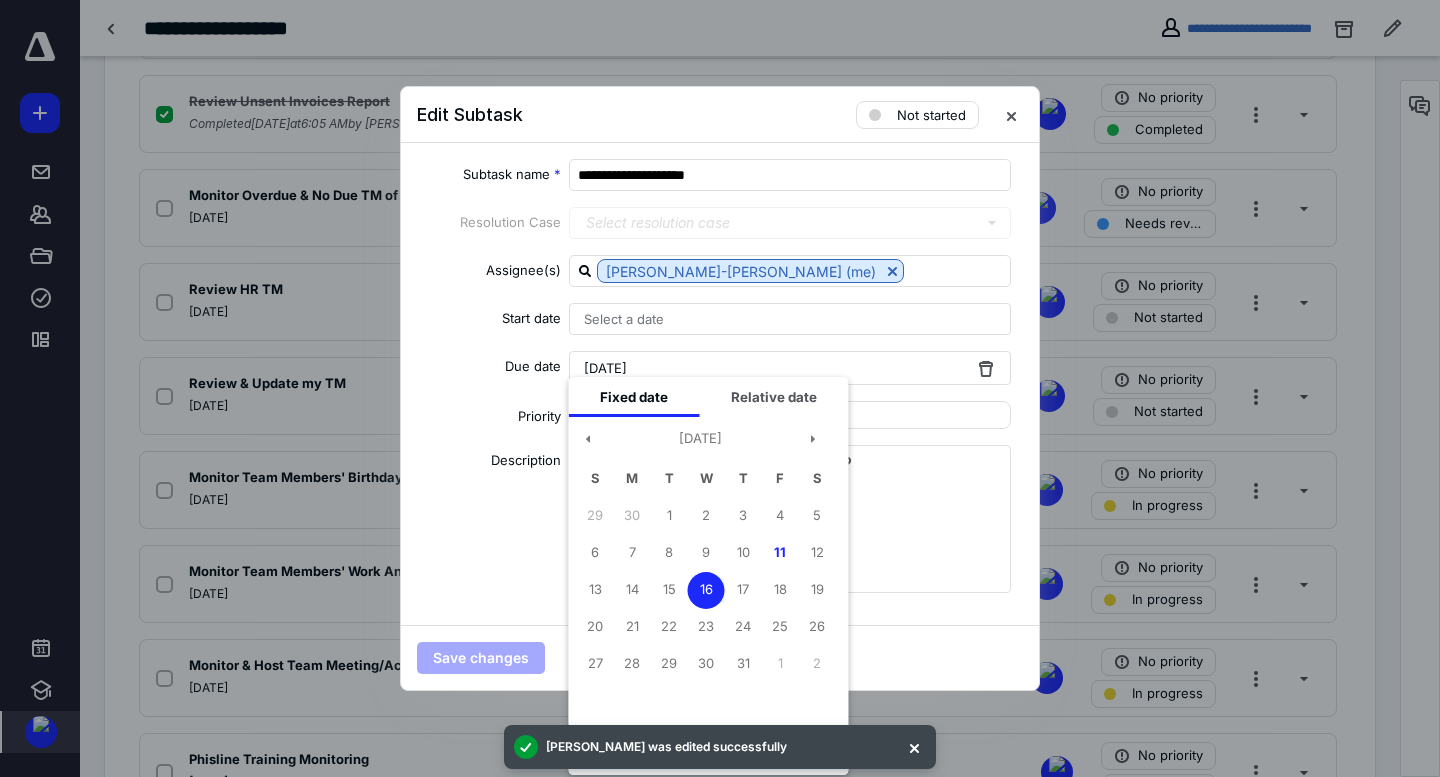 click on "[DATE] S M T W T F S 29 30 1 2 3 4 5 6 7 8 9 10 11 12 13 14 15 16 17 18 19 20 21 22 23 24 25 26 27 28 29 30 31 1 2" at bounding box center [701, 572] 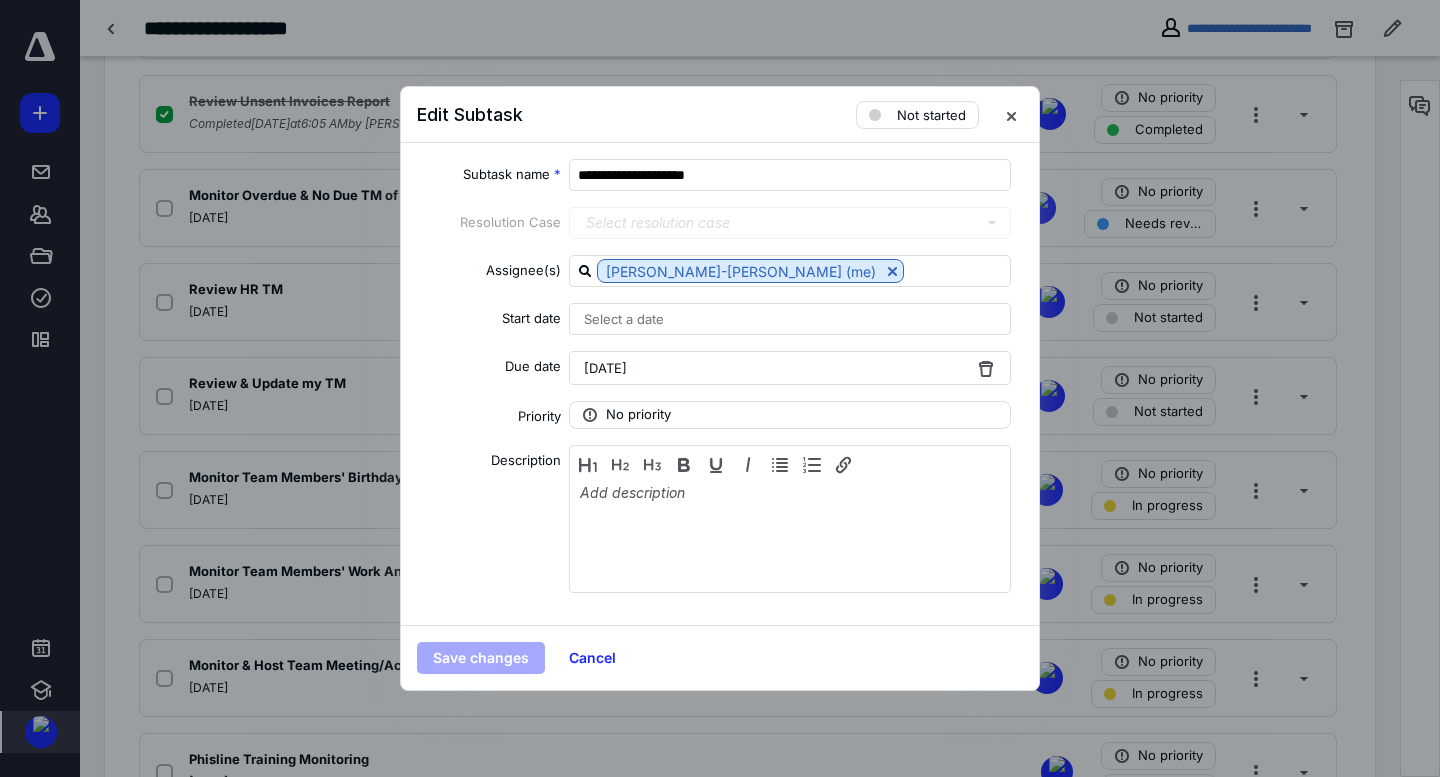 click on "[DATE]" at bounding box center [605, 368] 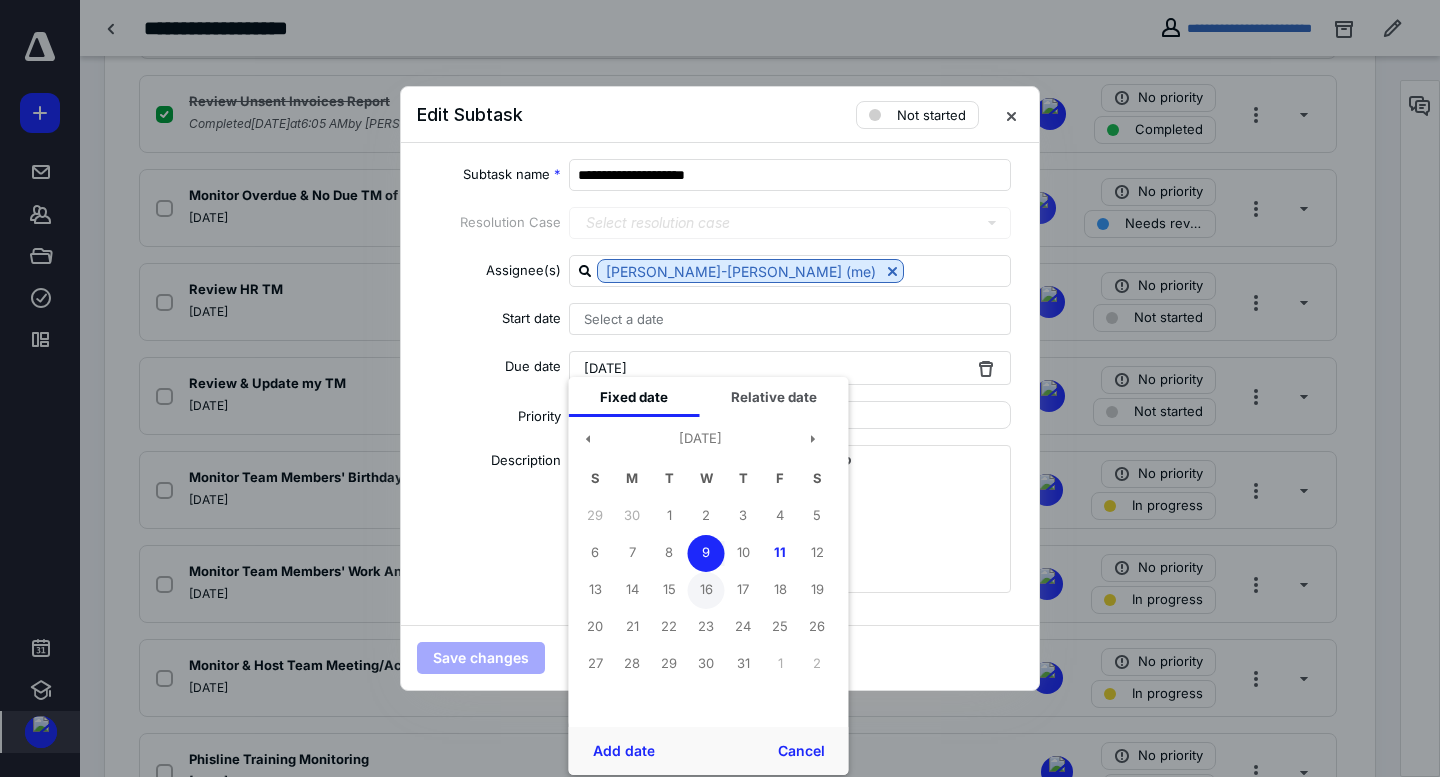 click on "16" at bounding box center [706, 590] 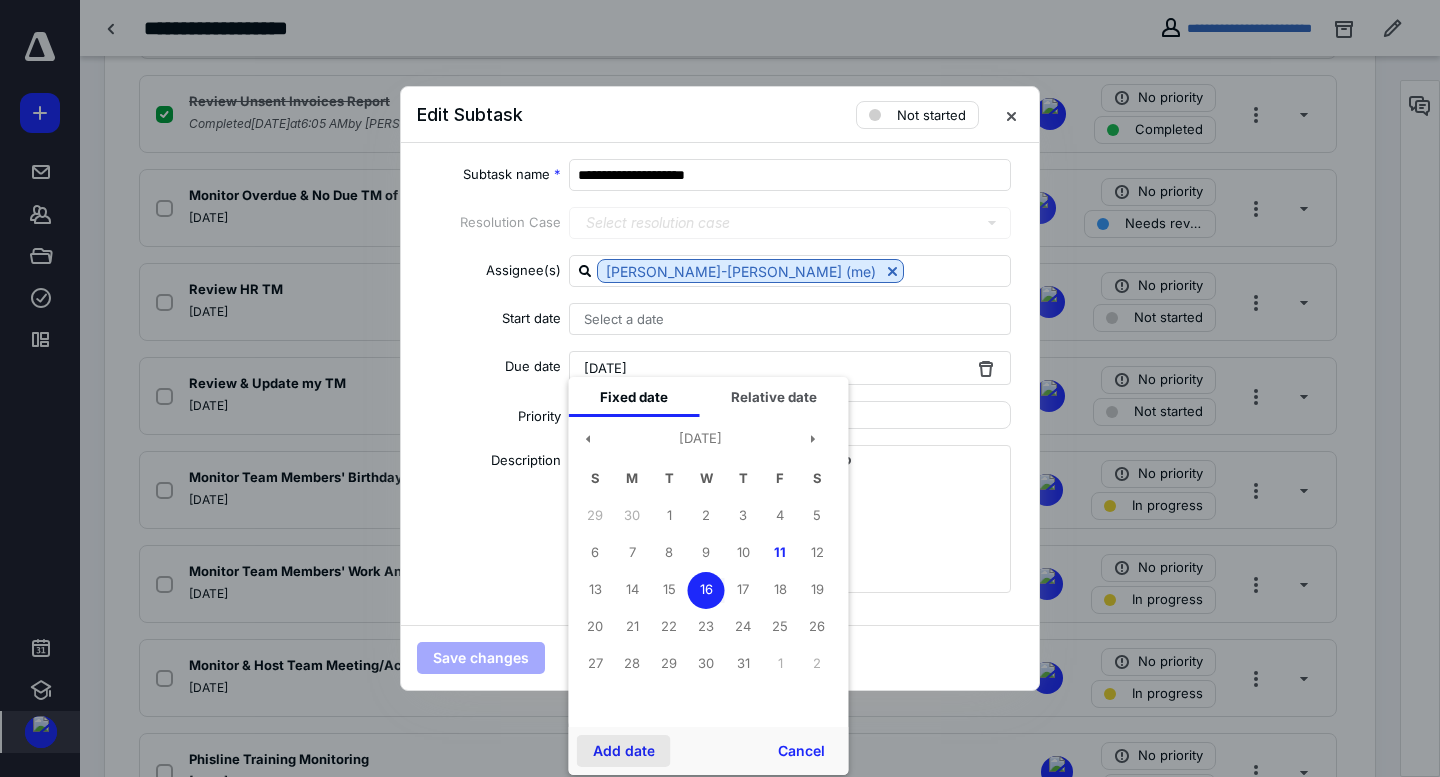 drag, startPoint x: 638, startPoint y: 741, endPoint x: 513, endPoint y: 700, distance: 131.55228 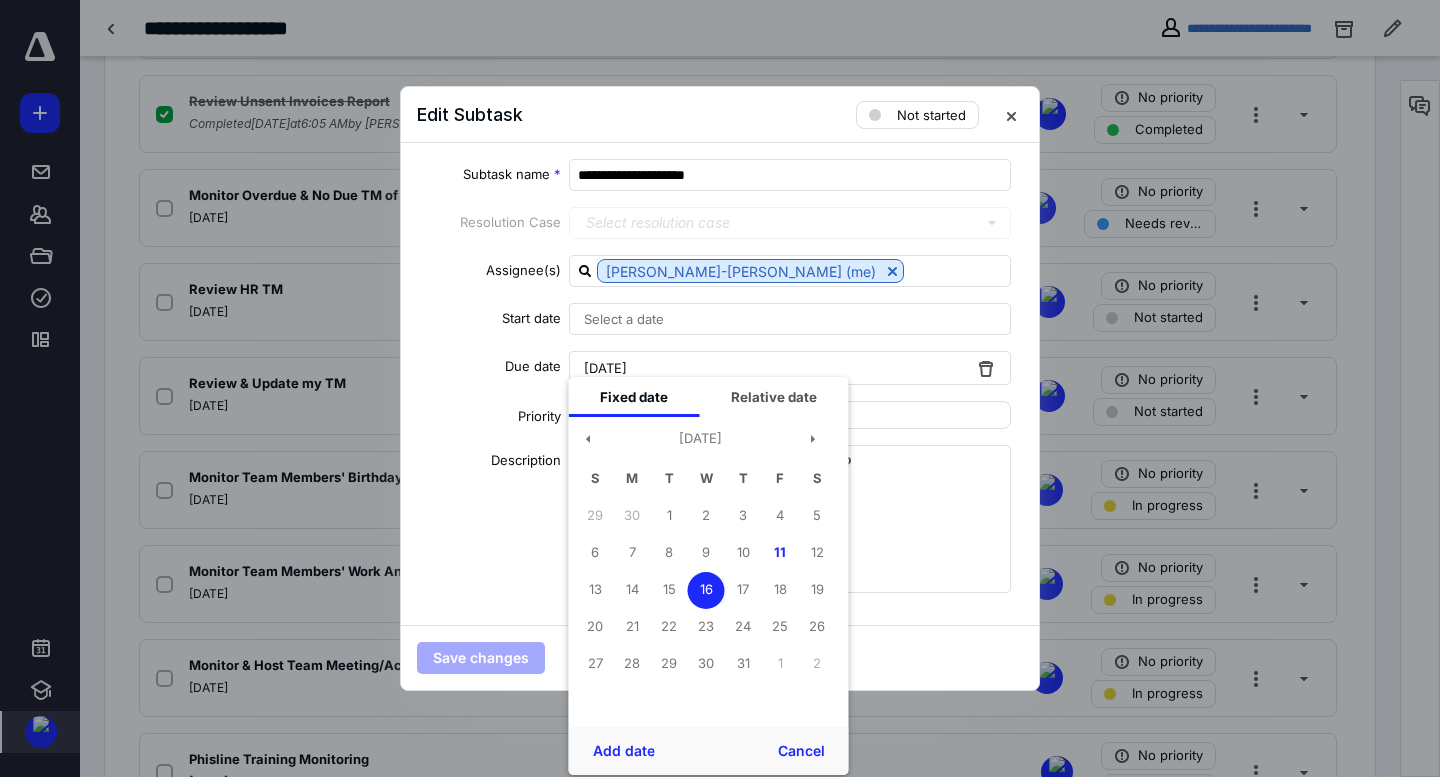click on "Add date" at bounding box center (624, 751) 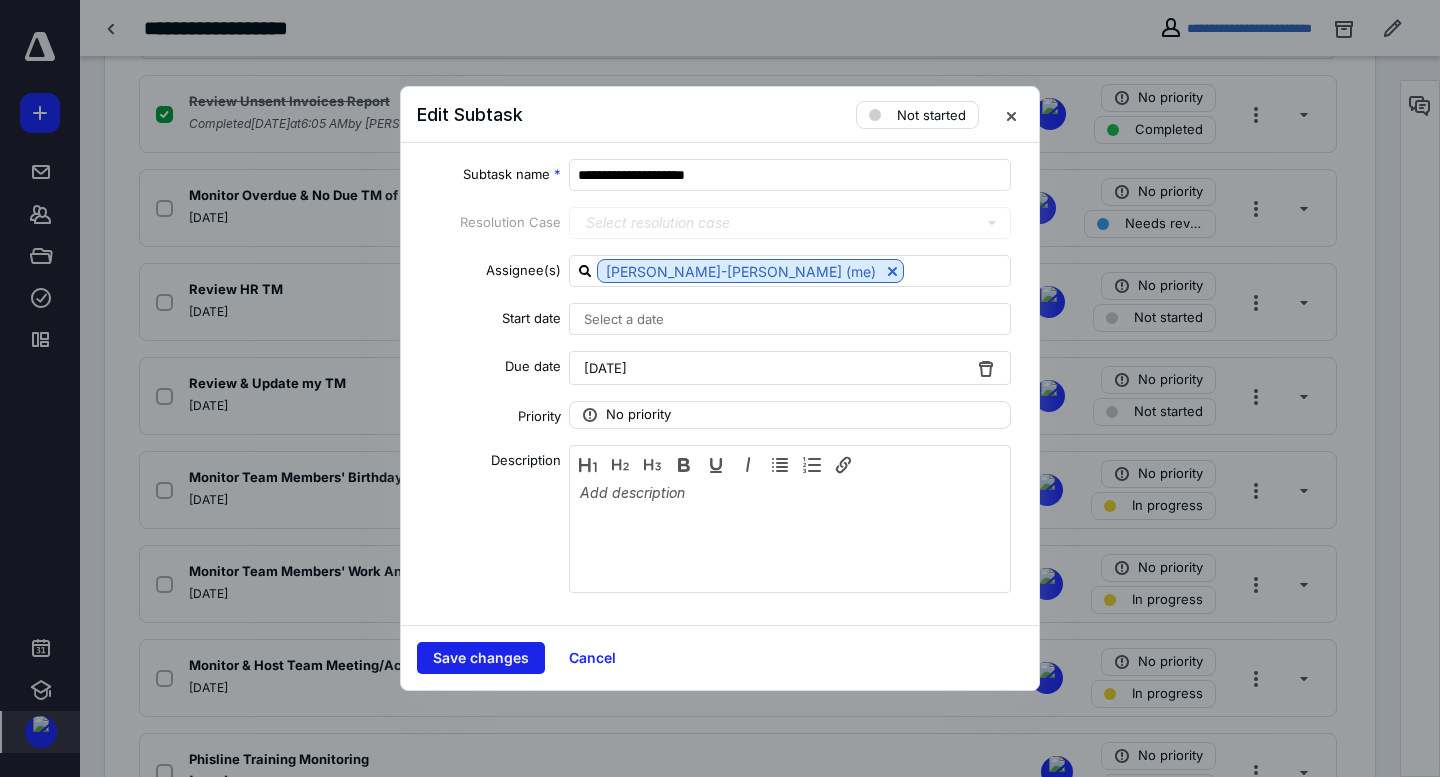 click on "Save changes" at bounding box center [481, 658] 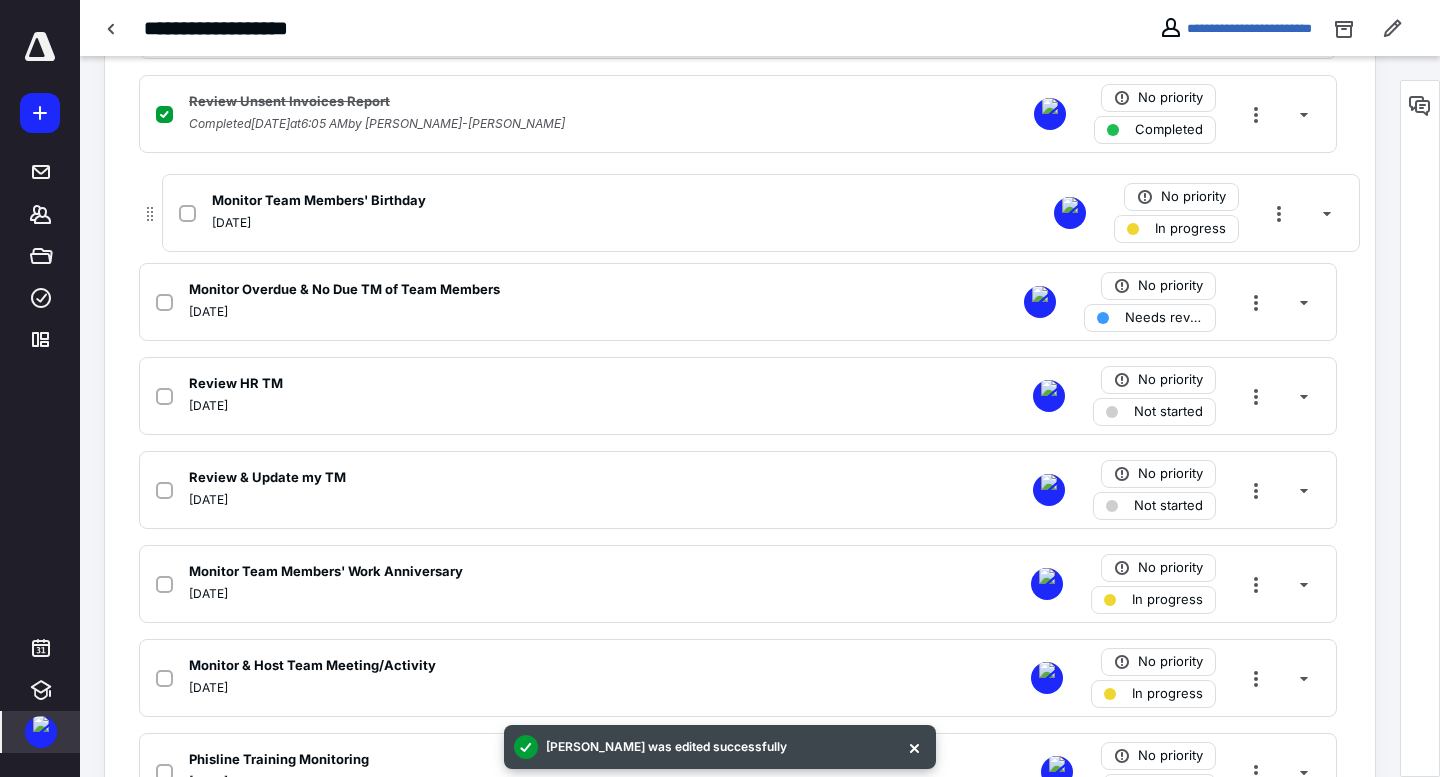 drag, startPoint x: 126, startPoint y: 489, endPoint x: 146, endPoint y: 215, distance: 274.72894 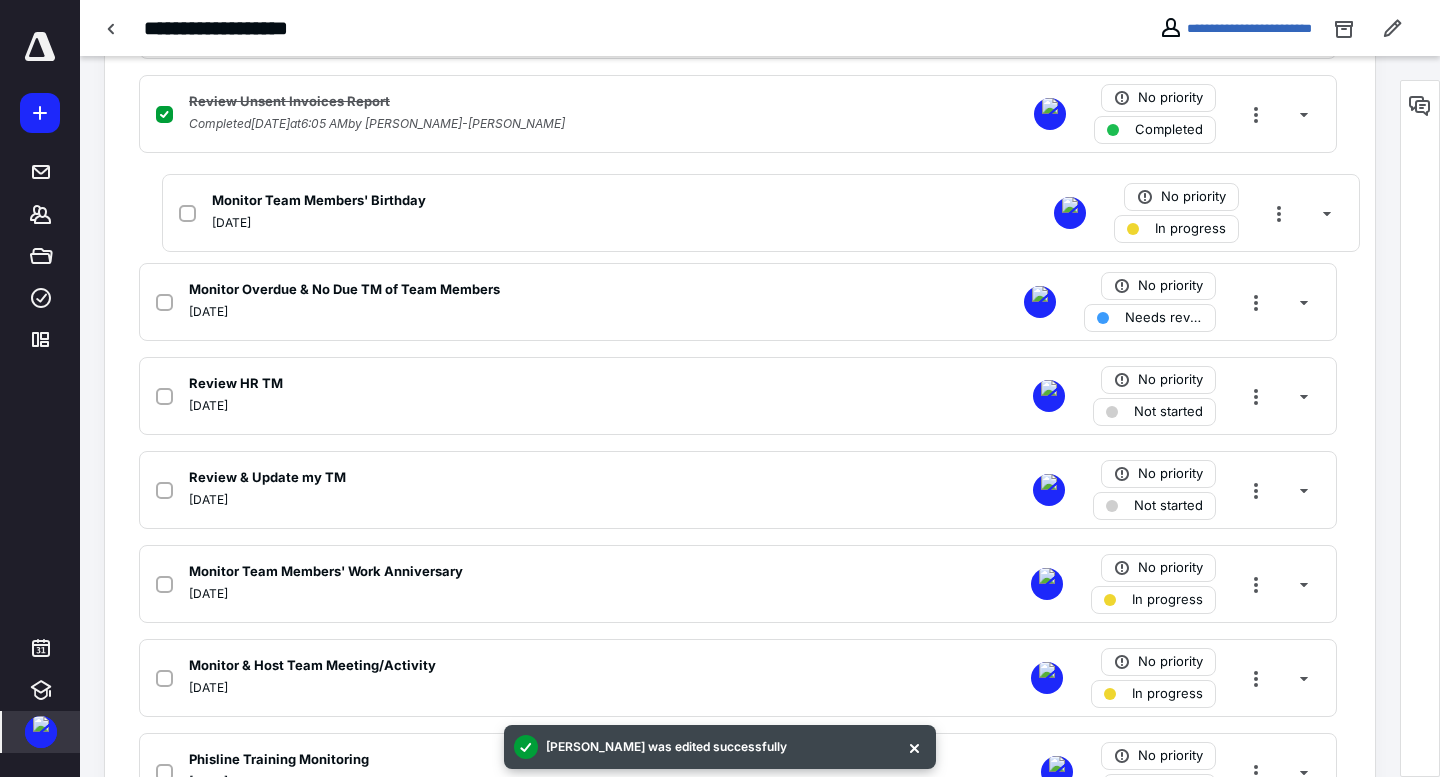 click 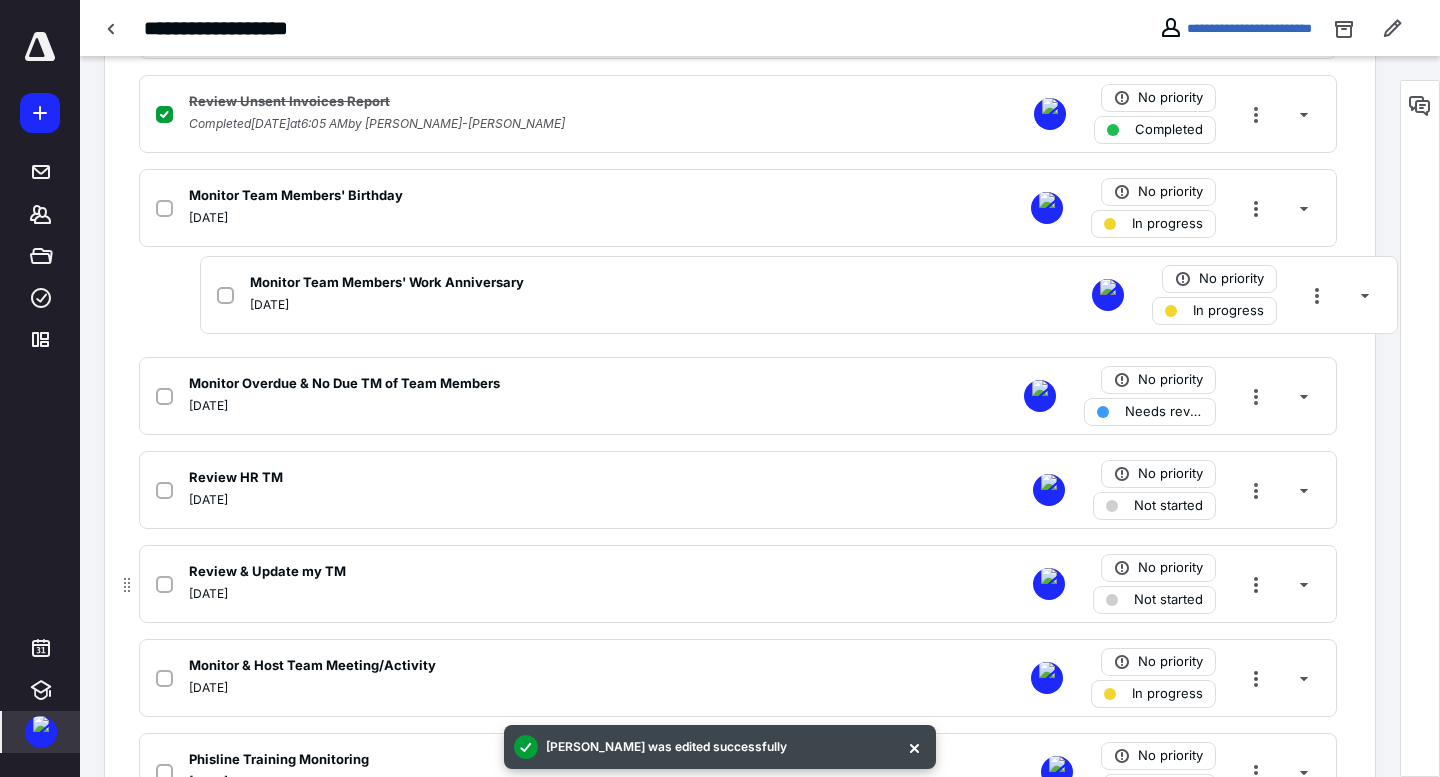 drag, startPoint x: 124, startPoint y: 589, endPoint x: 161, endPoint y: 558, distance: 48.270073 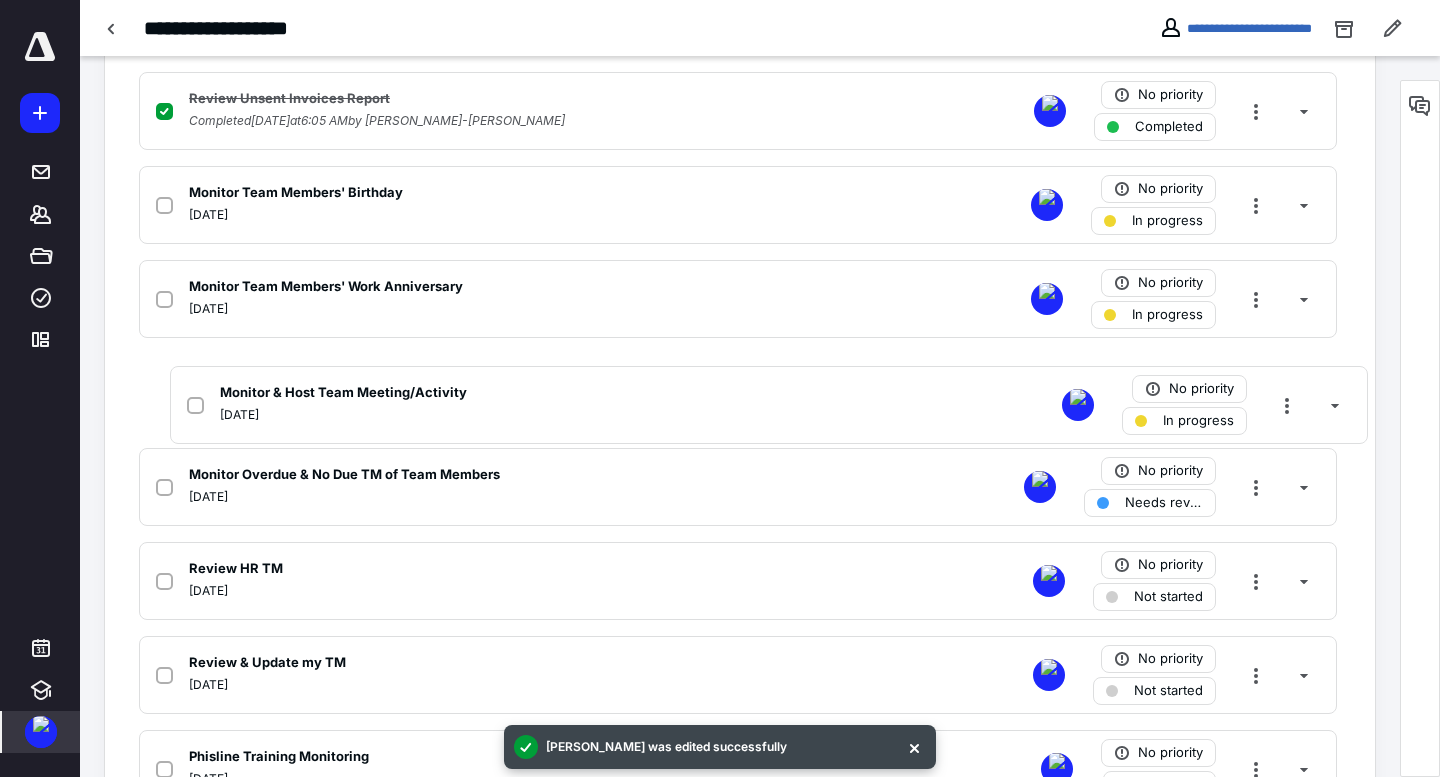 drag, startPoint x: 136, startPoint y: 678, endPoint x: 173, endPoint y: 404, distance: 276.48688 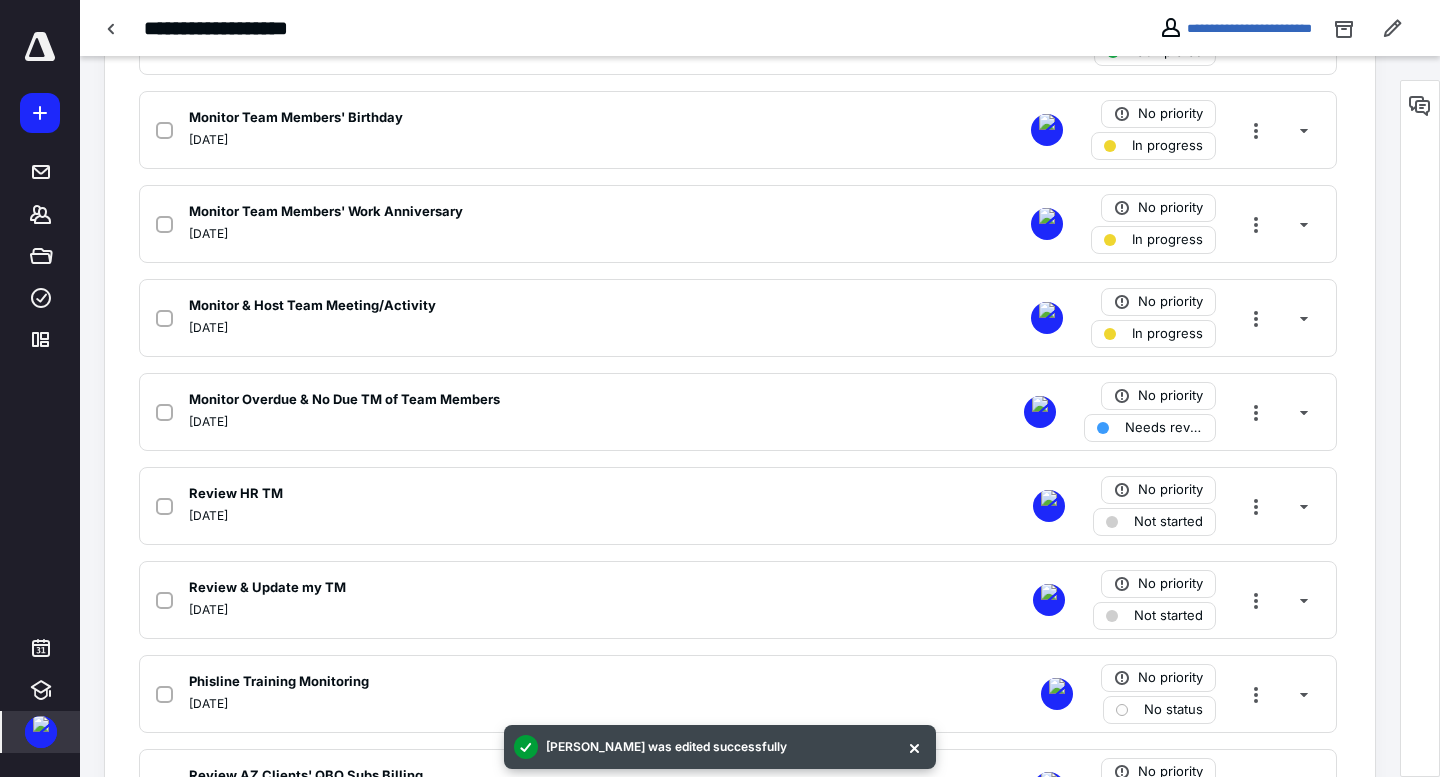scroll, scrollTop: 770, scrollLeft: 0, axis: vertical 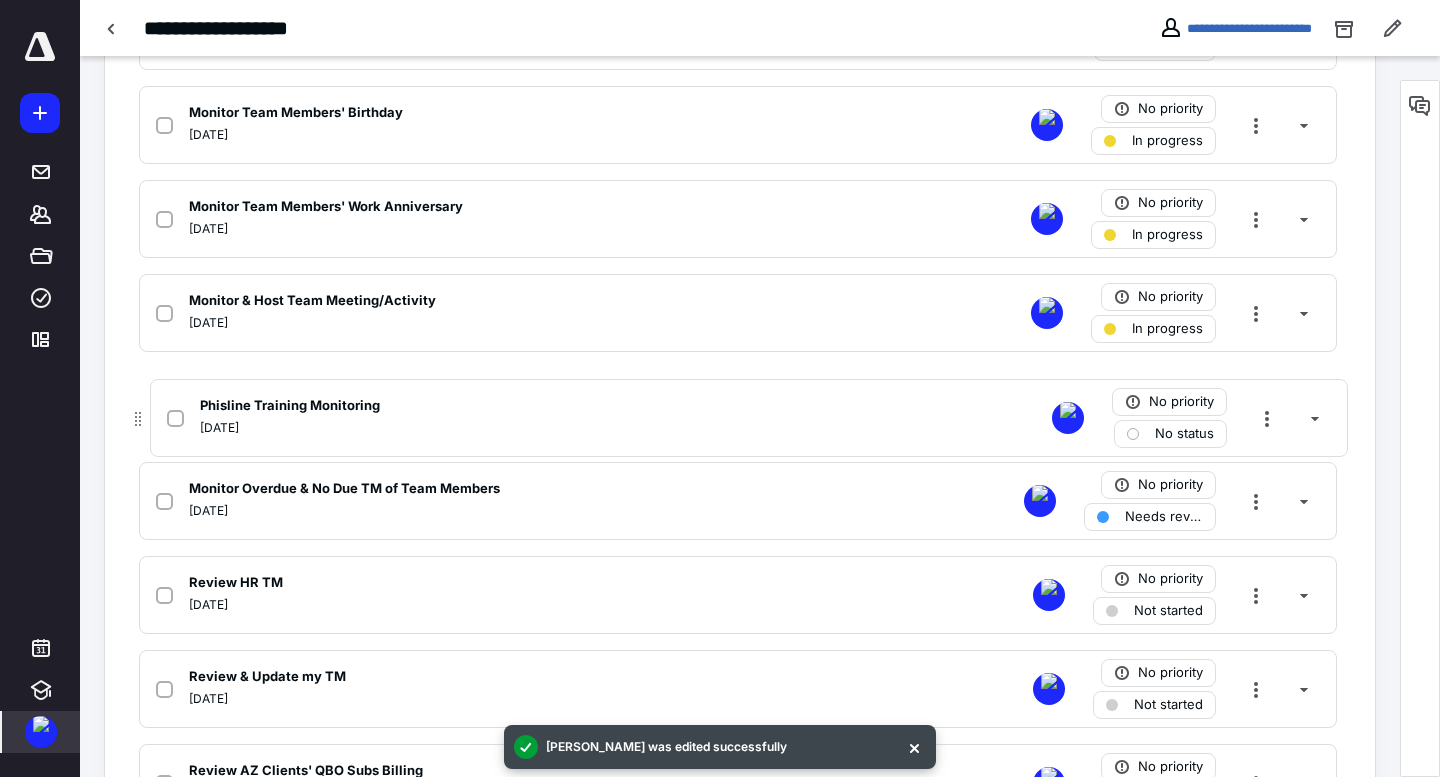 drag, startPoint x: 133, startPoint y: 576, endPoint x: 135, endPoint y: 408, distance: 168.0119 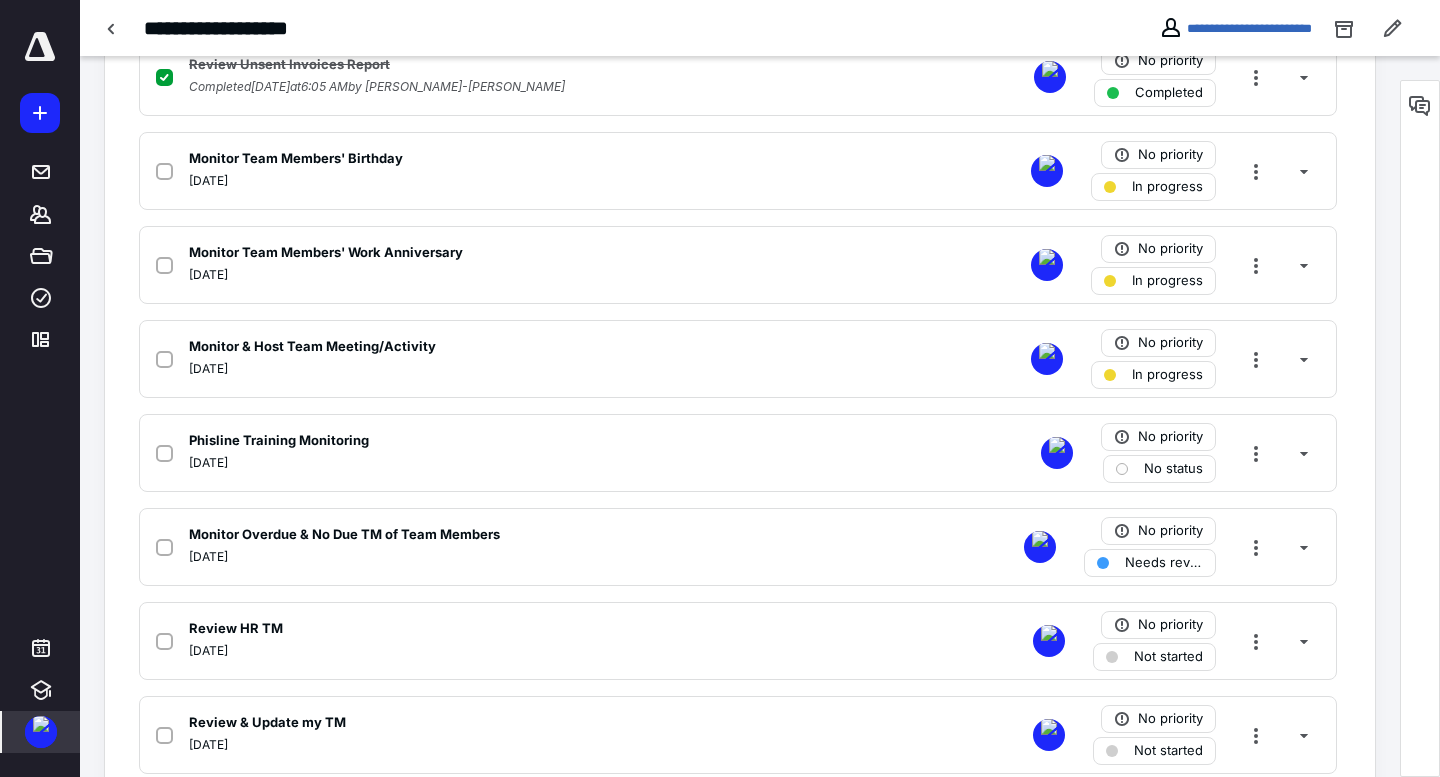 scroll, scrollTop: 716, scrollLeft: 0, axis: vertical 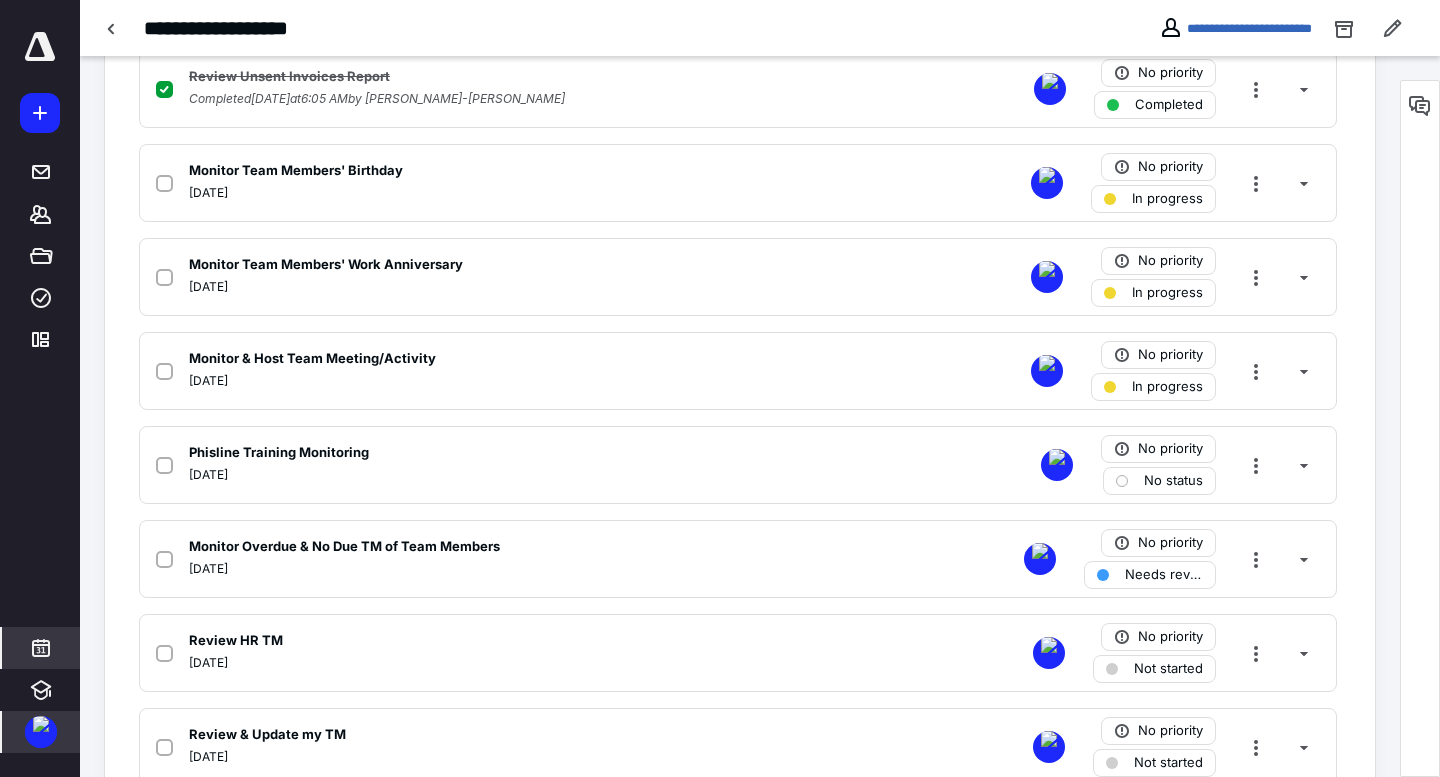 click at bounding box center [41, 648] 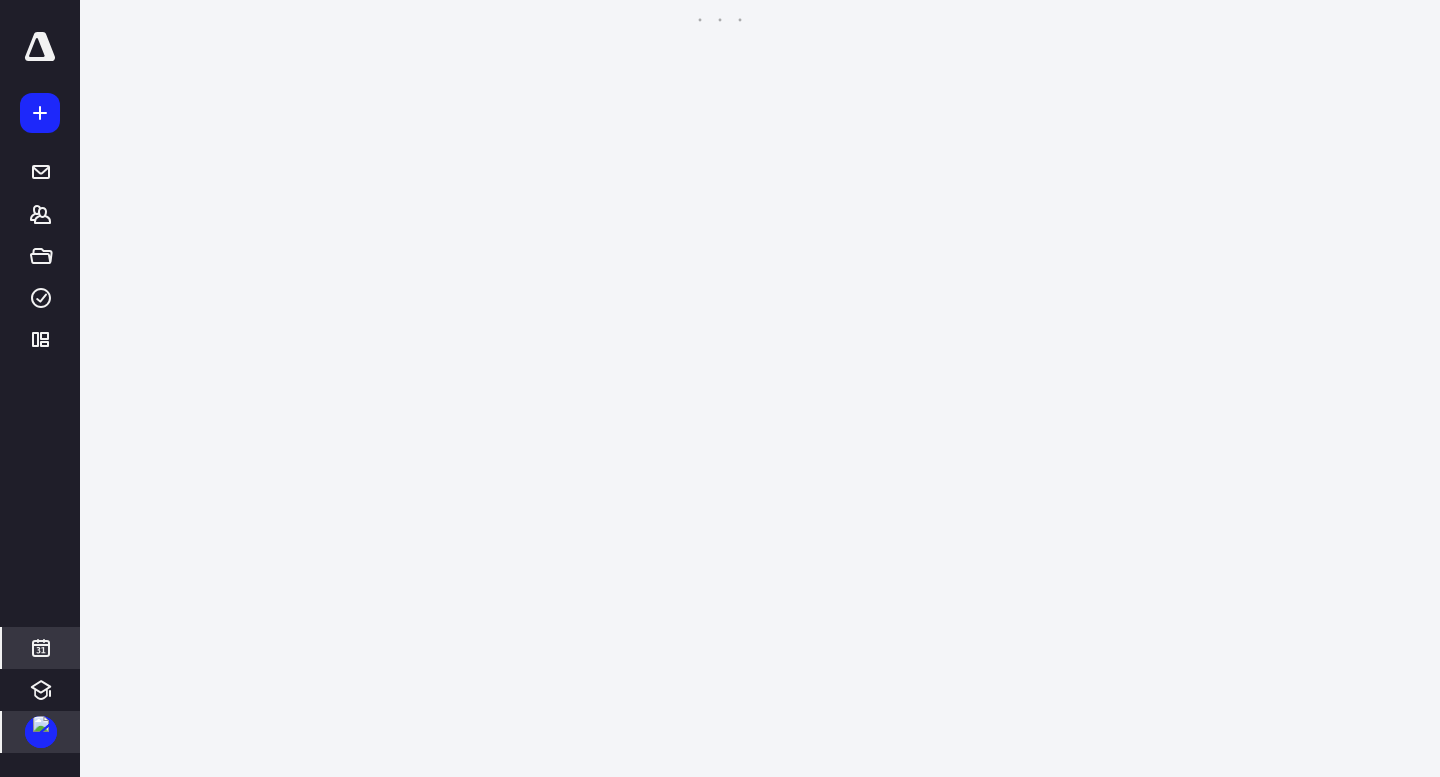 scroll, scrollTop: 385, scrollLeft: 0, axis: vertical 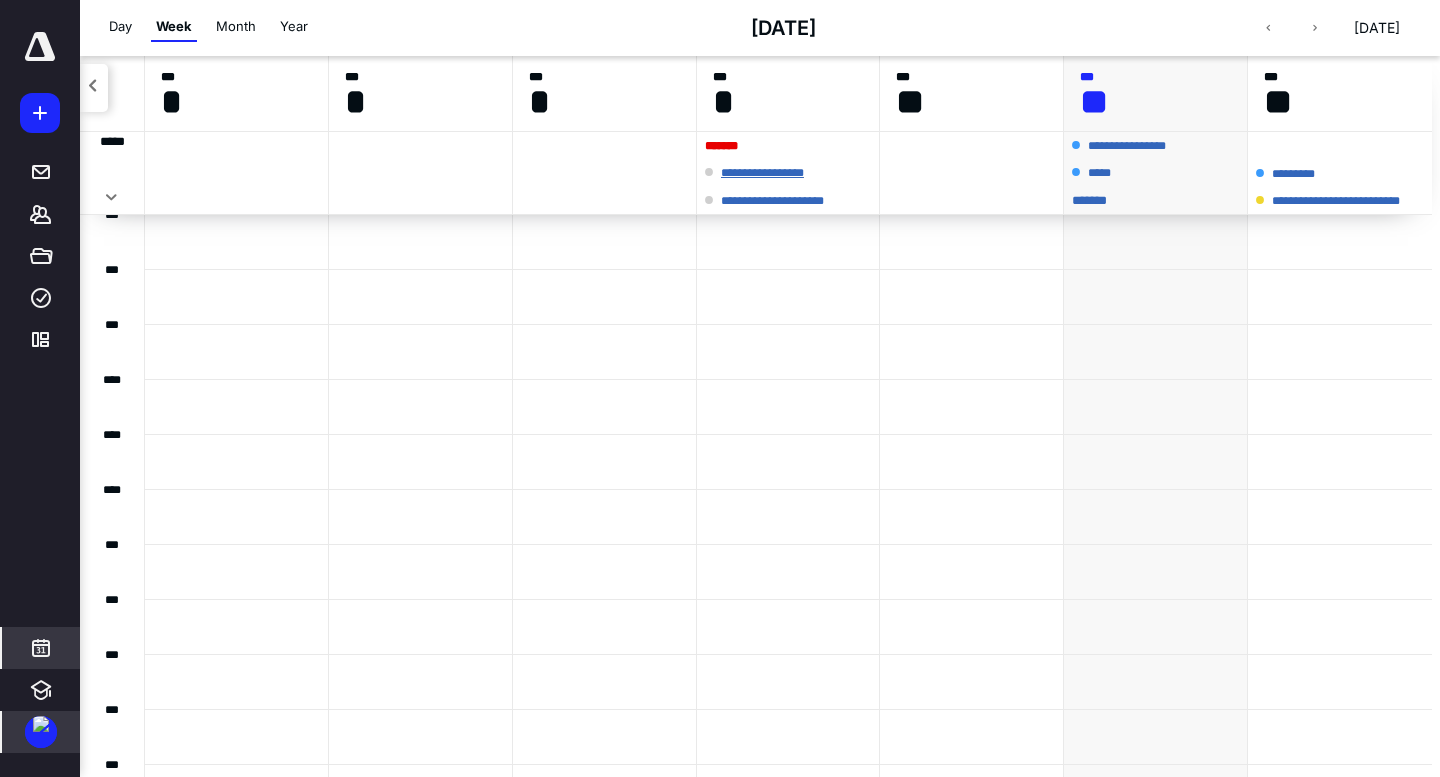 click on "**********" at bounding box center (772, 173) 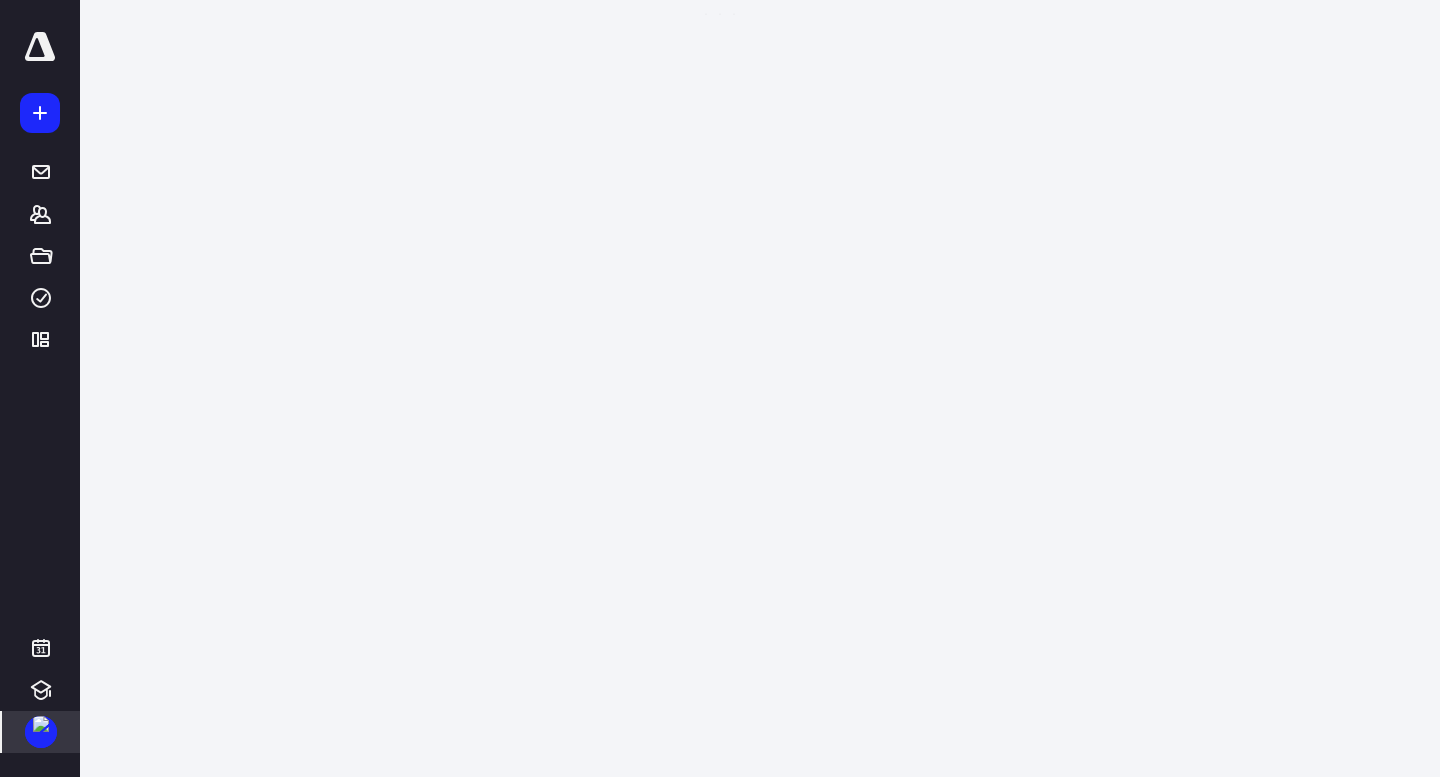 scroll, scrollTop: 0, scrollLeft: 0, axis: both 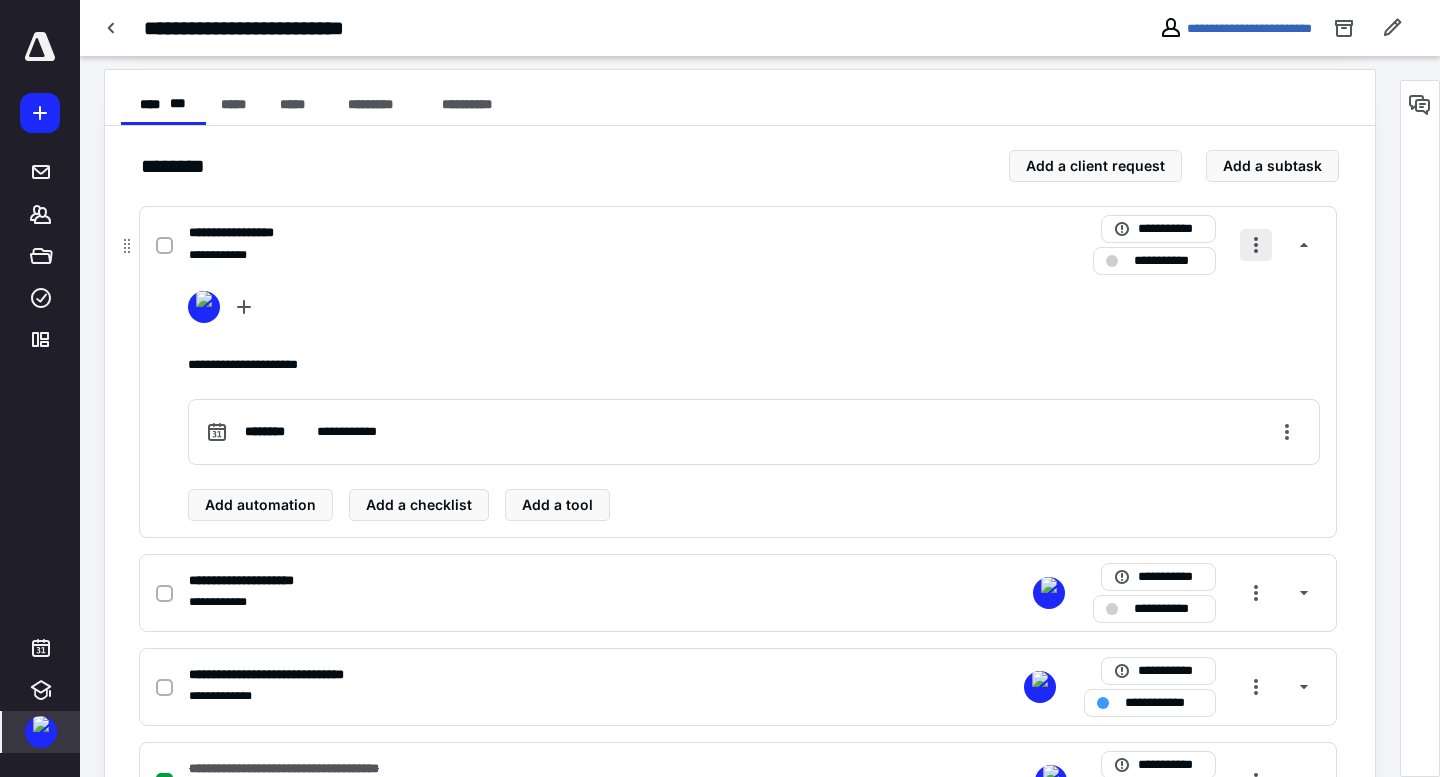 click at bounding box center [1256, 245] 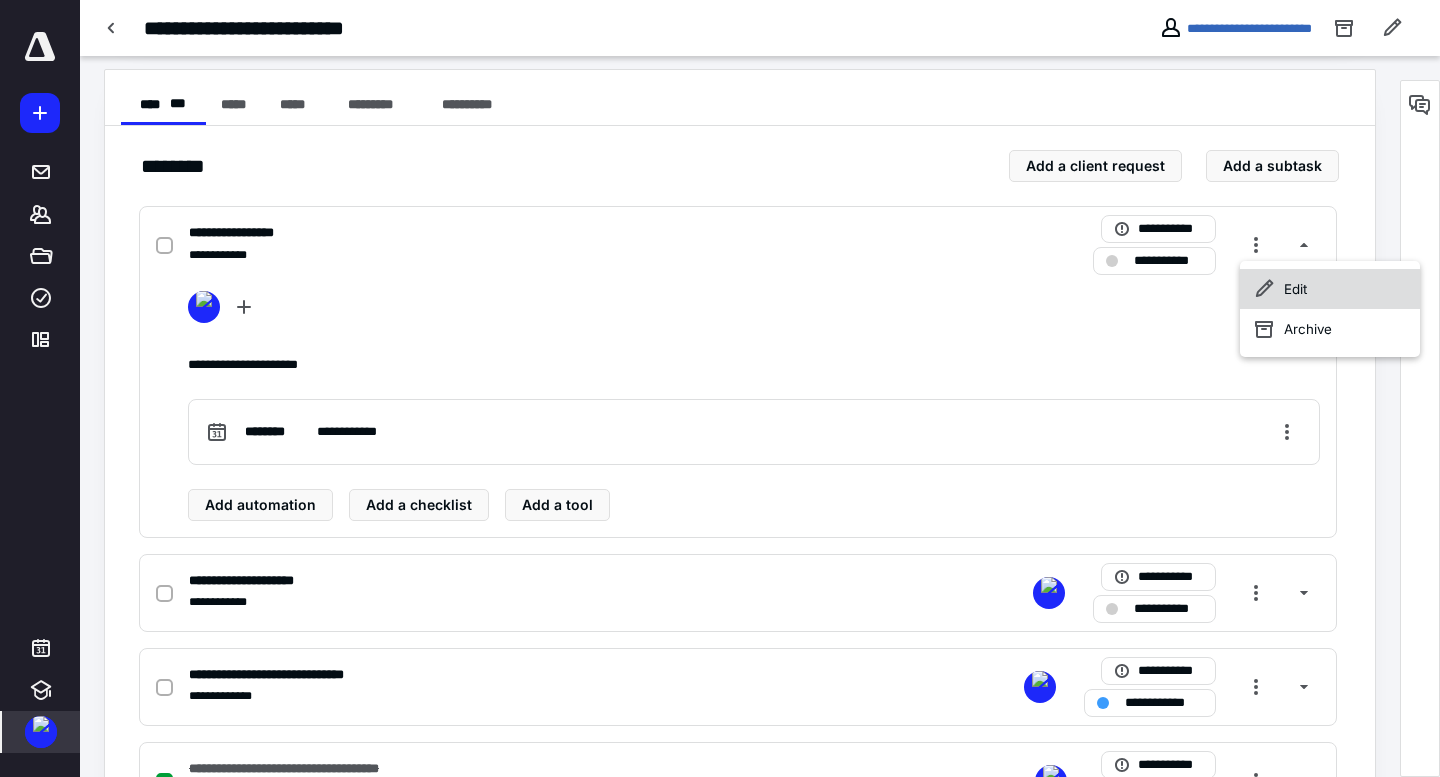 click on "Edit" at bounding box center (1330, 289) 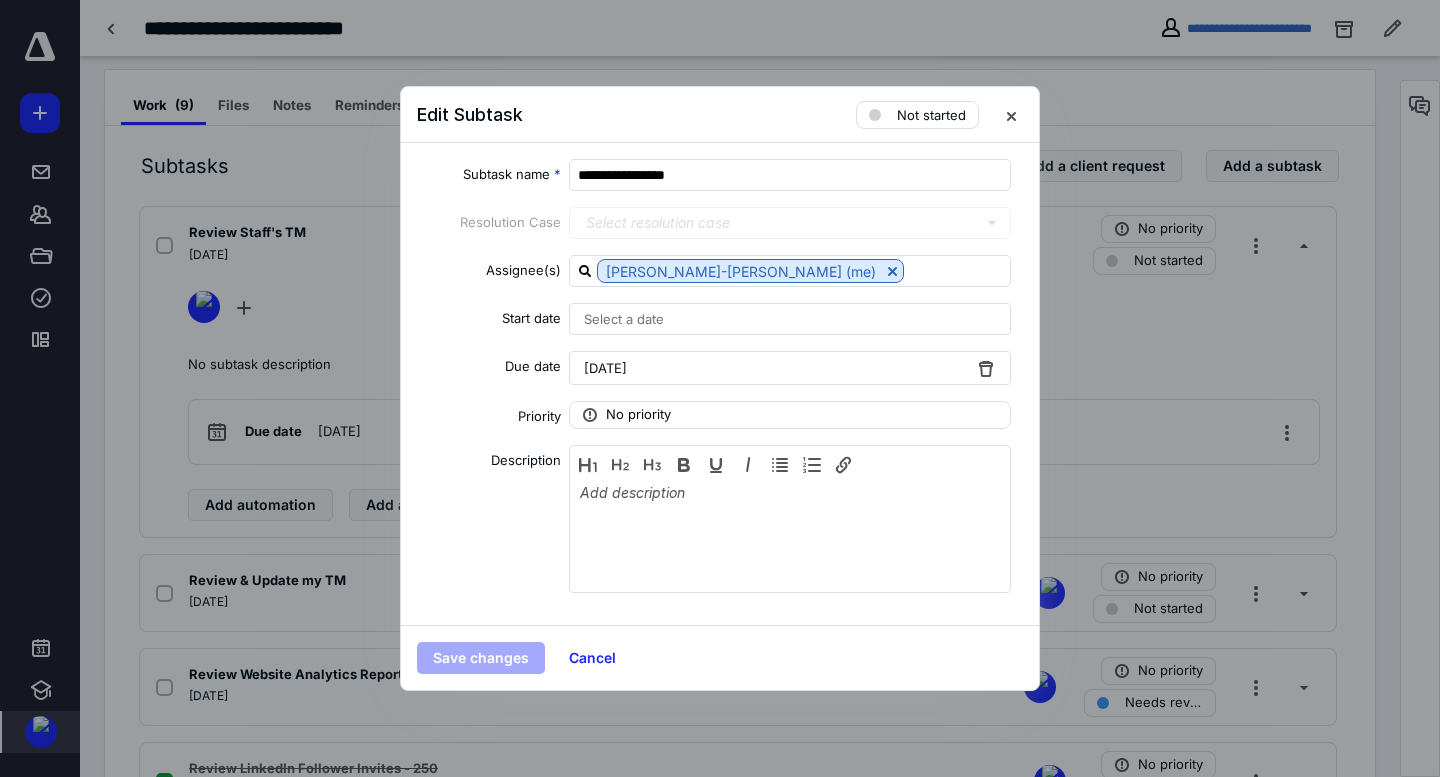 click on "[DATE]" at bounding box center [605, 368] 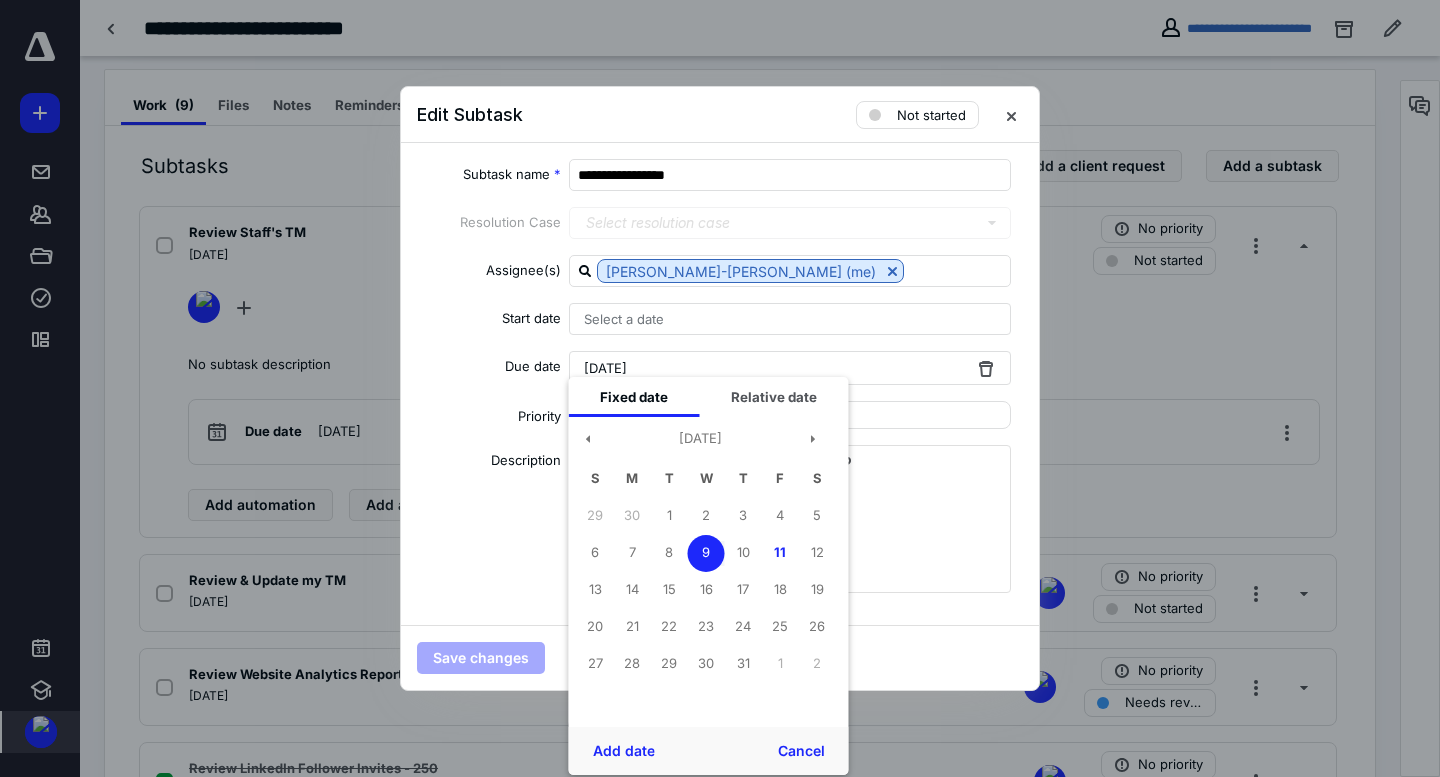drag, startPoint x: 713, startPoint y: 587, endPoint x: 649, endPoint y: 726, distance: 153.02614 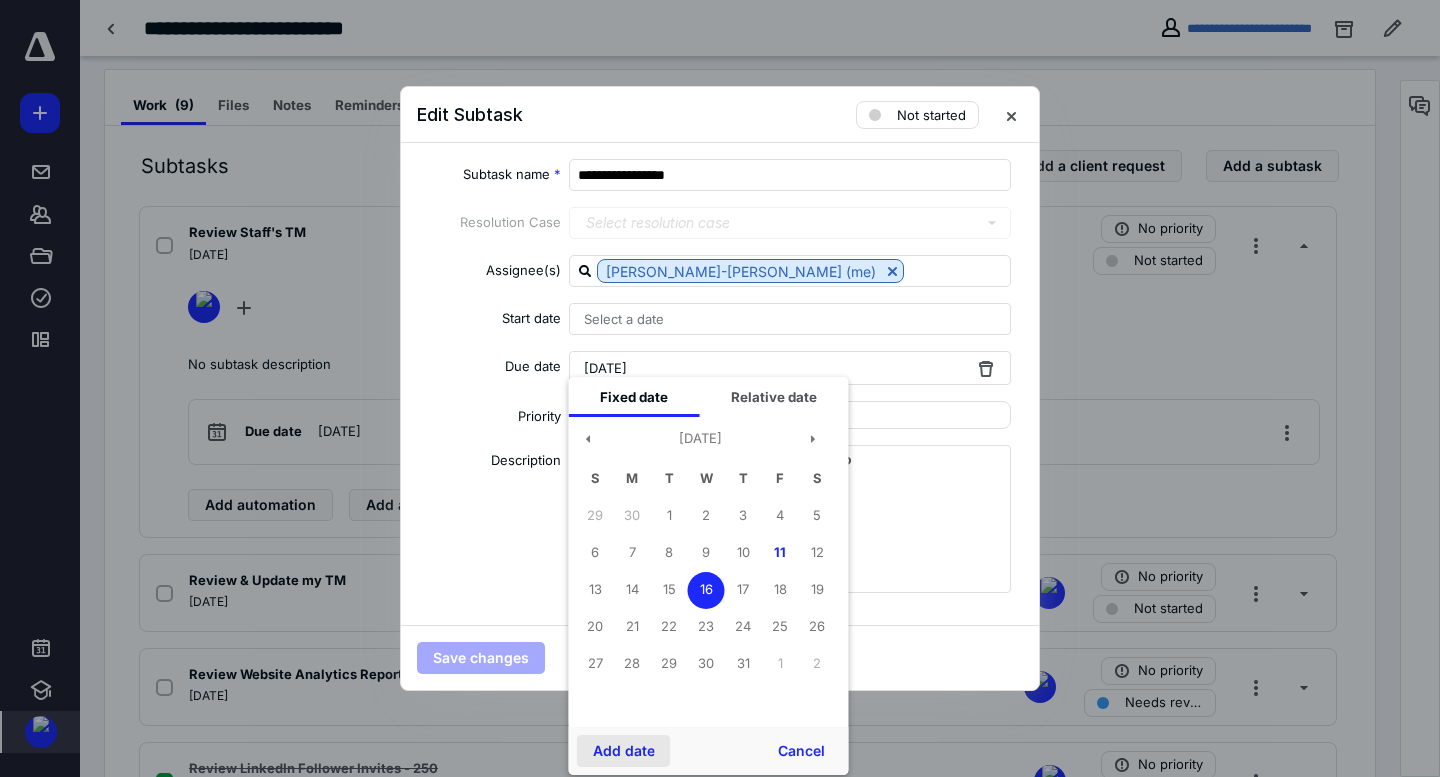 click on "Add date" at bounding box center (624, 751) 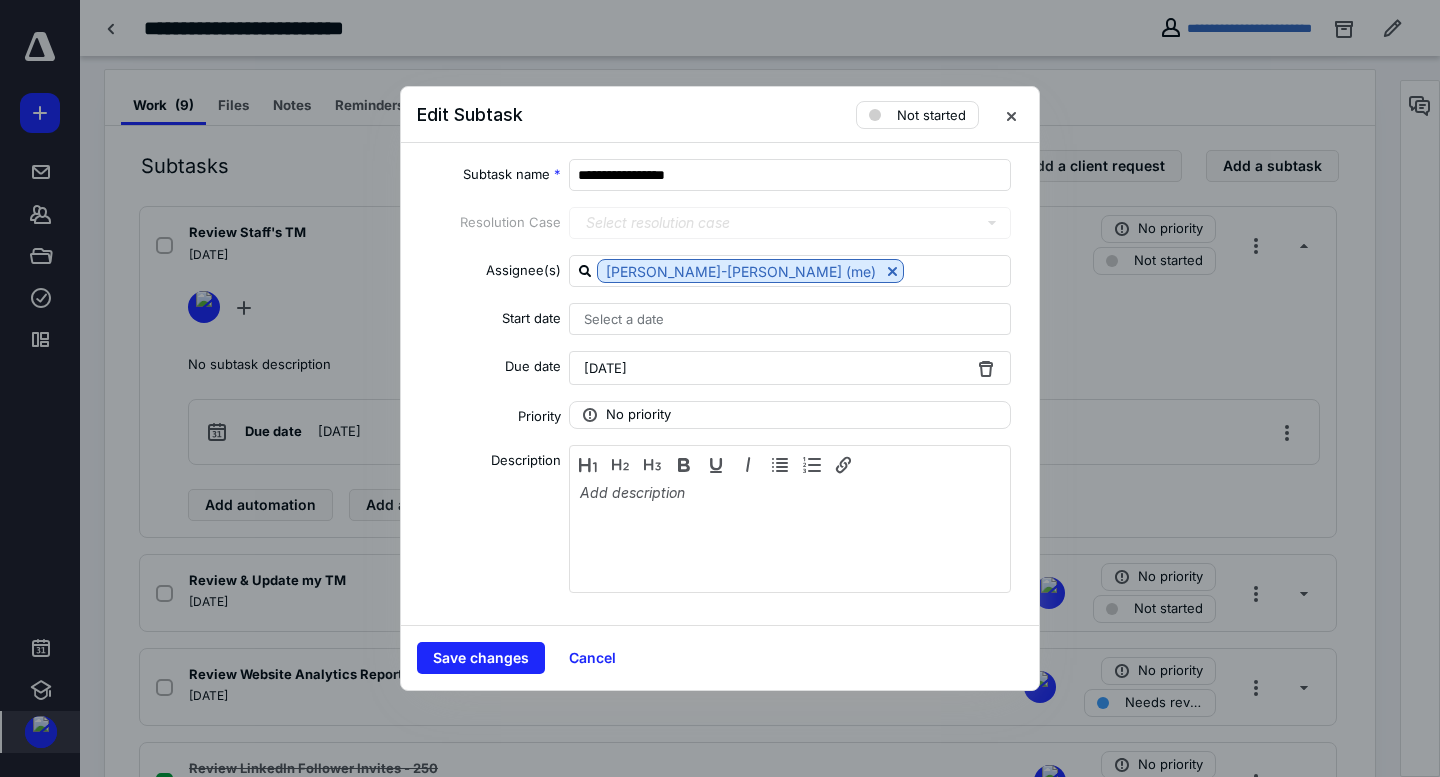 drag, startPoint x: 492, startPoint y: 637, endPoint x: 489, endPoint y: 650, distance: 13.341664 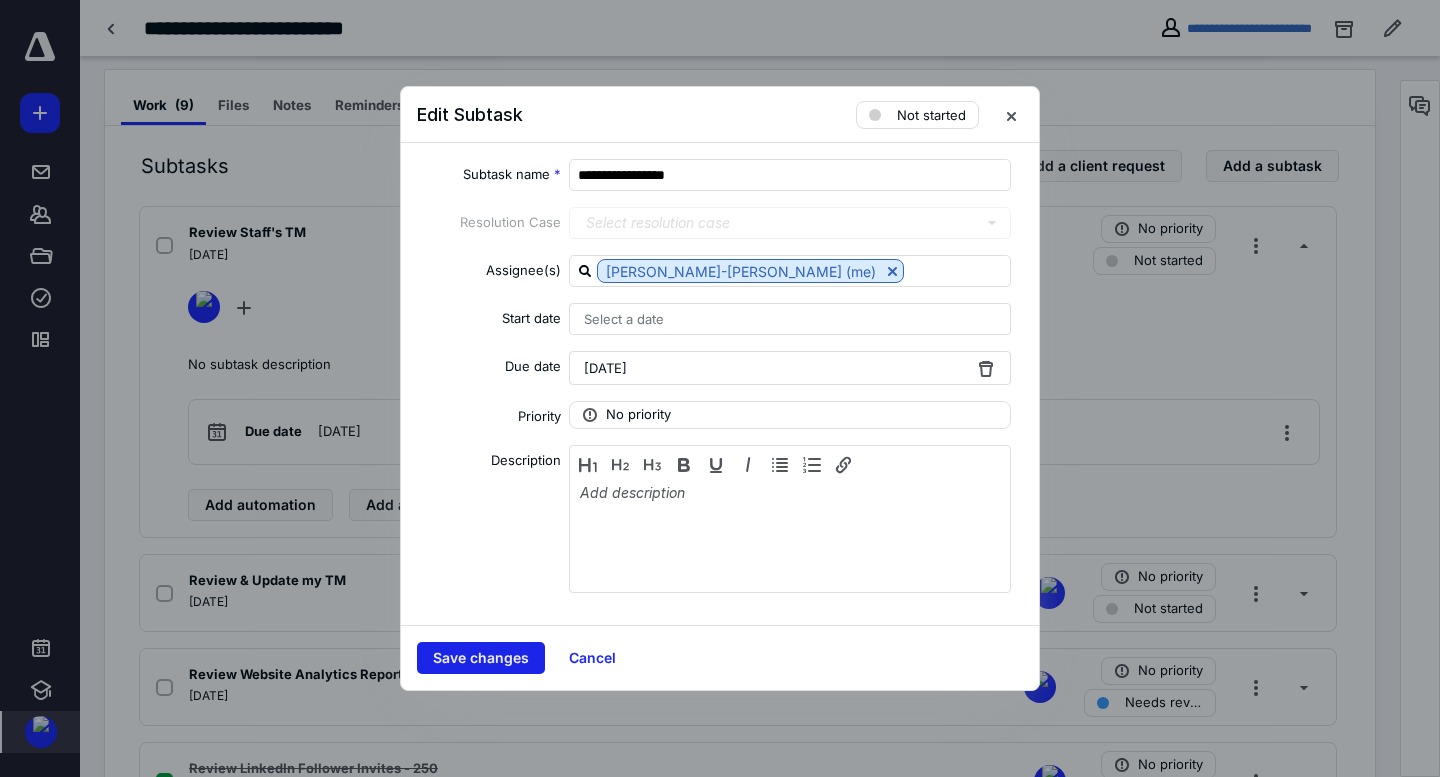 click on "Save changes Cancel" at bounding box center (720, 657) 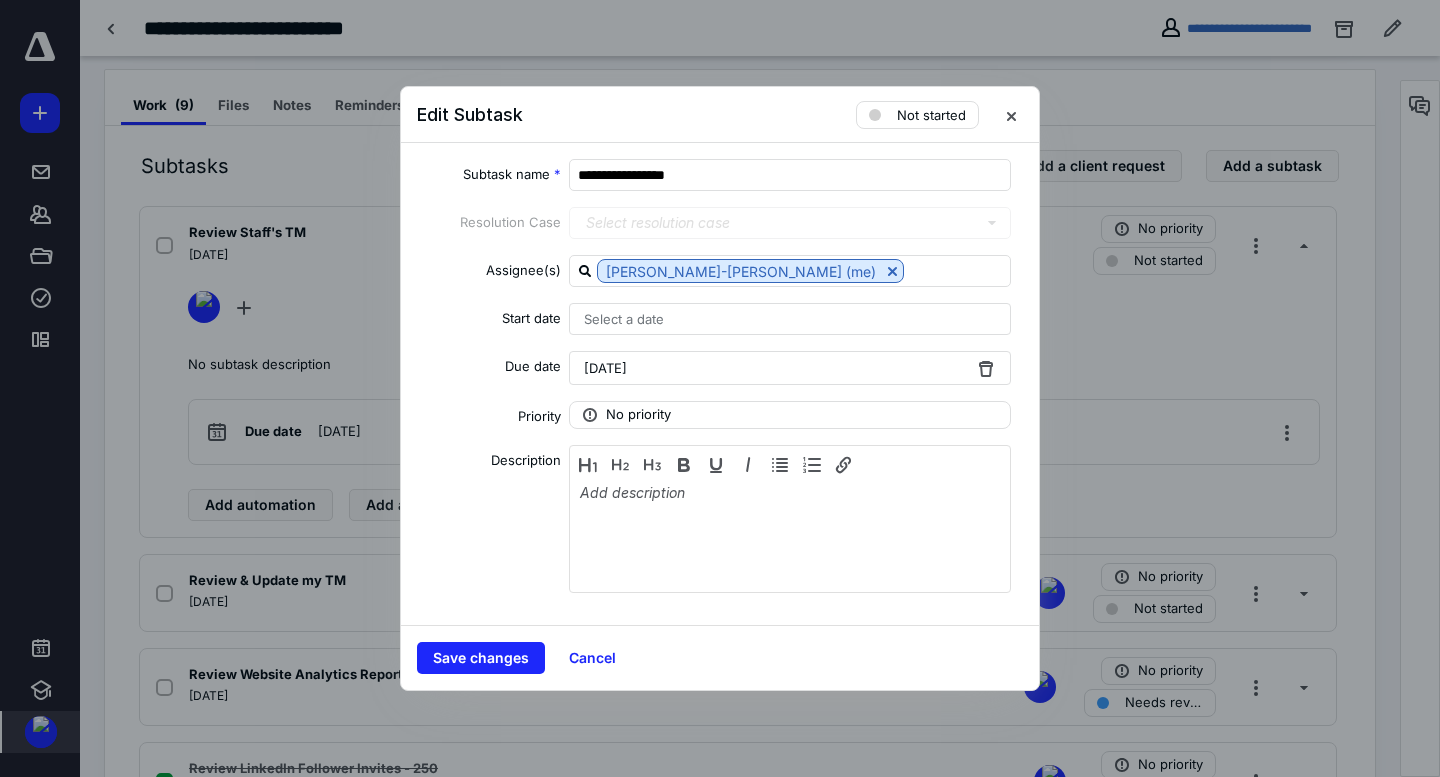 drag, startPoint x: 487, startPoint y: 656, endPoint x: 578, endPoint y: 632, distance: 94.11163 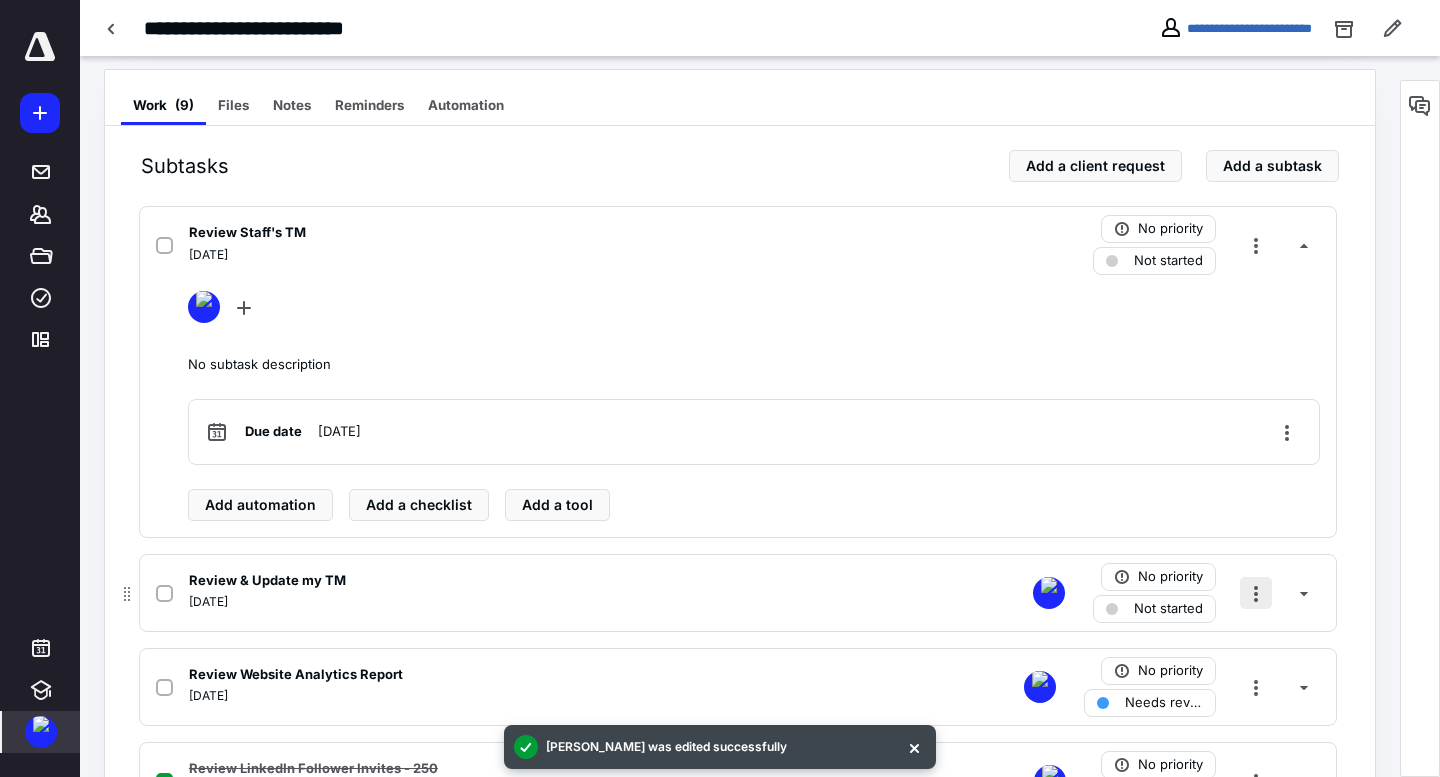 click at bounding box center [1256, 593] 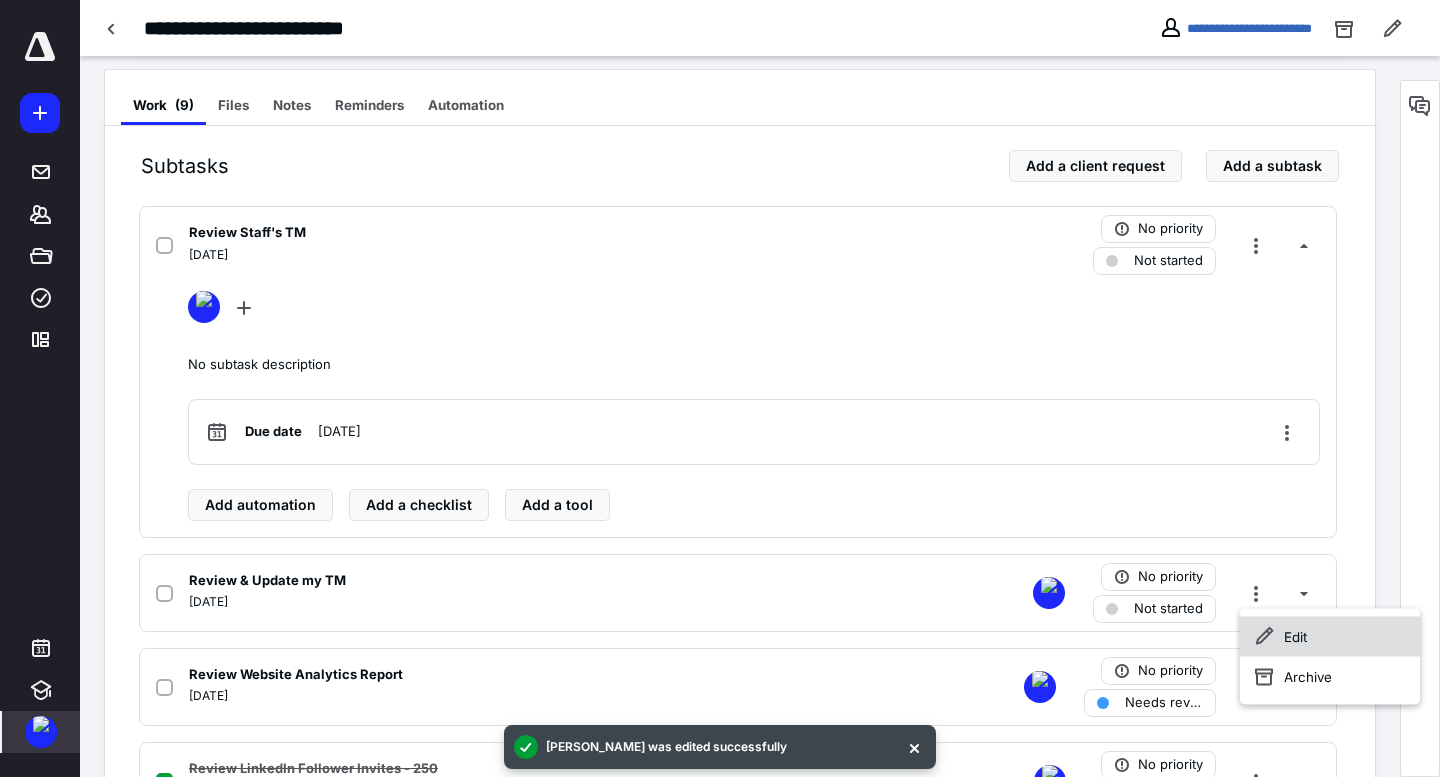 click on "Edit" at bounding box center [1330, 637] 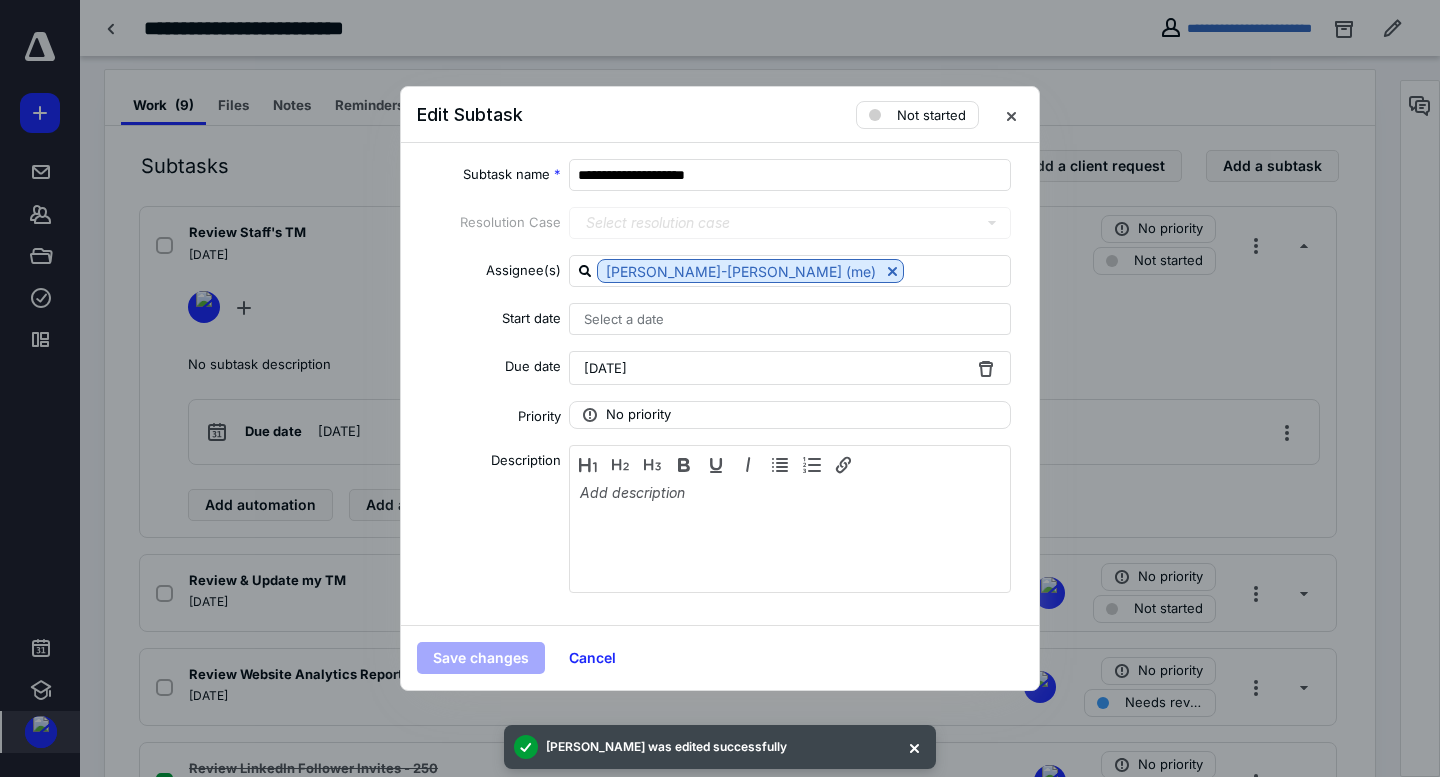 click on "[DATE]" at bounding box center (605, 368) 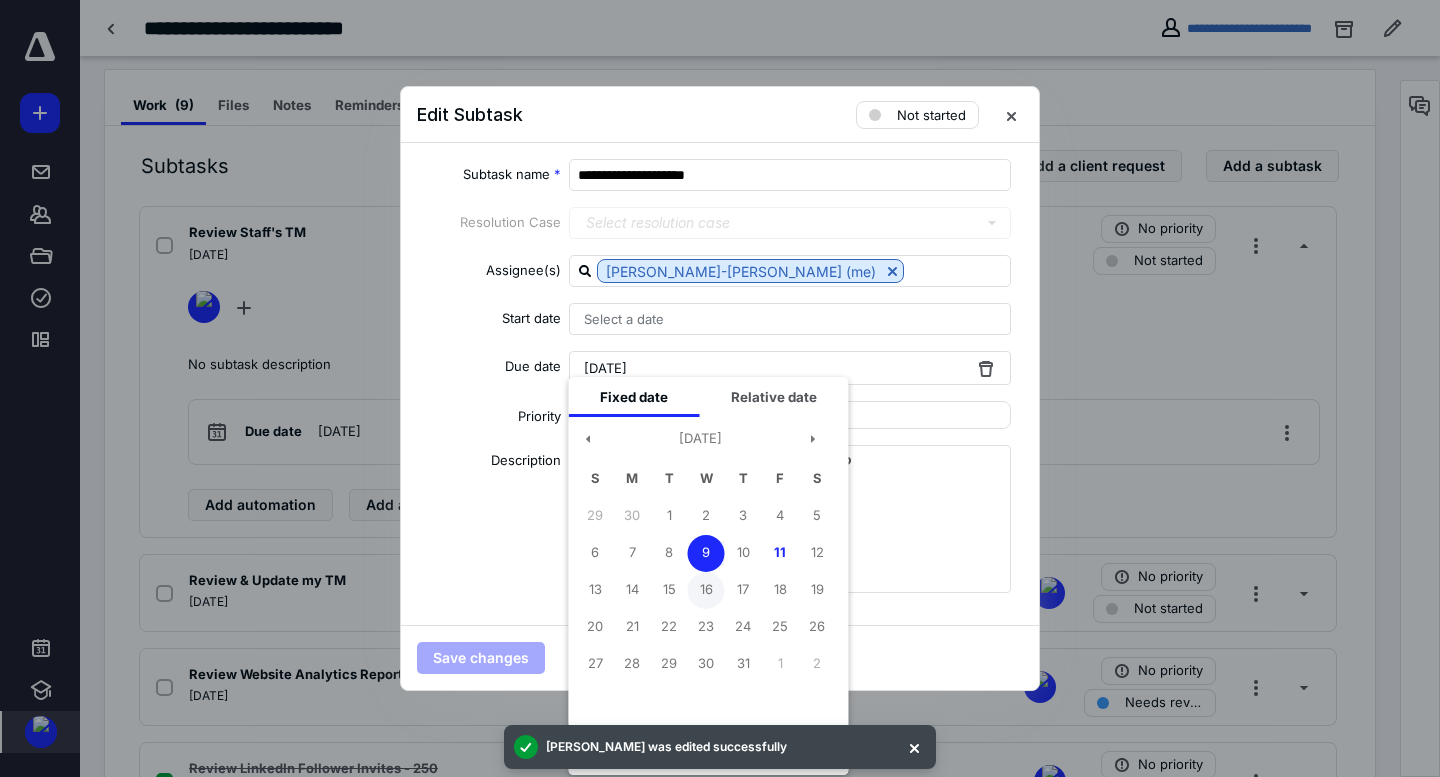 click on "16" at bounding box center [706, 590] 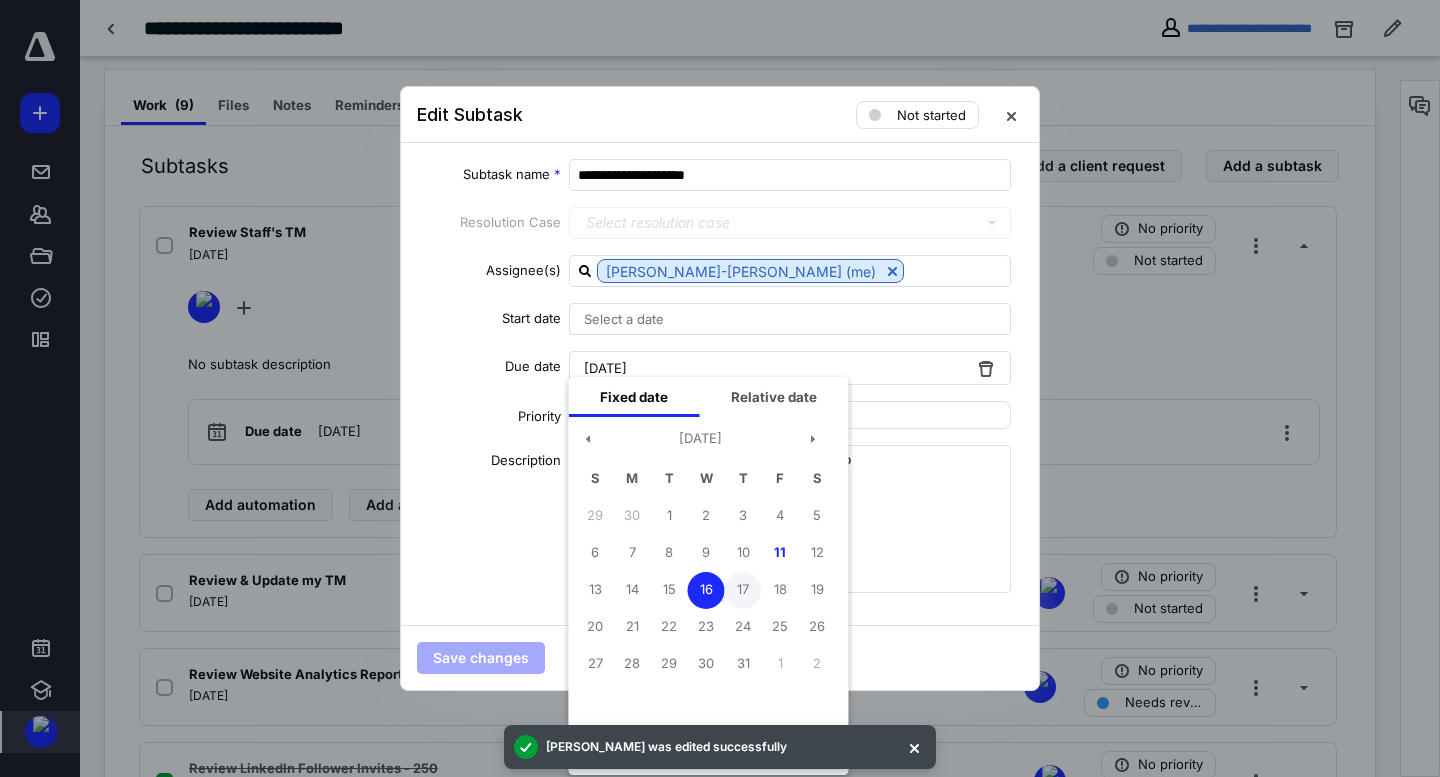drag, startPoint x: 920, startPoint y: 750, endPoint x: 754, endPoint y: 606, distance: 219.75441 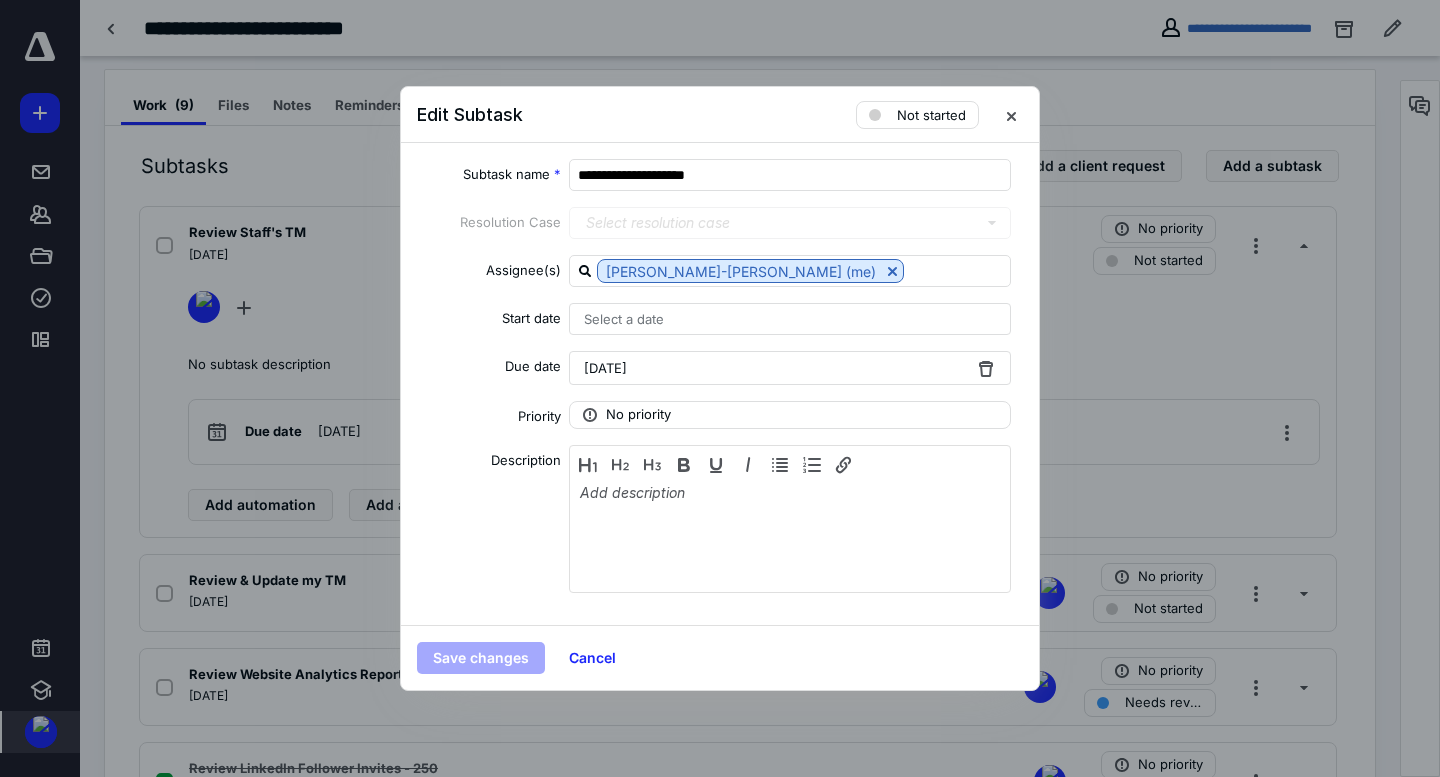 click on "[DATE]" at bounding box center (605, 368) 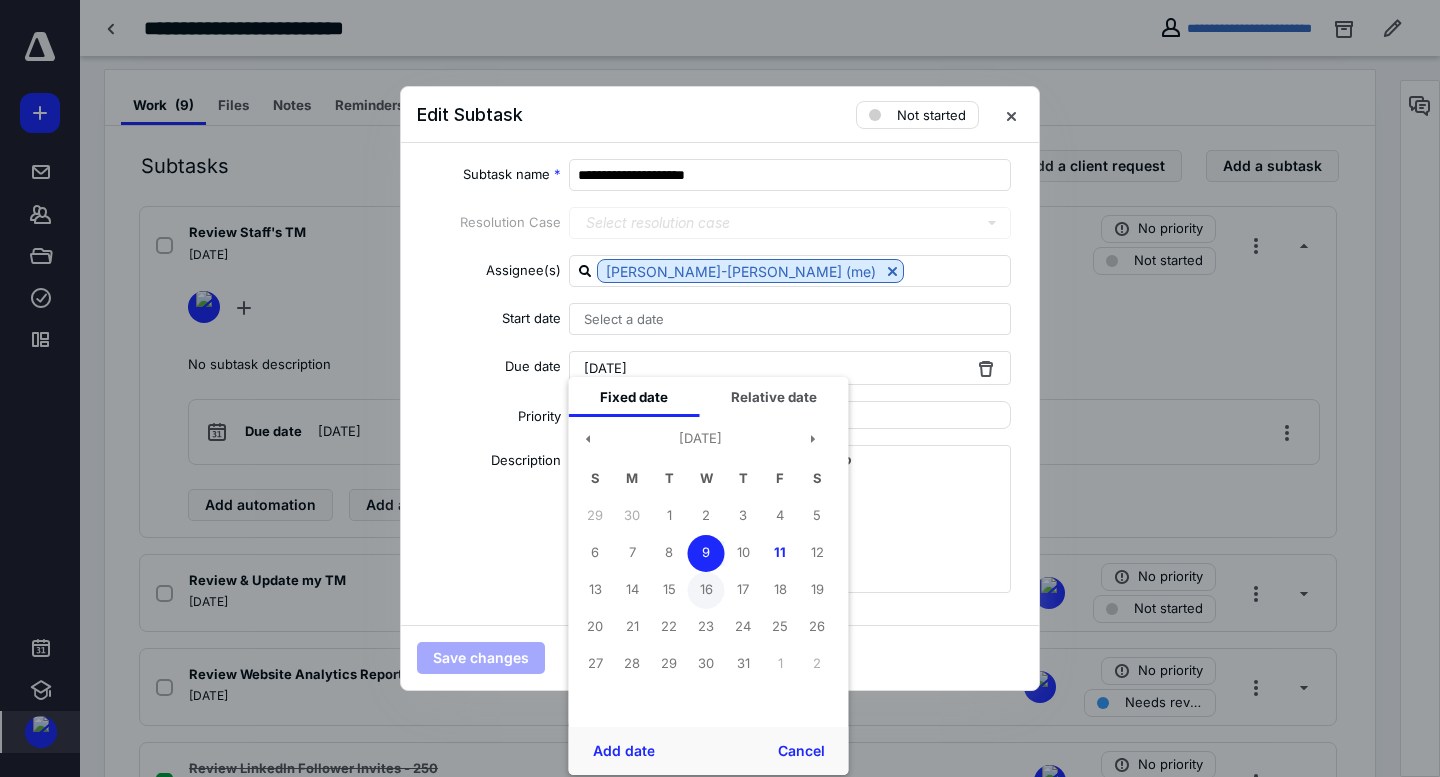 drag, startPoint x: 692, startPoint y: 581, endPoint x: 693, endPoint y: 603, distance: 22.022715 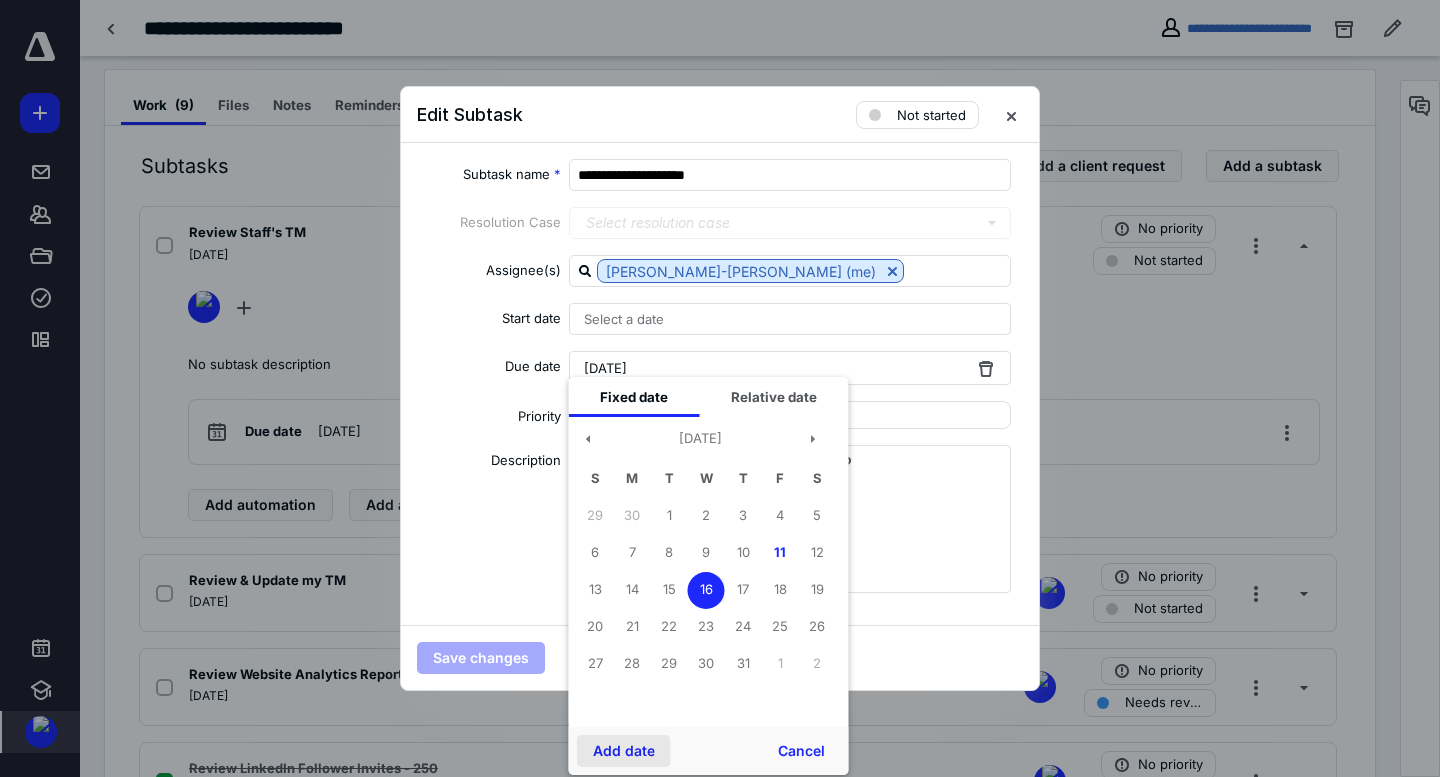 drag, startPoint x: 639, startPoint y: 733, endPoint x: 630, endPoint y: 752, distance: 21.023796 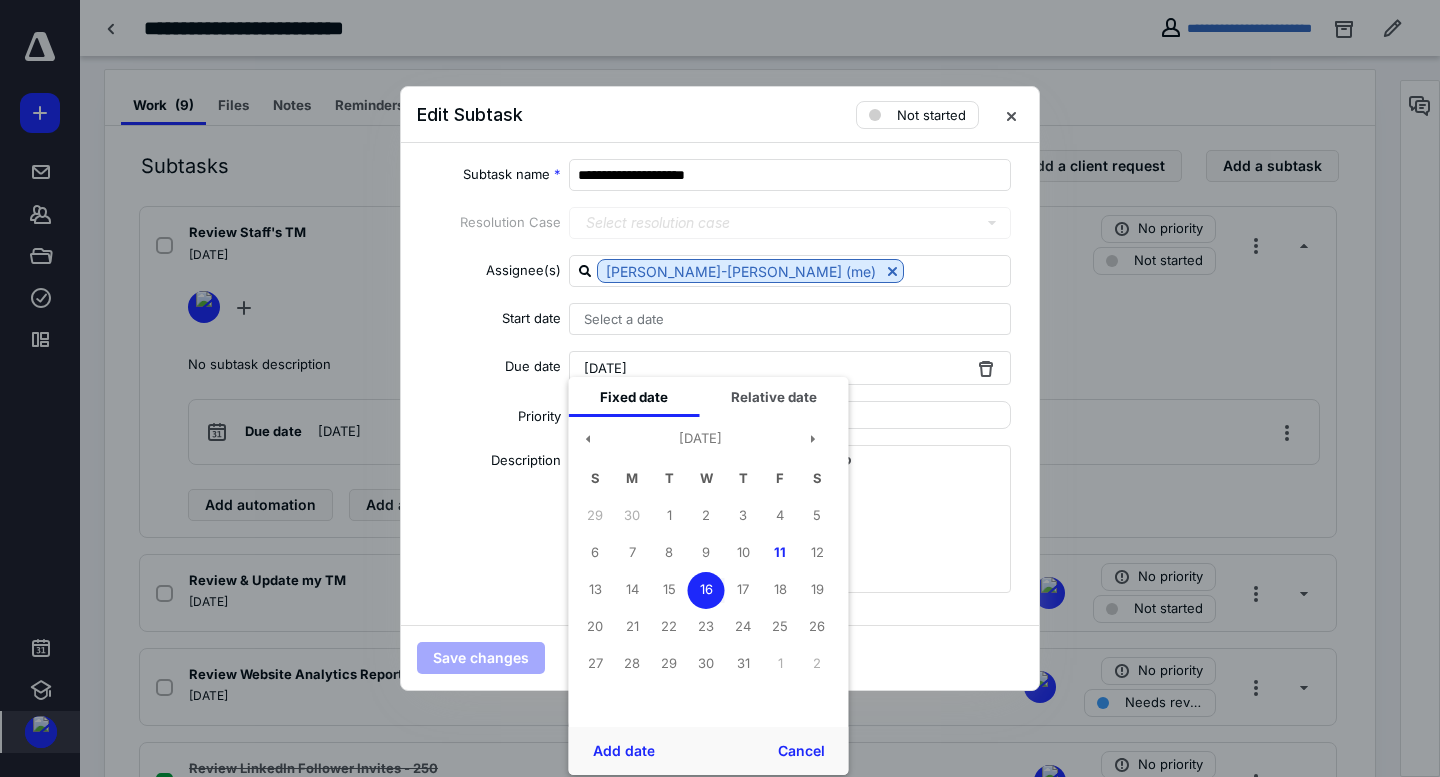 drag, startPoint x: 630, startPoint y: 752, endPoint x: 505, endPoint y: 668, distance: 150.60213 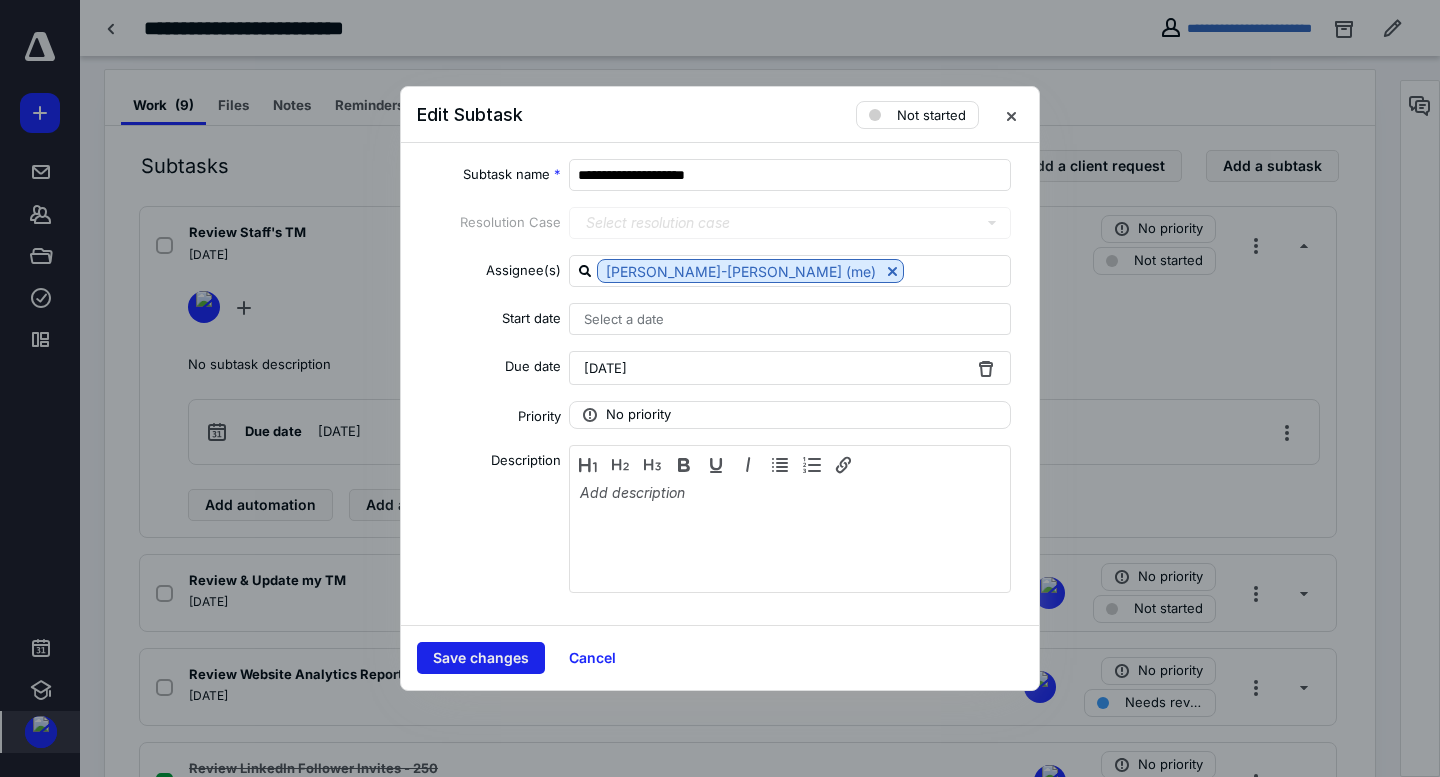 click on "Save changes" at bounding box center (481, 658) 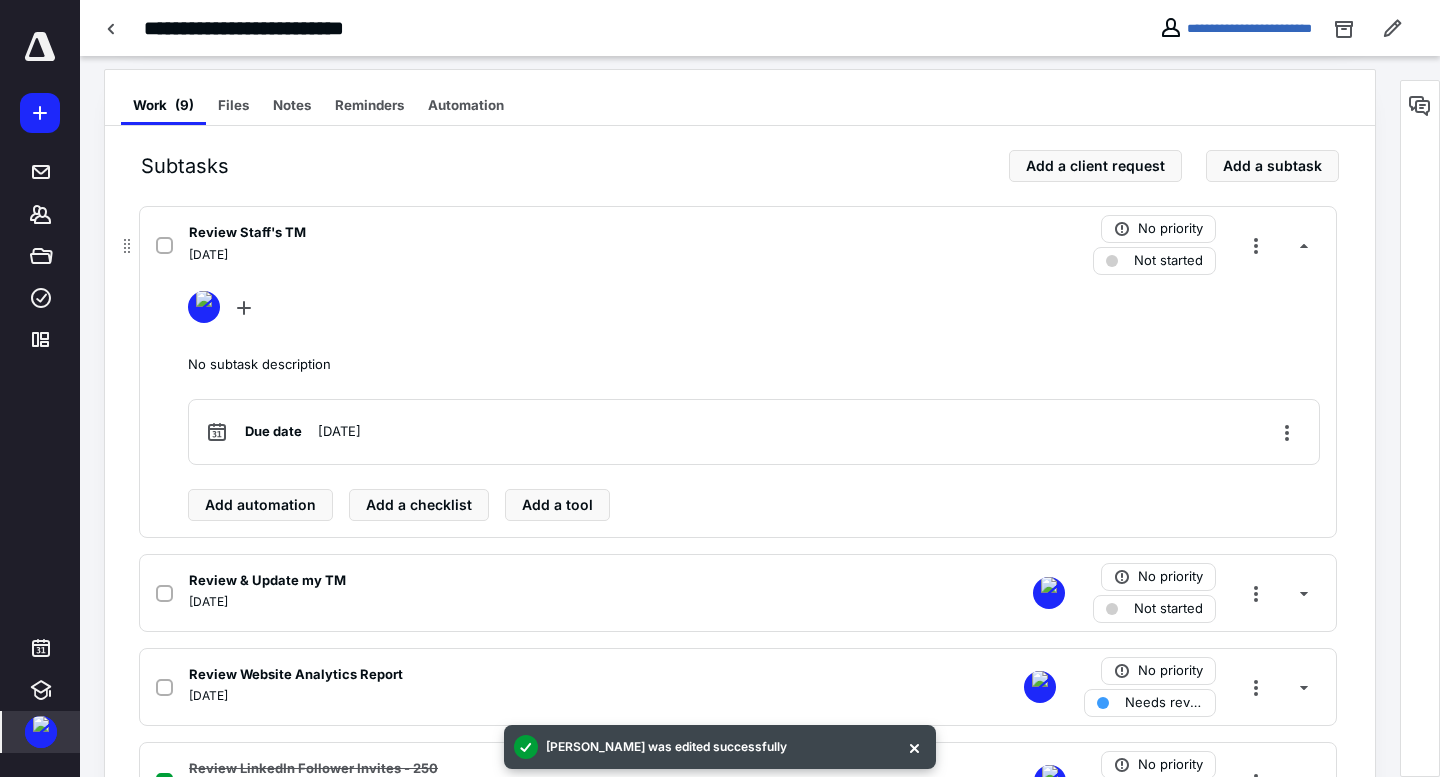 click on "Review Staff's TM" at bounding box center (475, 233) 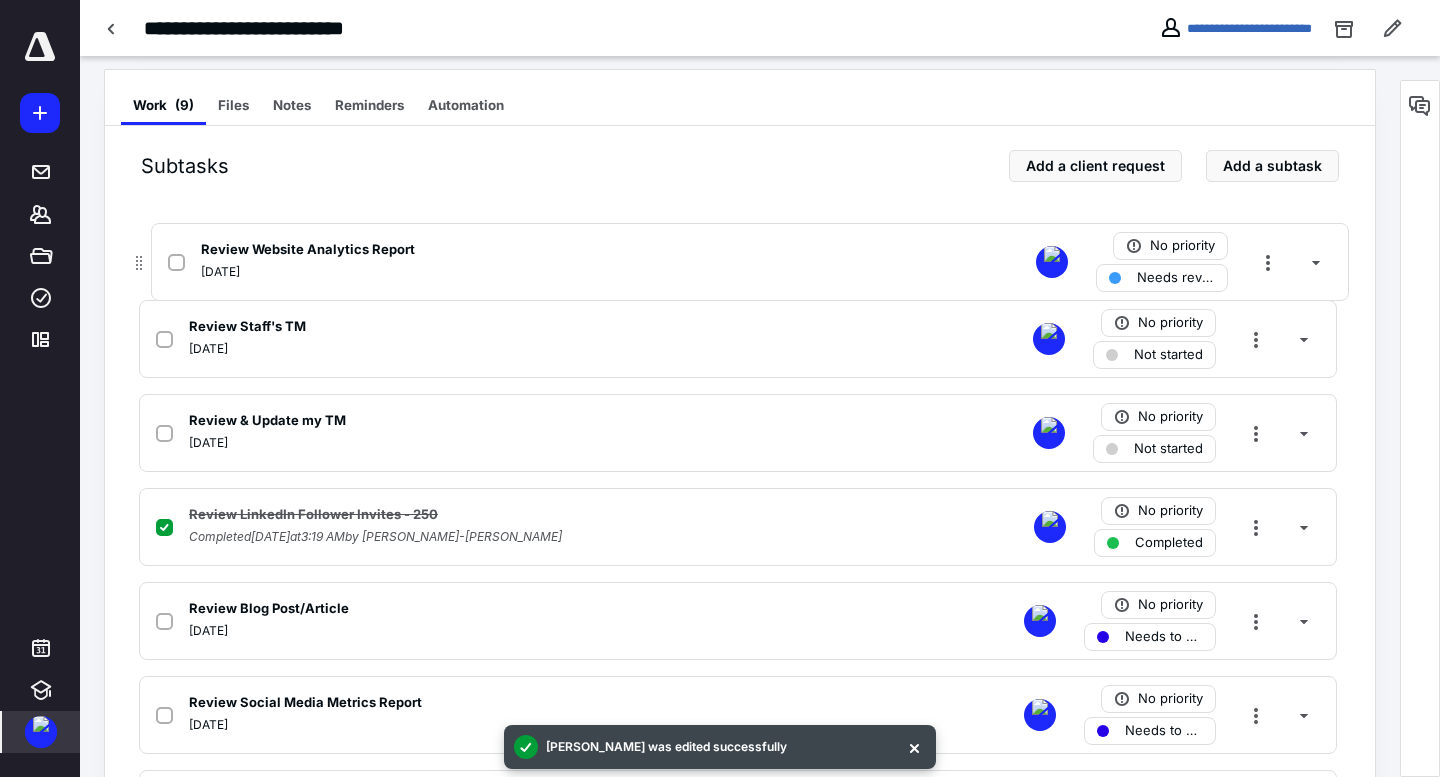 drag, startPoint x: 122, startPoint y: 434, endPoint x: 134, endPoint y: 257, distance: 177.40631 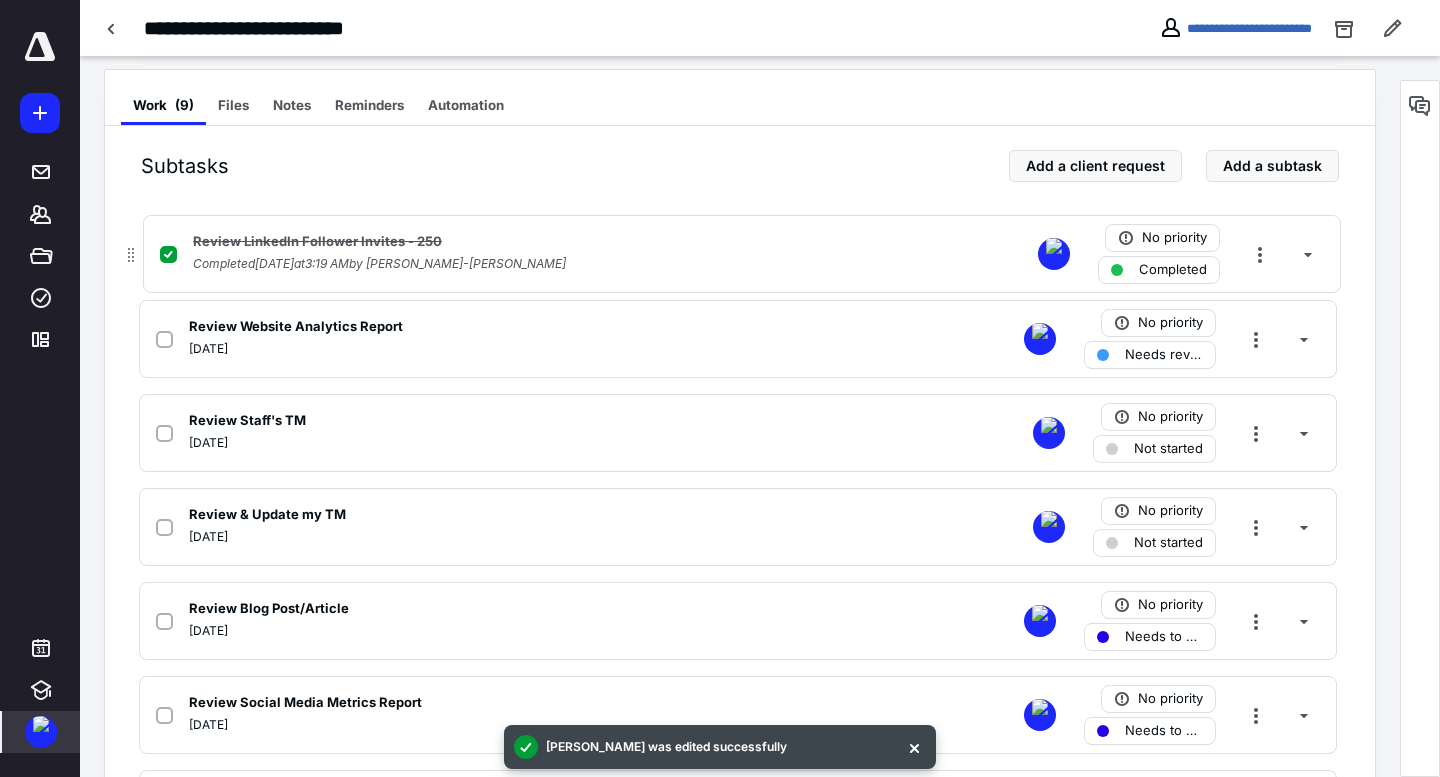 drag, startPoint x: 130, startPoint y: 518, endPoint x: 134, endPoint y: 231, distance: 287.02786 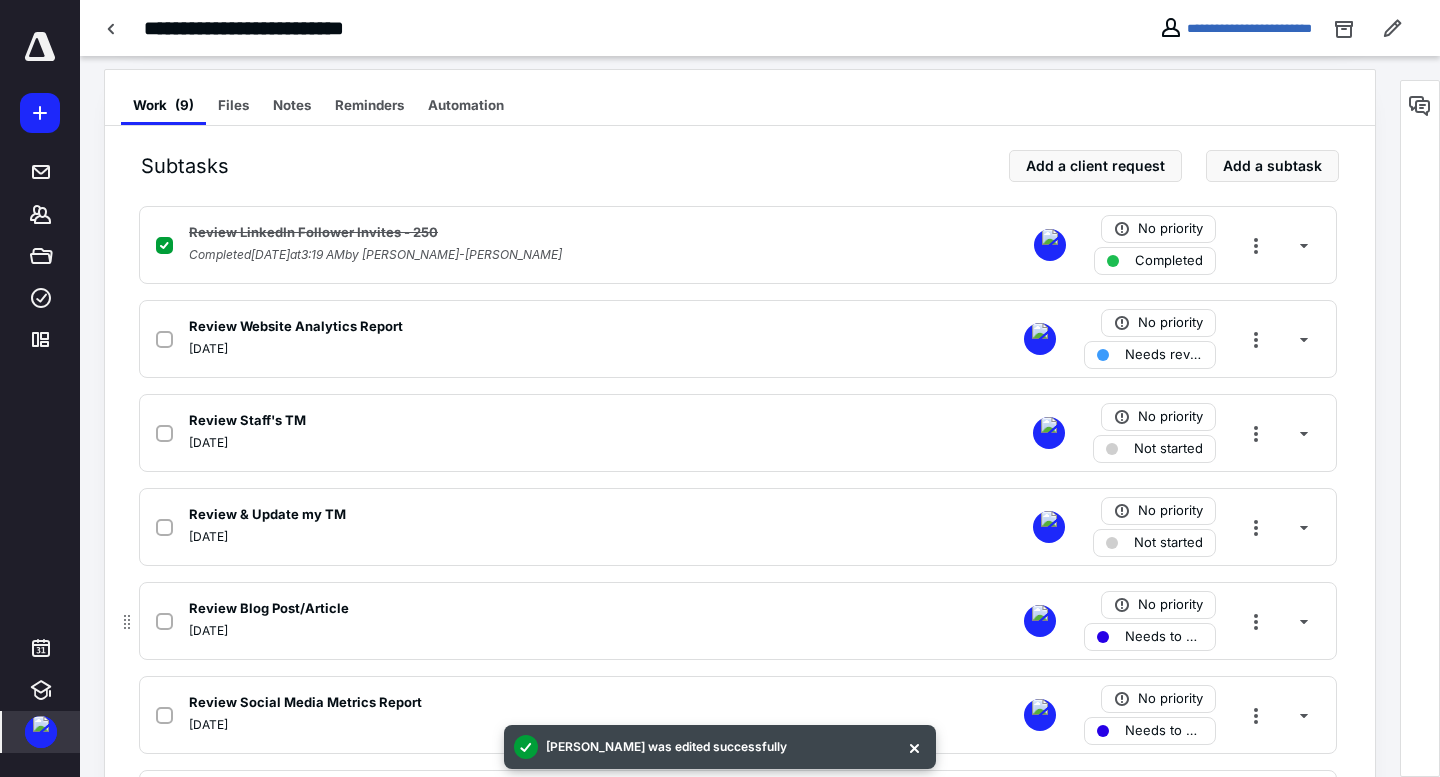 scroll, scrollTop: 374, scrollLeft: 0, axis: vertical 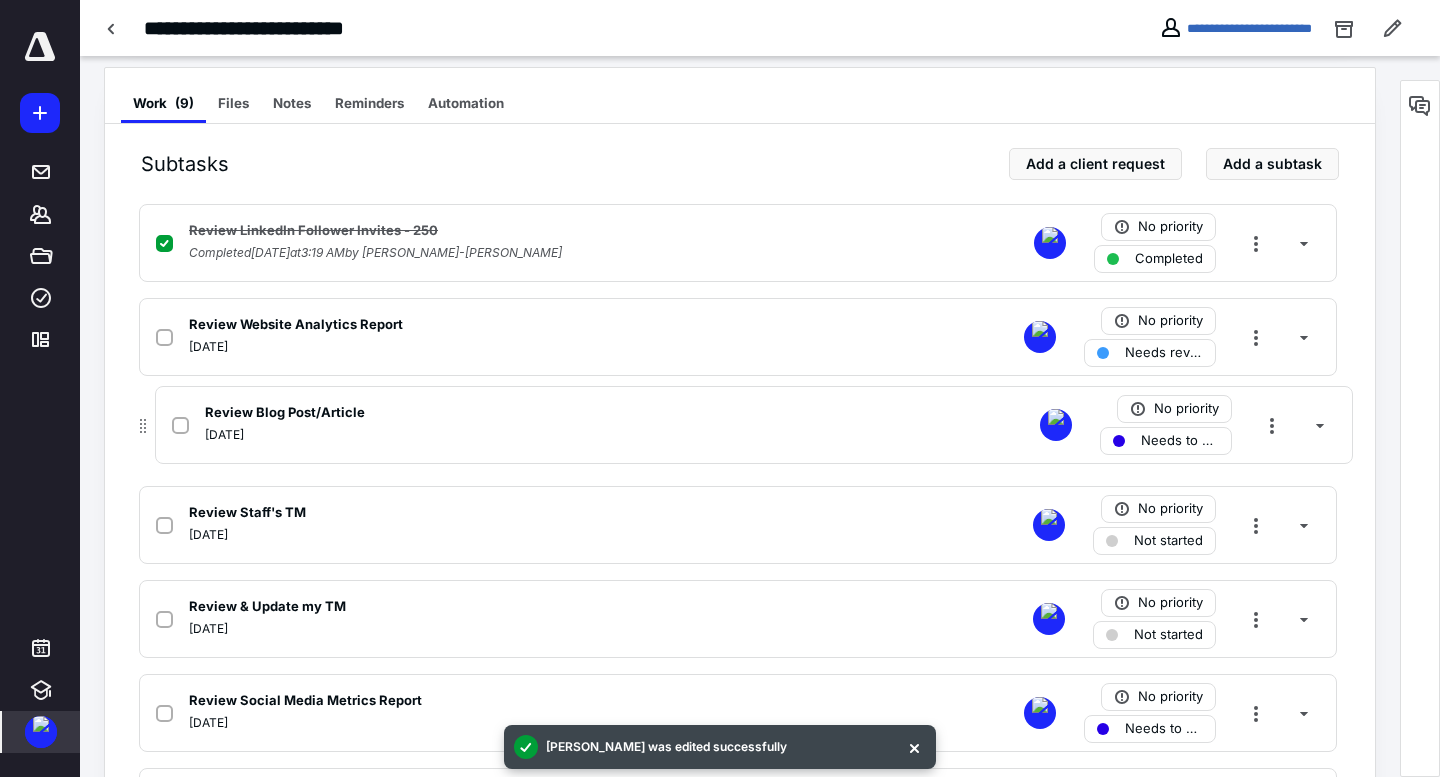 drag, startPoint x: 130, startPoint y: 618, endPoint x: 147, endPoint y: 413, distance: 205.70367 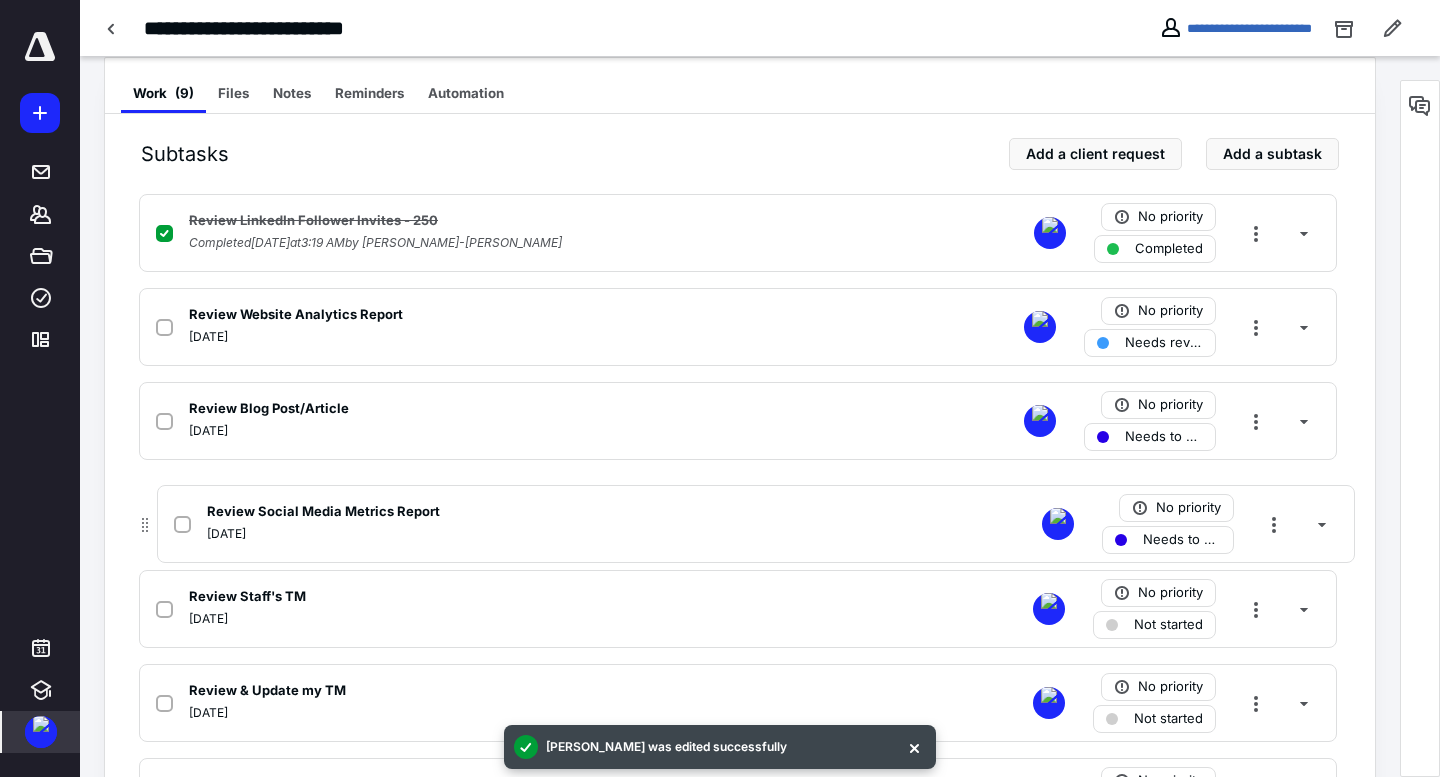 drag, startPoint x: 120, startPoint y: 687, endPoint x: 143, endPoint y: 509, distance: 179.4798 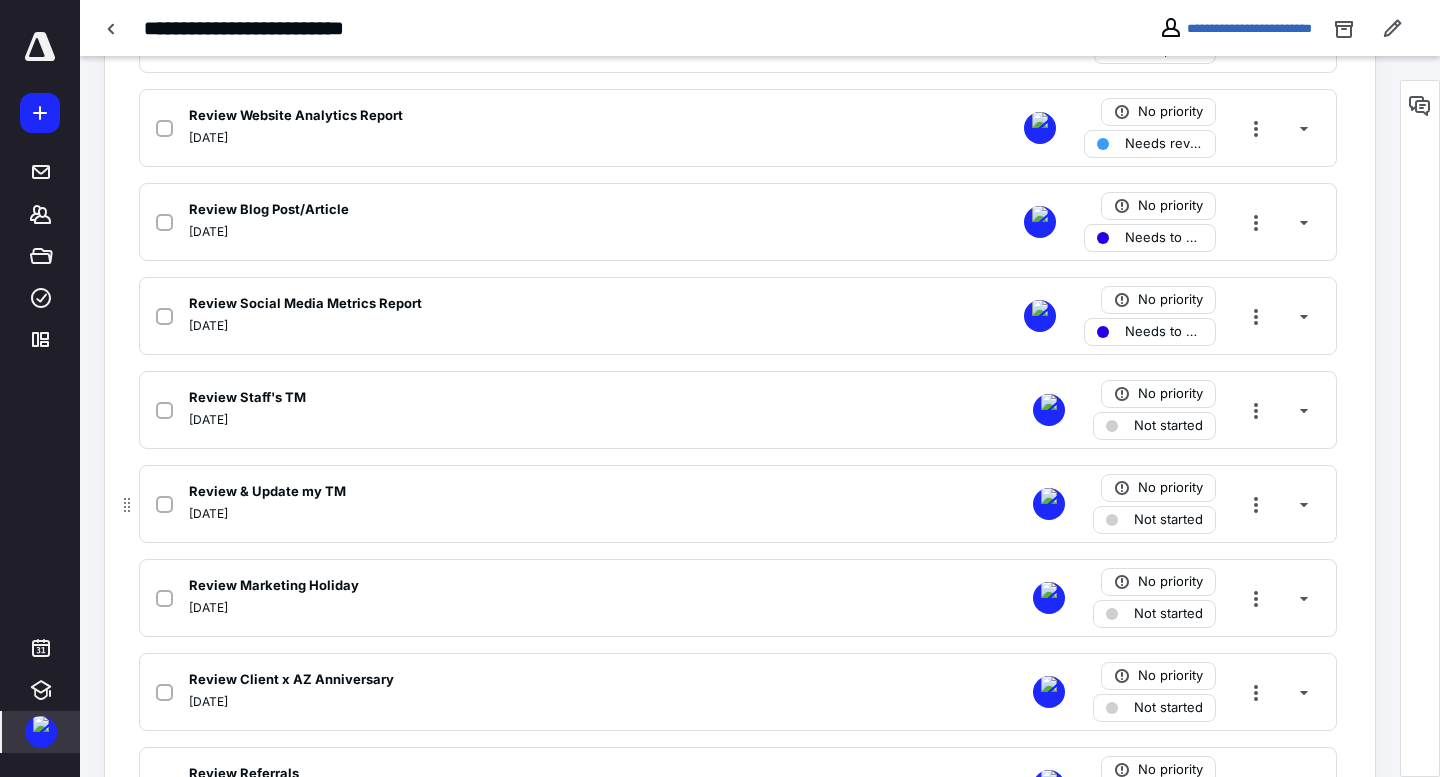 scroll, scrollTop: 602, scrollLeft: 0, axis: vertical 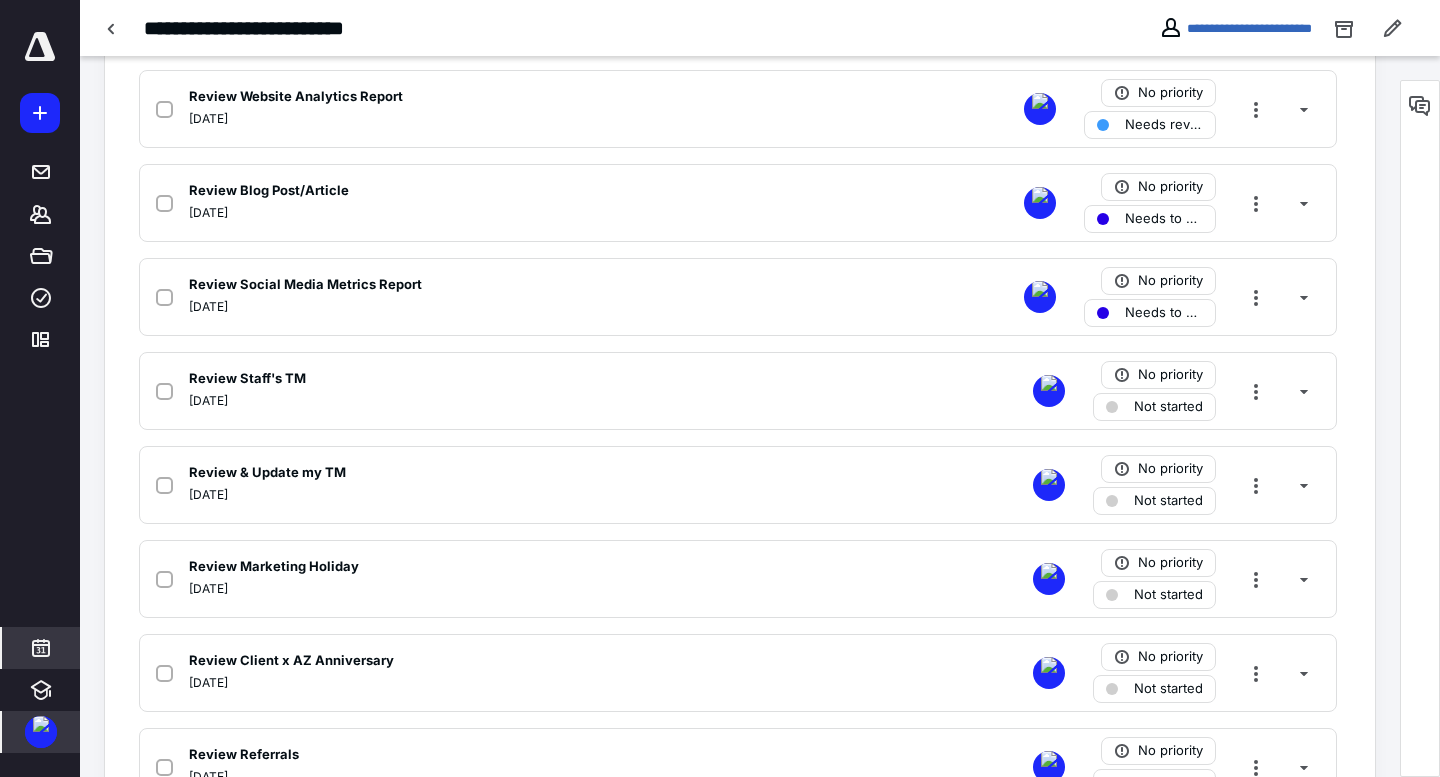 click 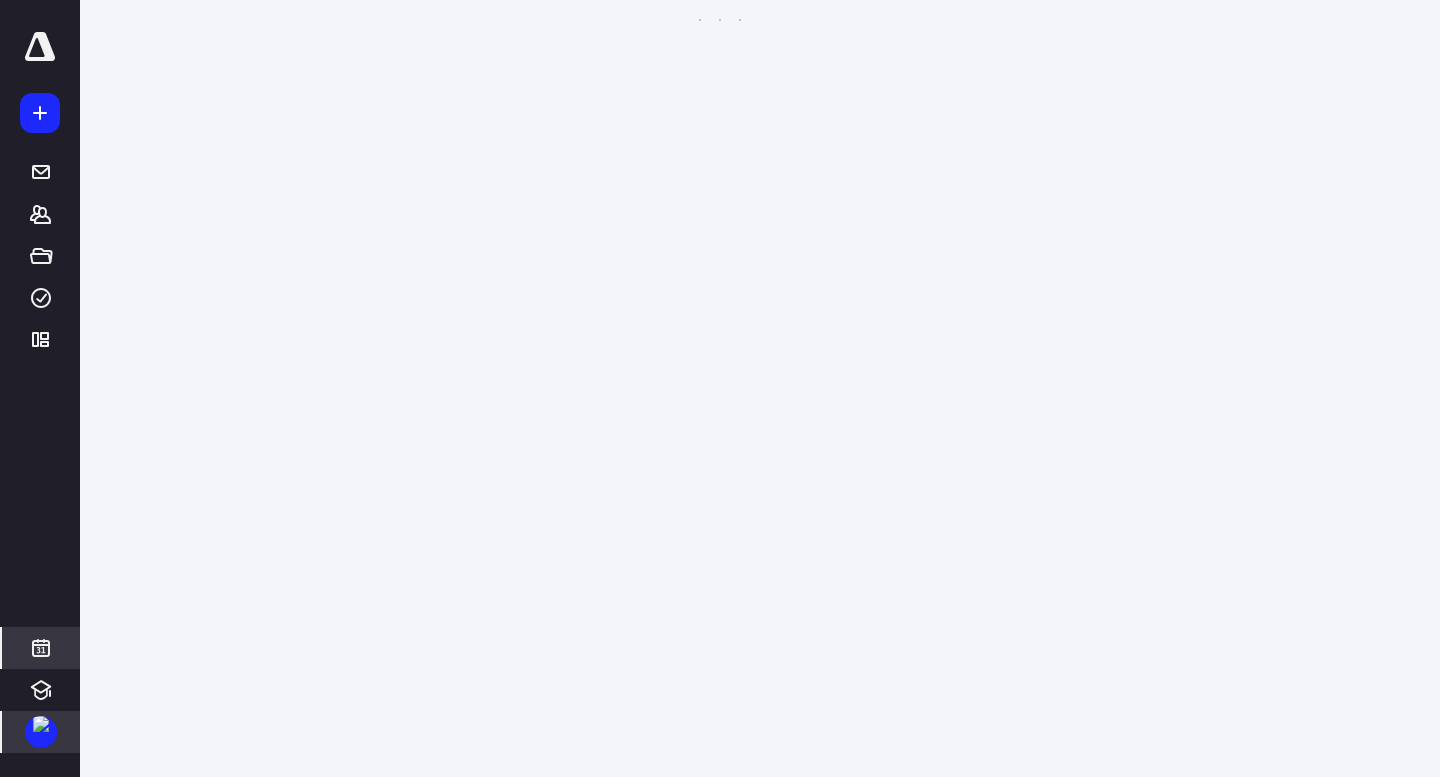 scroll, scrollTop: 385, scrollLeft: 0, axis: vertical 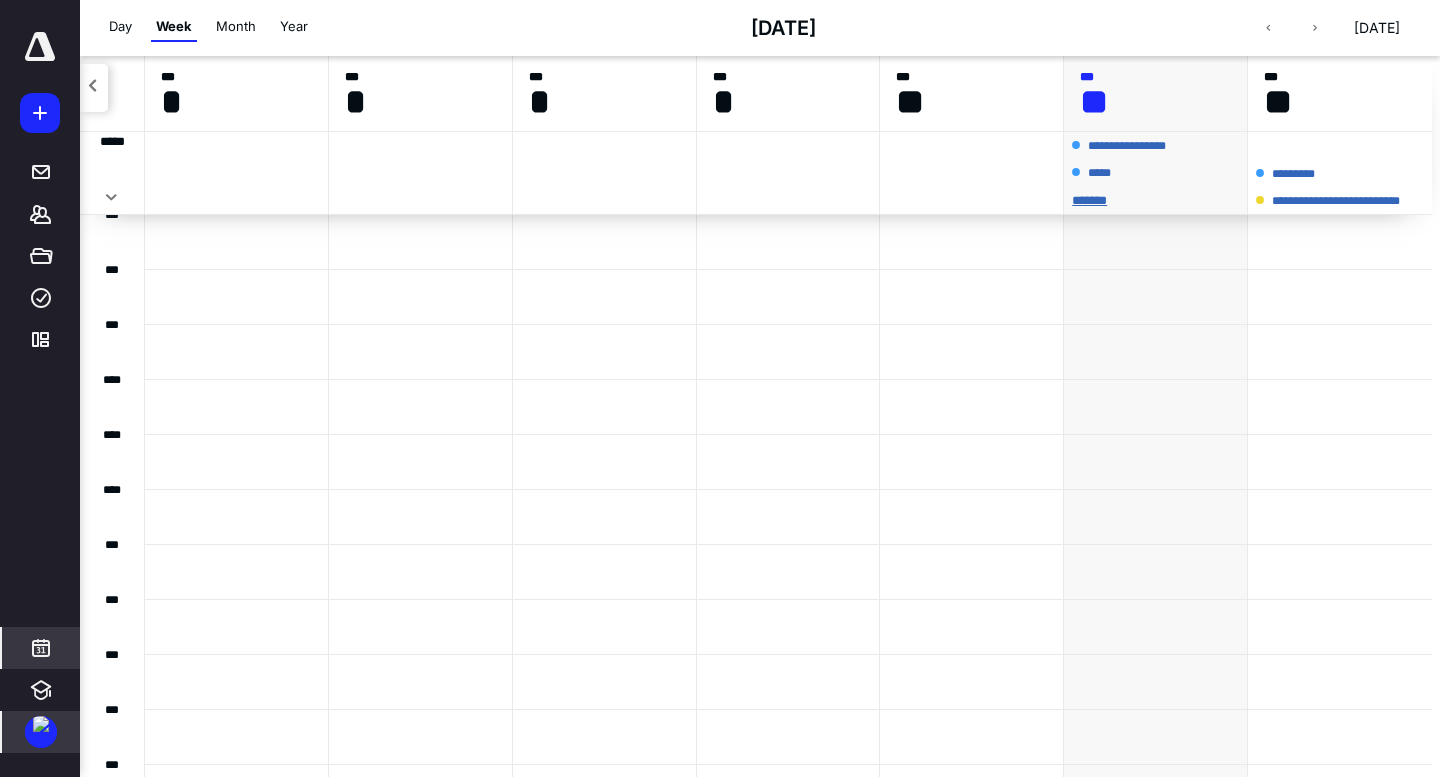 click on "** ****" at bounding box center (1155, 200) 